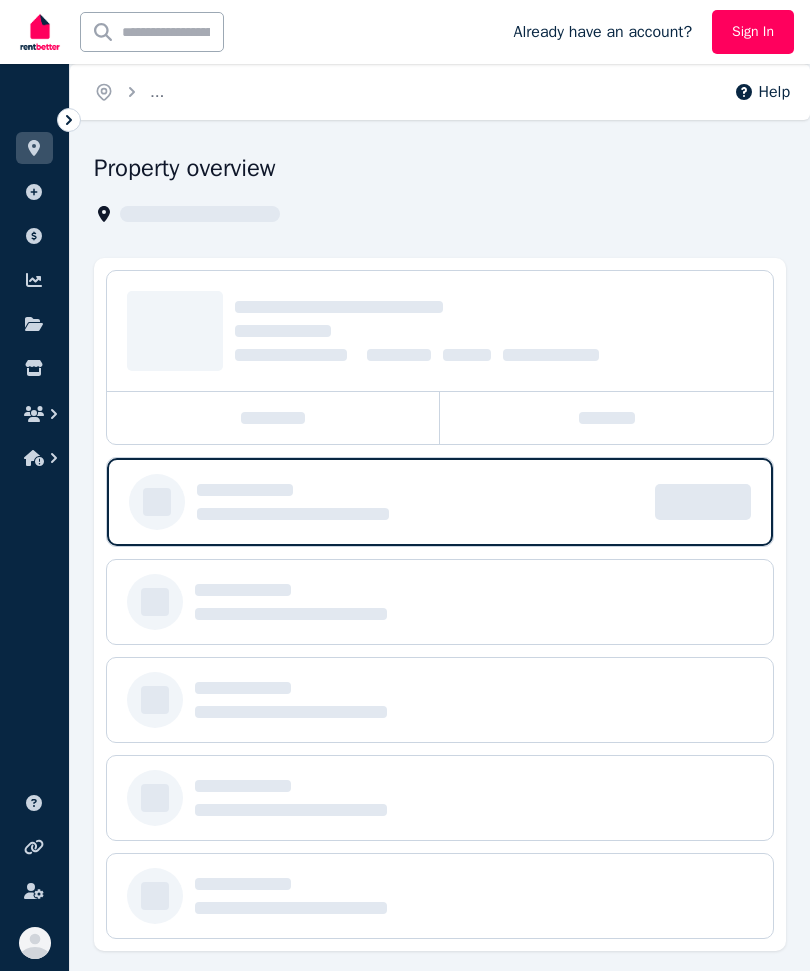scroll, scrollTop: 0, scrollLeft: 0, axis: both 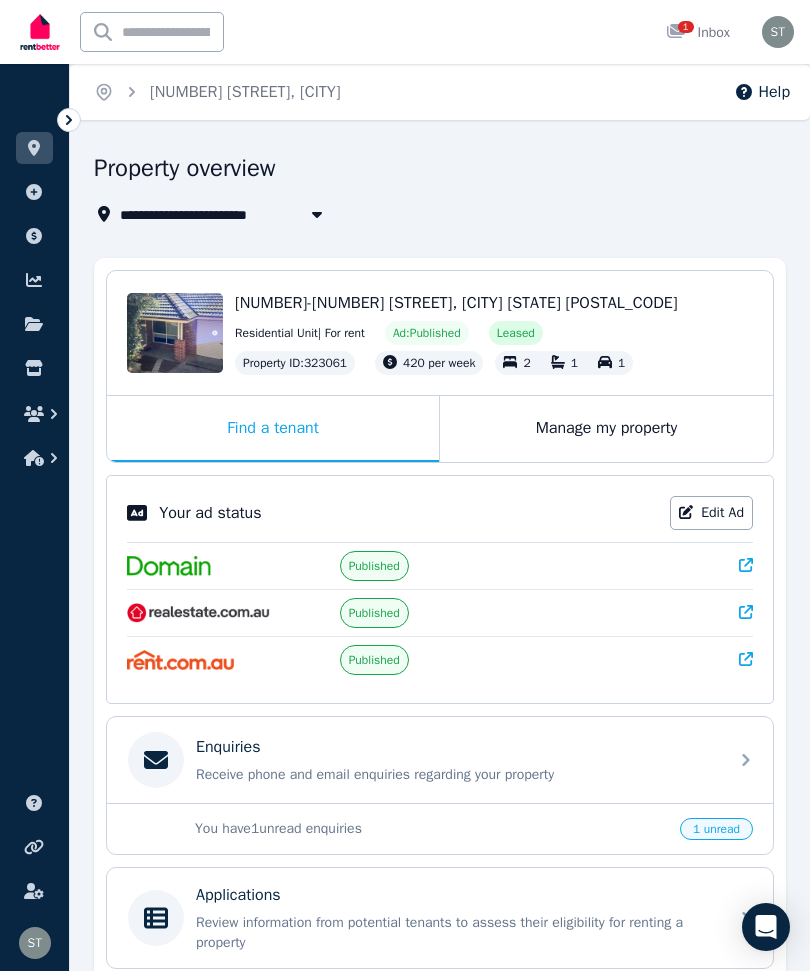 click on "Manage my property" at bounding box center [606, 429] 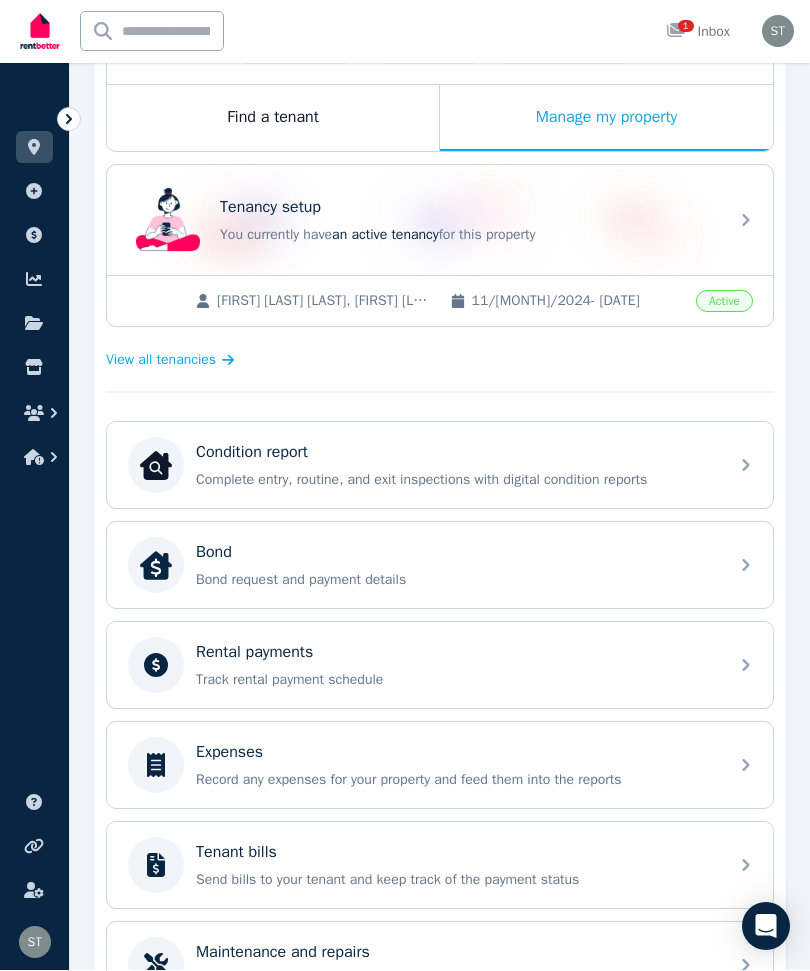 scroll, scrollTop: 311, scrollLeft: 0, axis: vertical 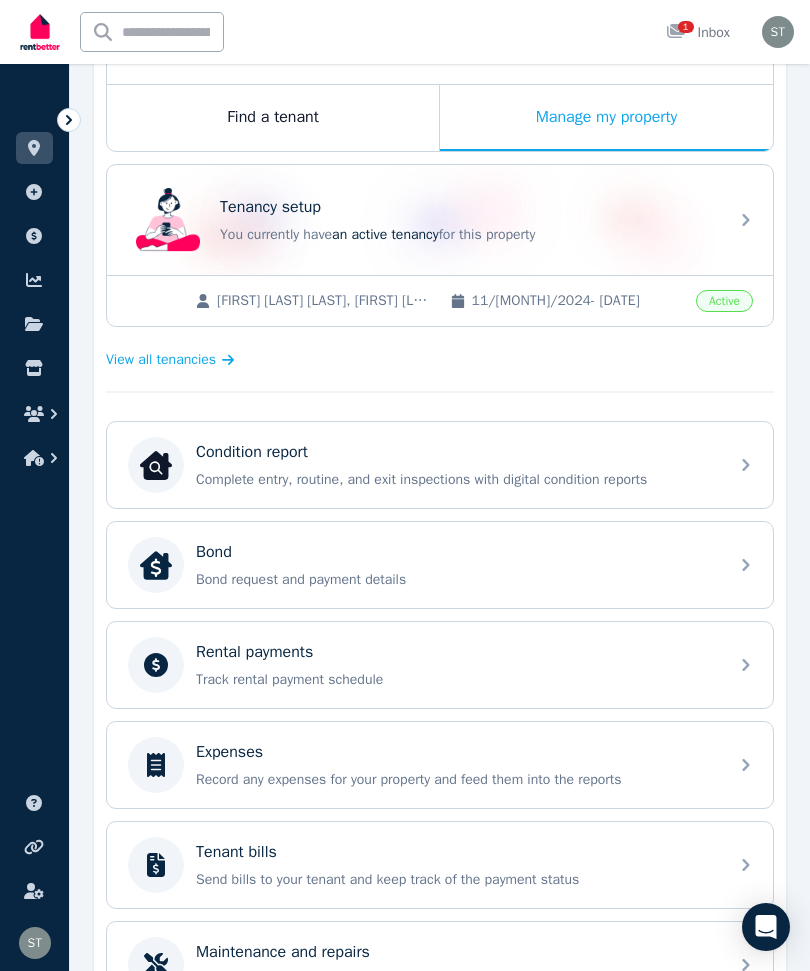 click on "Rental payments Track rental payment schedule" at bounding box center (456, 665) 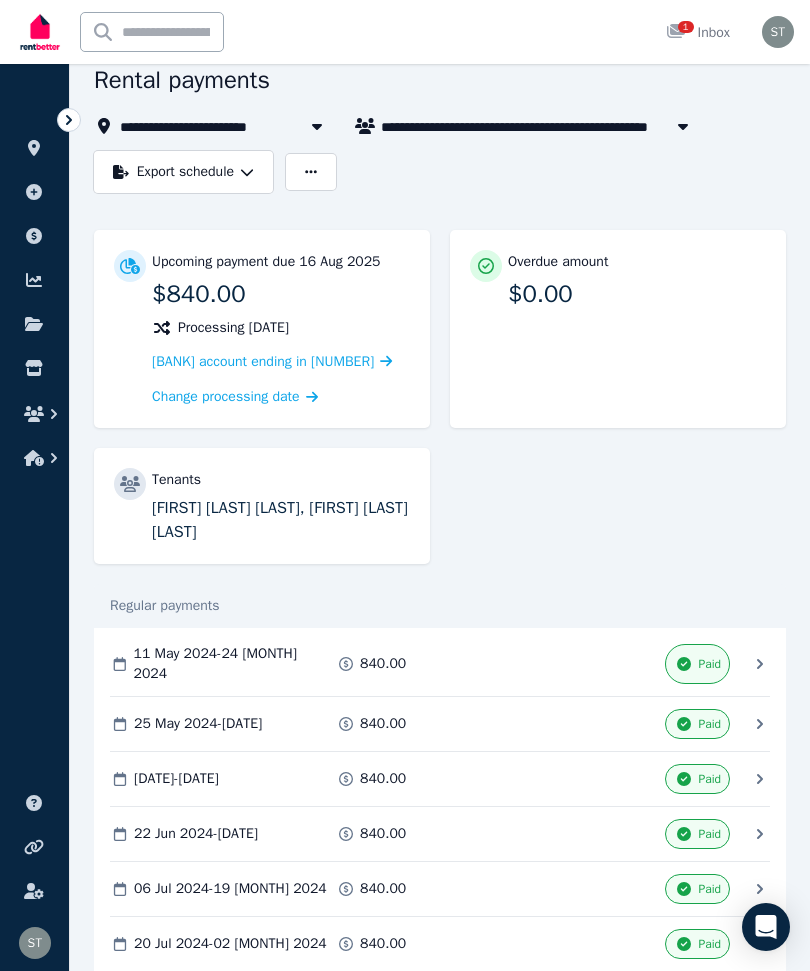 scroll, scrollTop: 0, scrollLeft: 0, axis: both 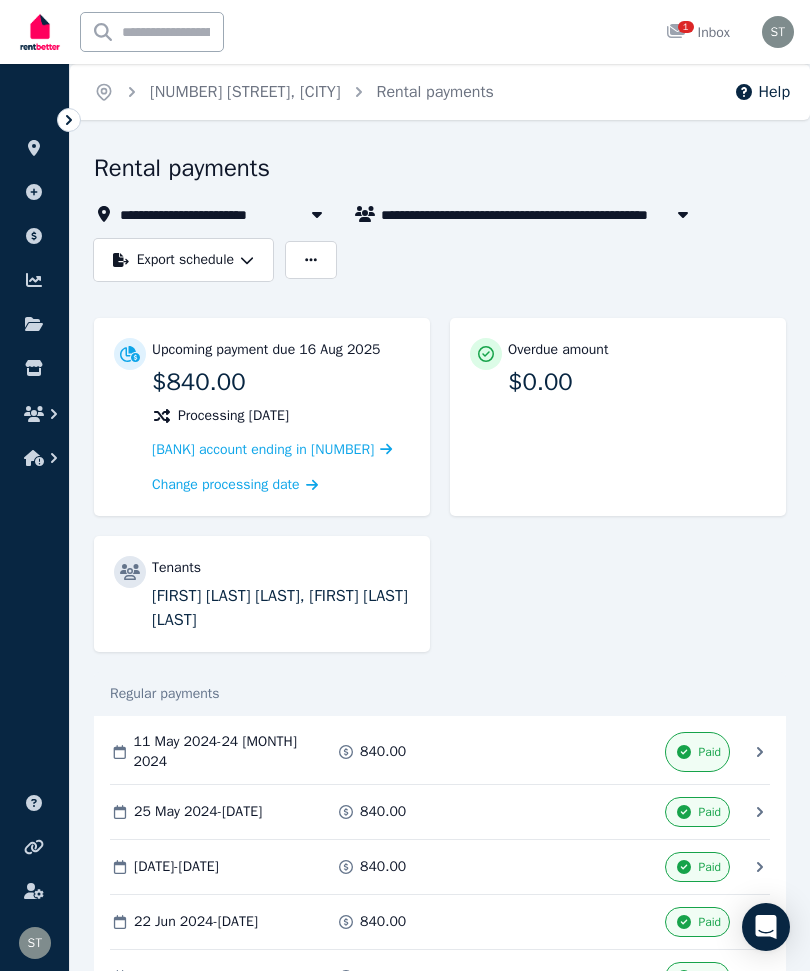 click 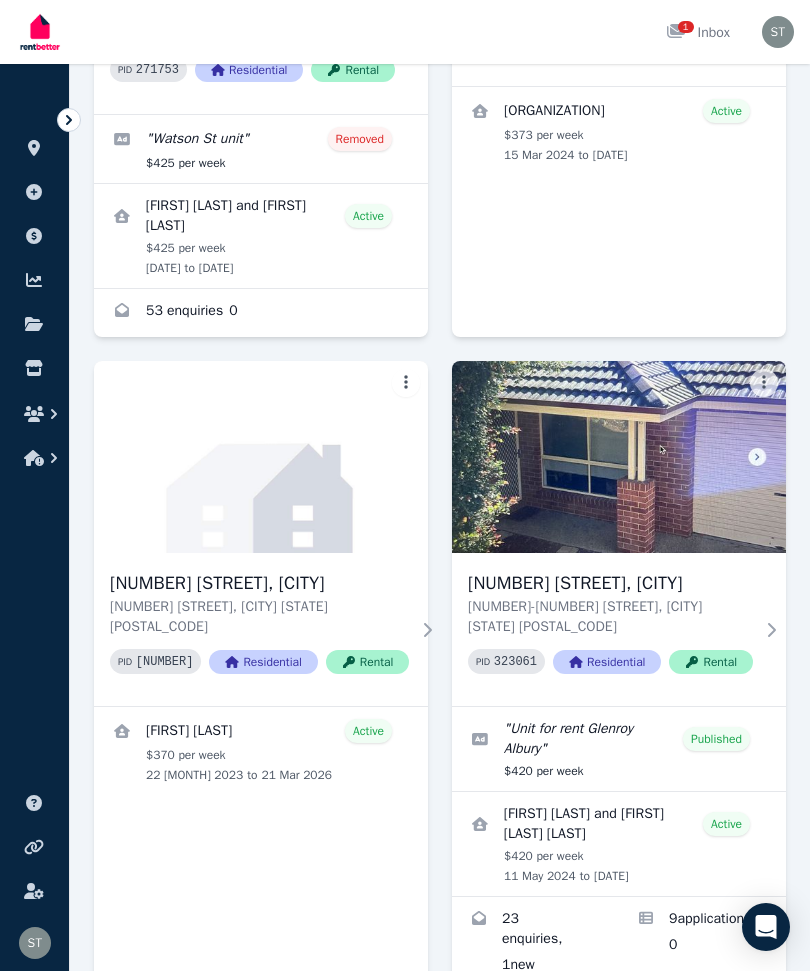 click on "[NUMBER] [STREET], [CITY]" at bounding box center [610, 583] 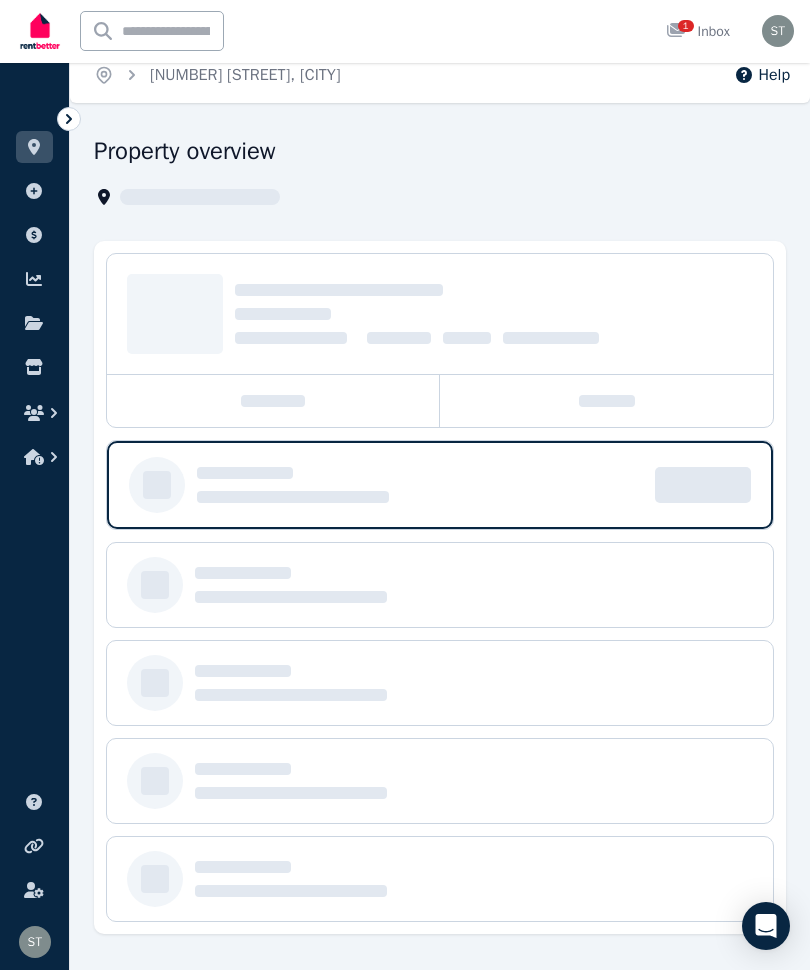 scroll, scrollTop: 17, scrollLeft: 0, axis: vertical 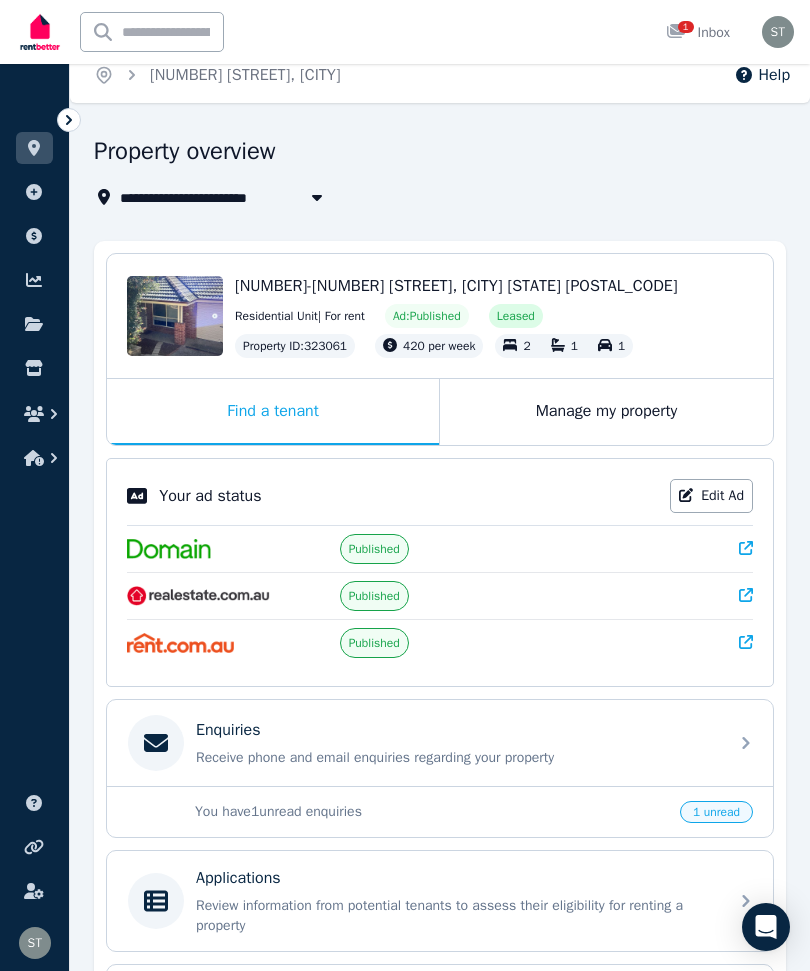 click on "Manage my property" at bounding box center (606, 412) 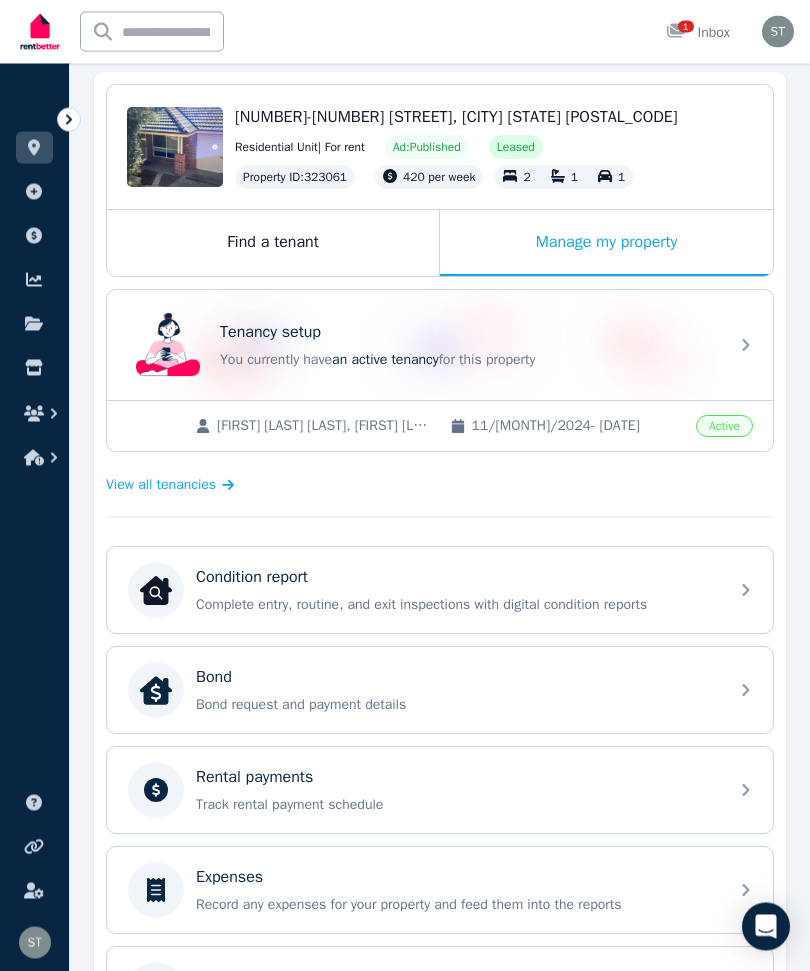 scroll, scrollTop: 186, scrollLeft: 0, axis: vertical 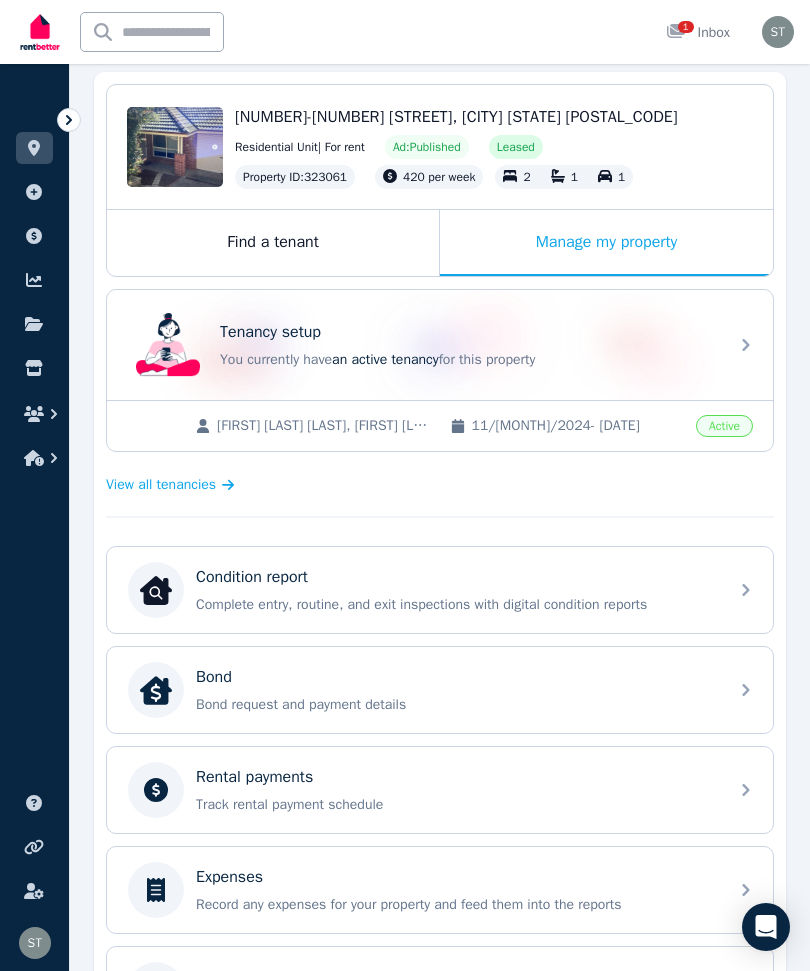 click on "Find a tenant" at bounding box center [273, 243] 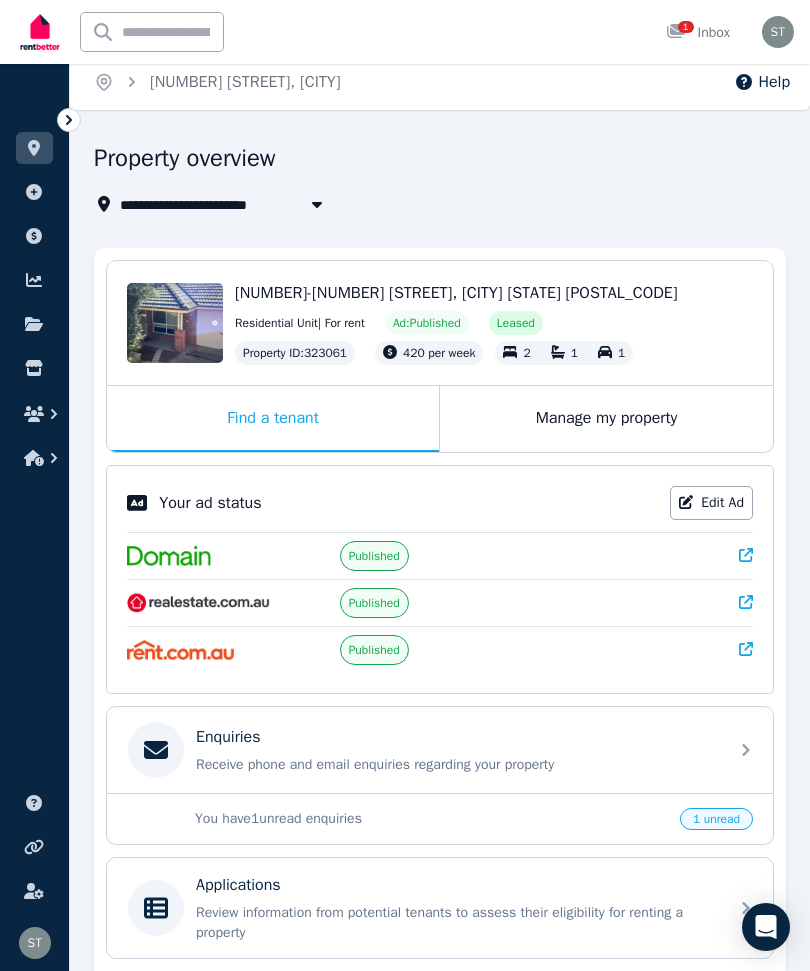 scroll, scrollTop: 0, scrollLeft: 0, axis: both 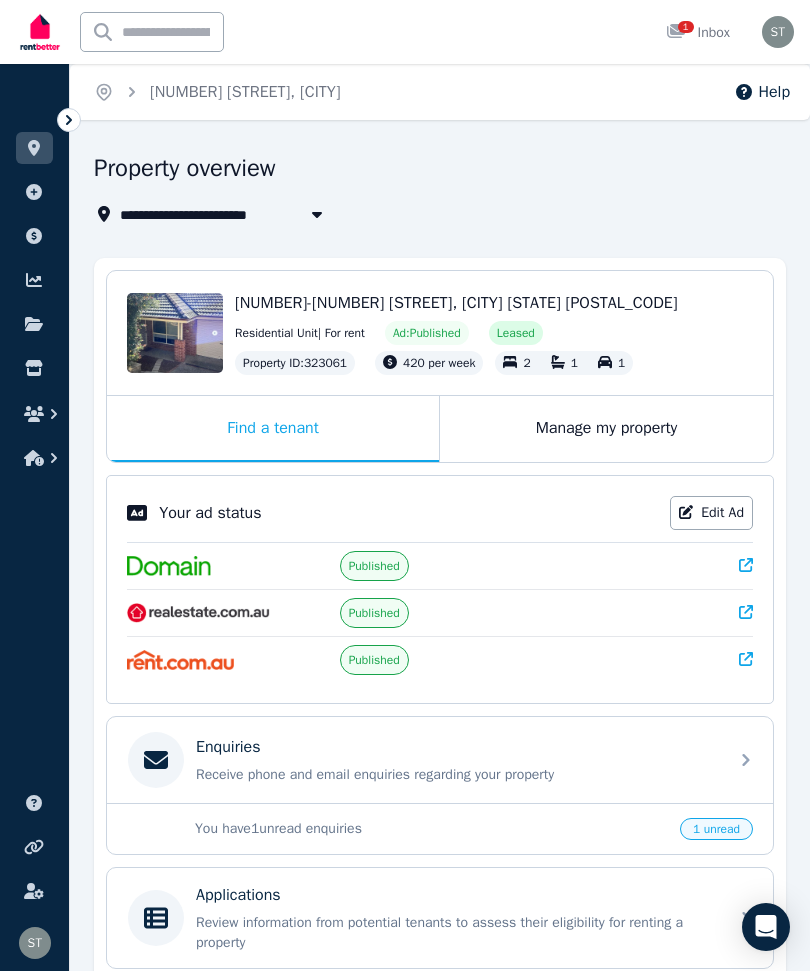 click on "Manage my property" at bounding box center (606, 429) 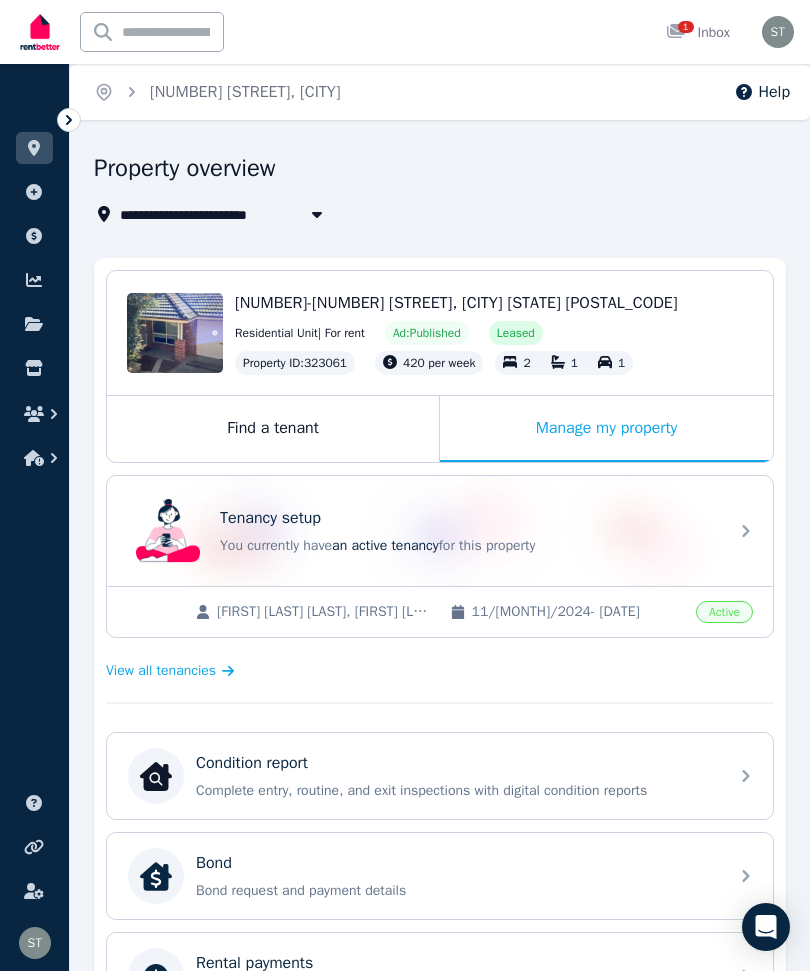 click on "Tenancy setup You currently have  an active tenancy  for this property" at bounding box center [468, 531] 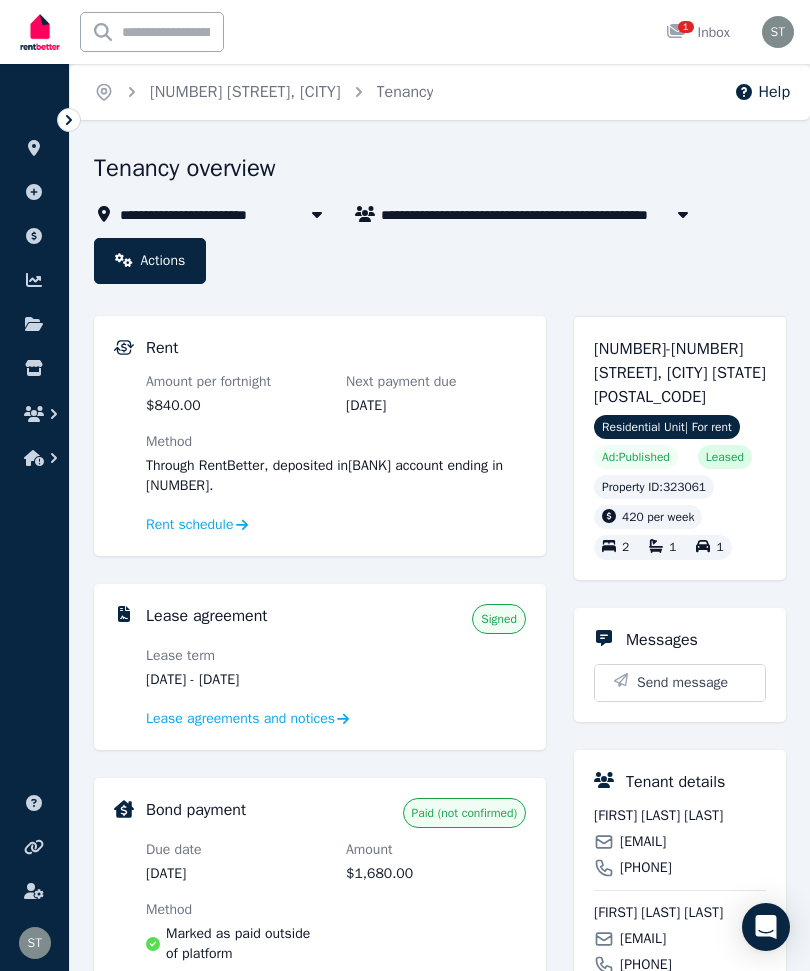 click on "Actions" at bounding box center (150, 261) 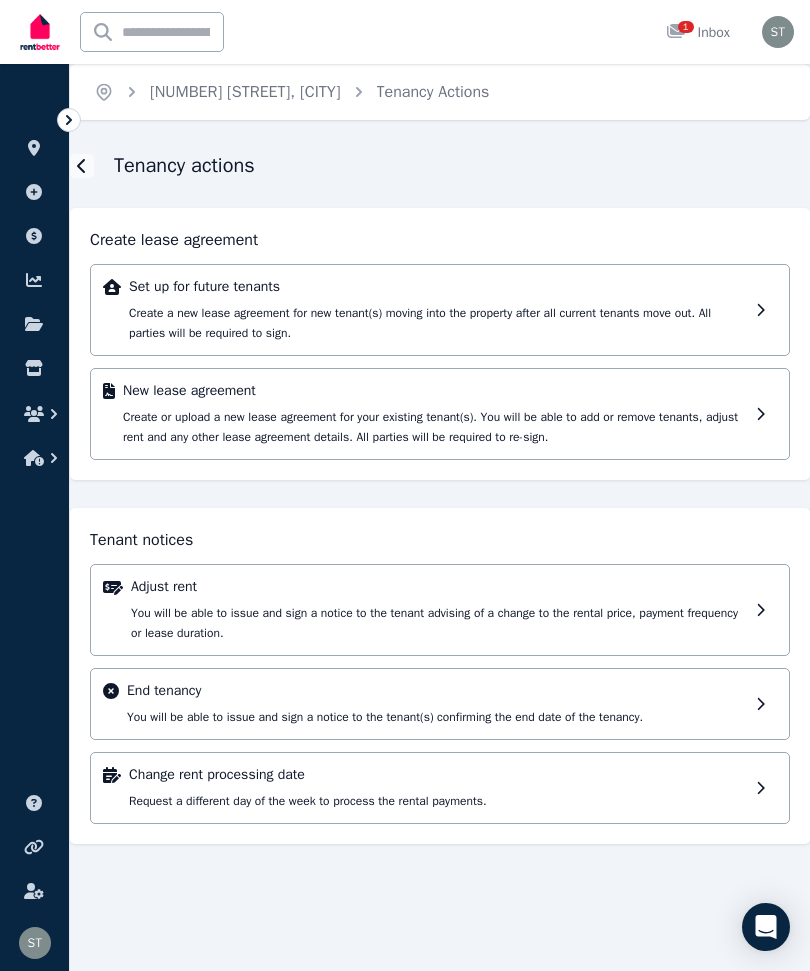 click on "End tenancy" at bounding box center (437, 691) 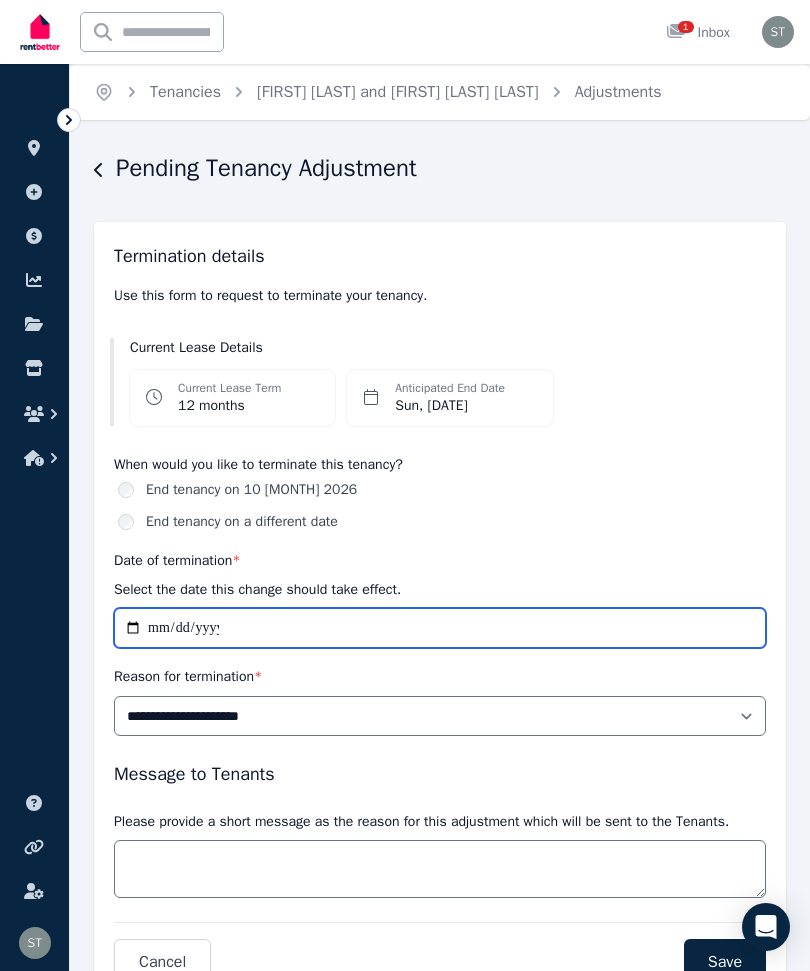 click on "**********" at bounding box center (440, 628) 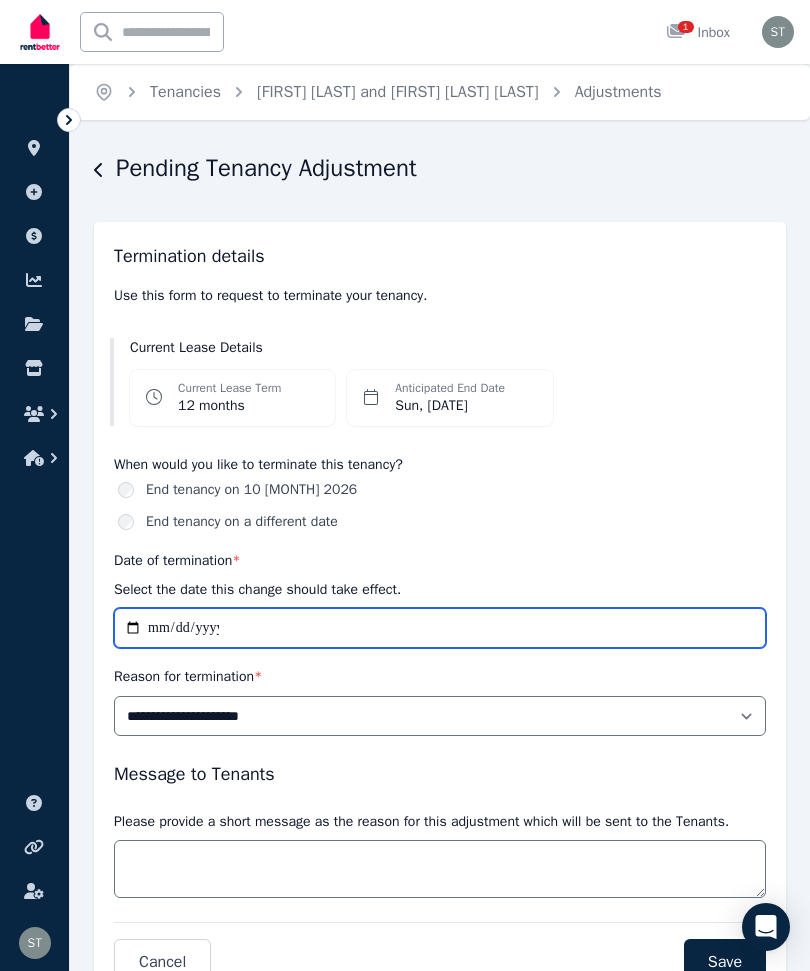 type on "**********" 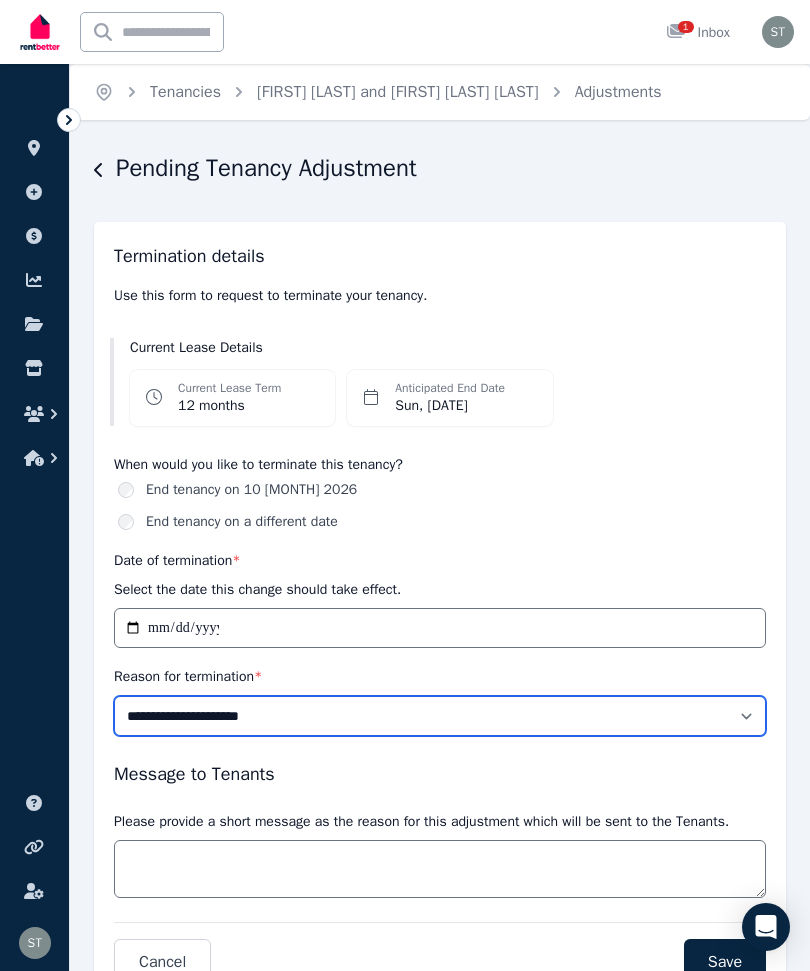 click on "**********" at bounding box center [440, 716] 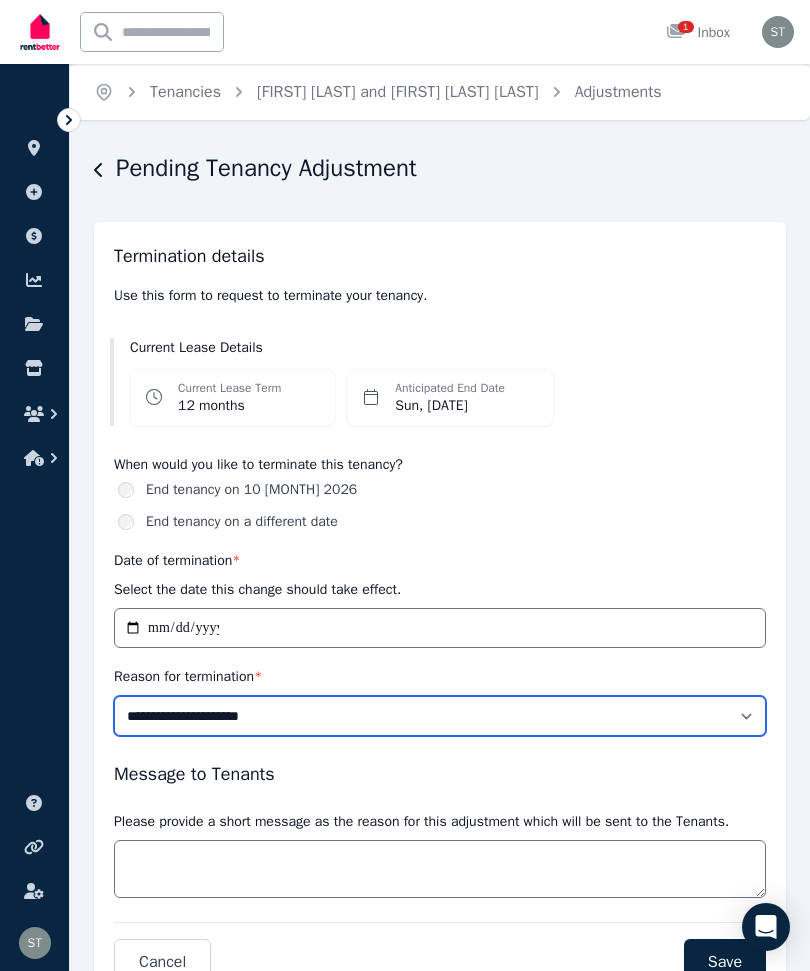 select on "*****" 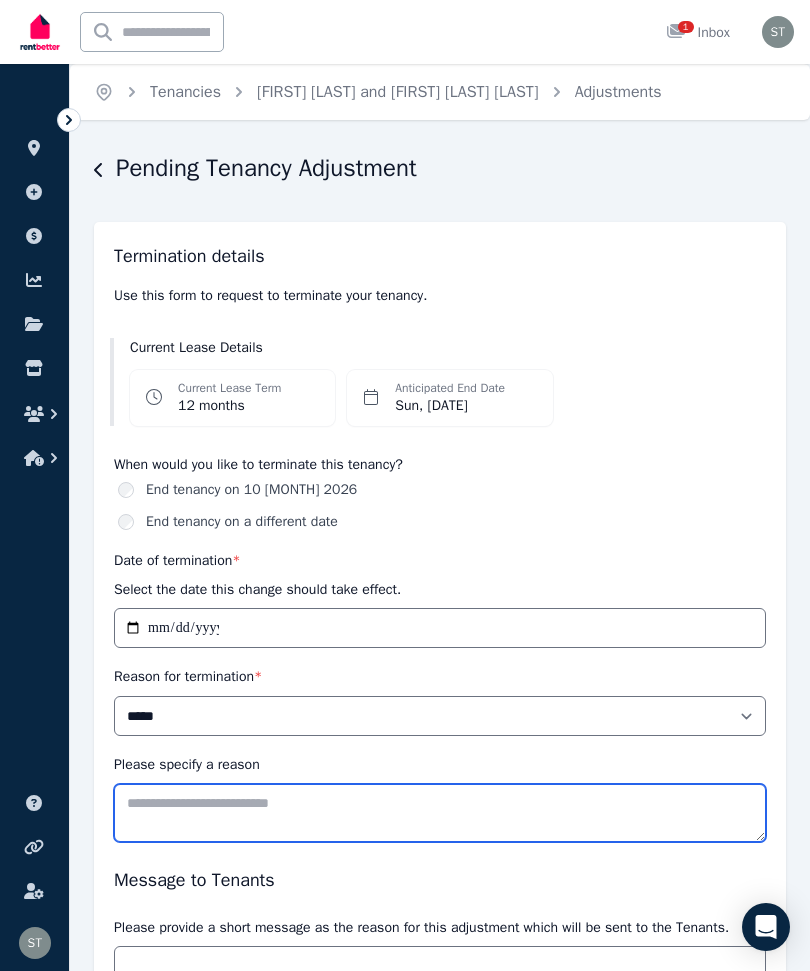 click on "Please specify a reason" at bounding box center (440, 813) 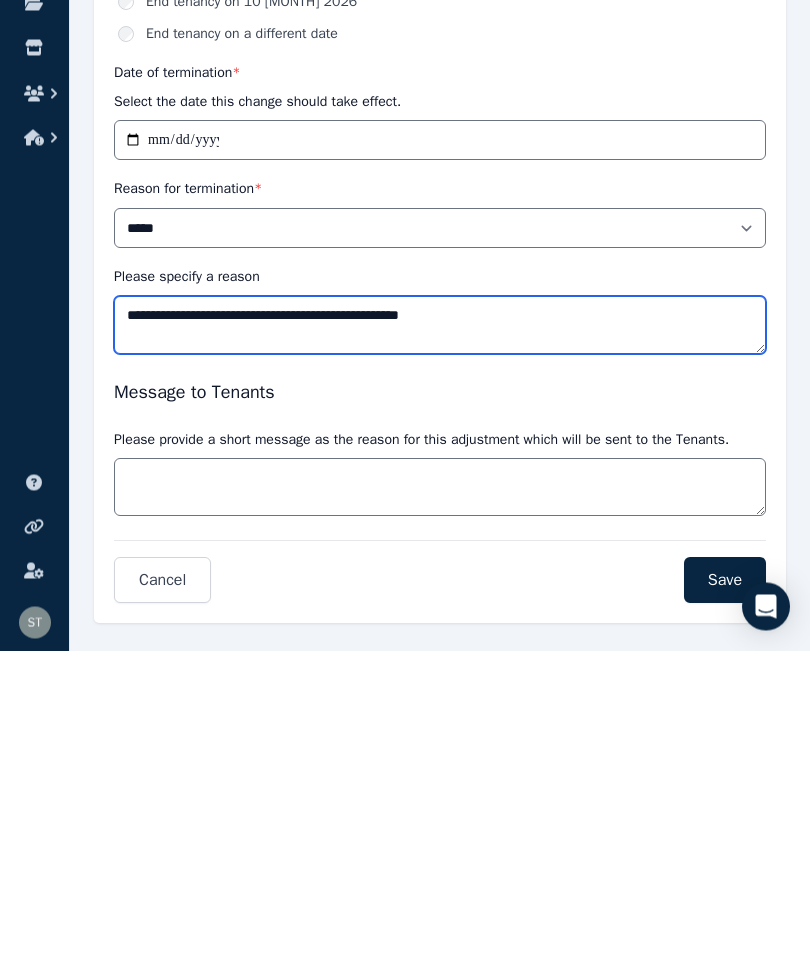 type on "**********" 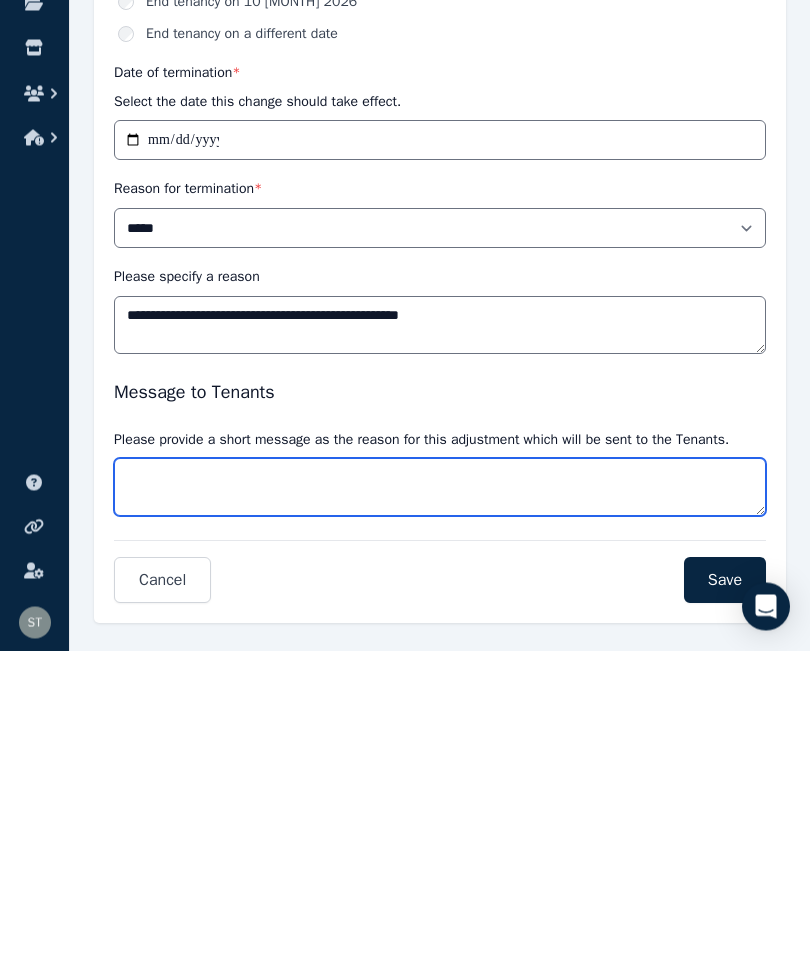click on "Message" at bounding box center (440, 808) 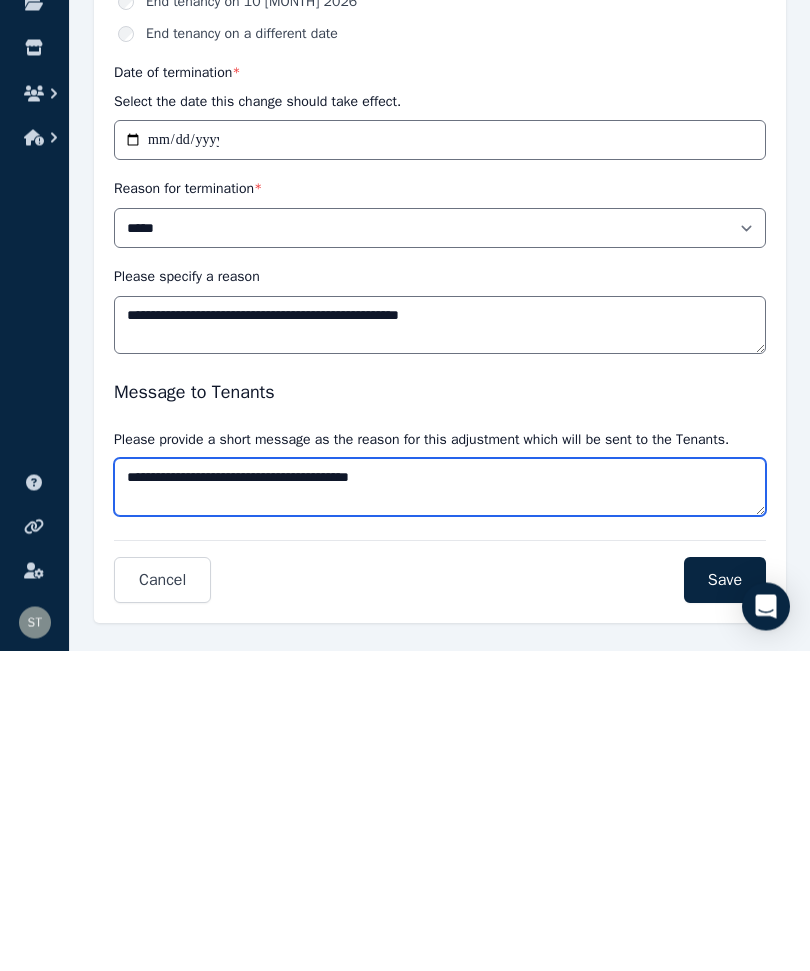 type on "**********" 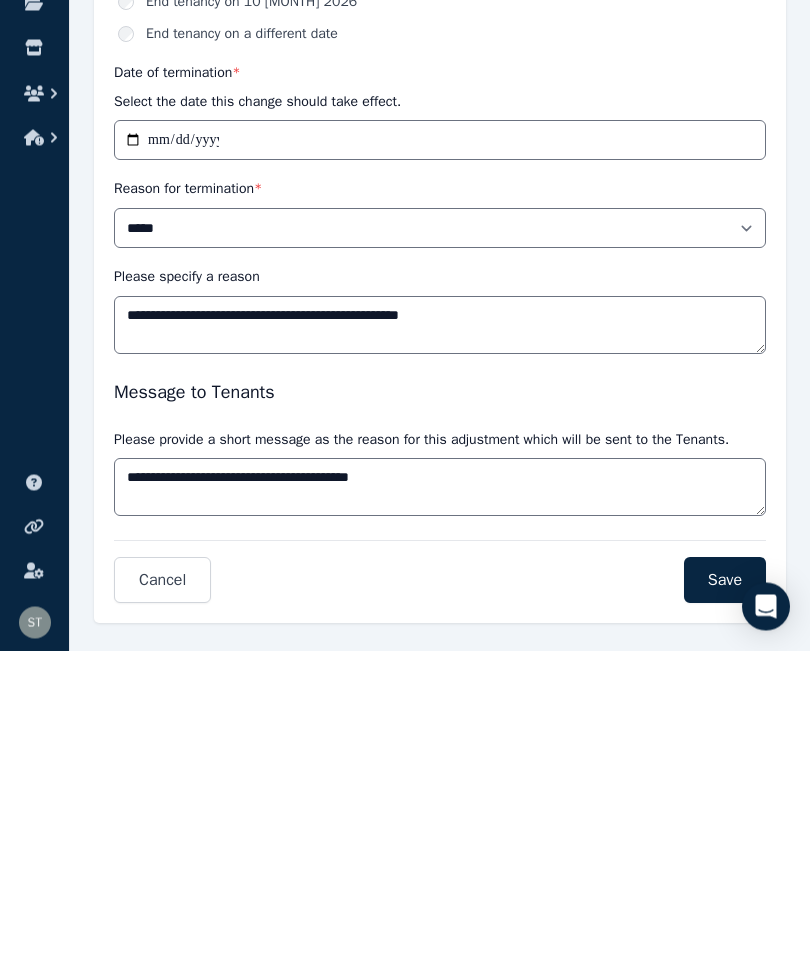 click on "Save" at bounding box center (725, 901) 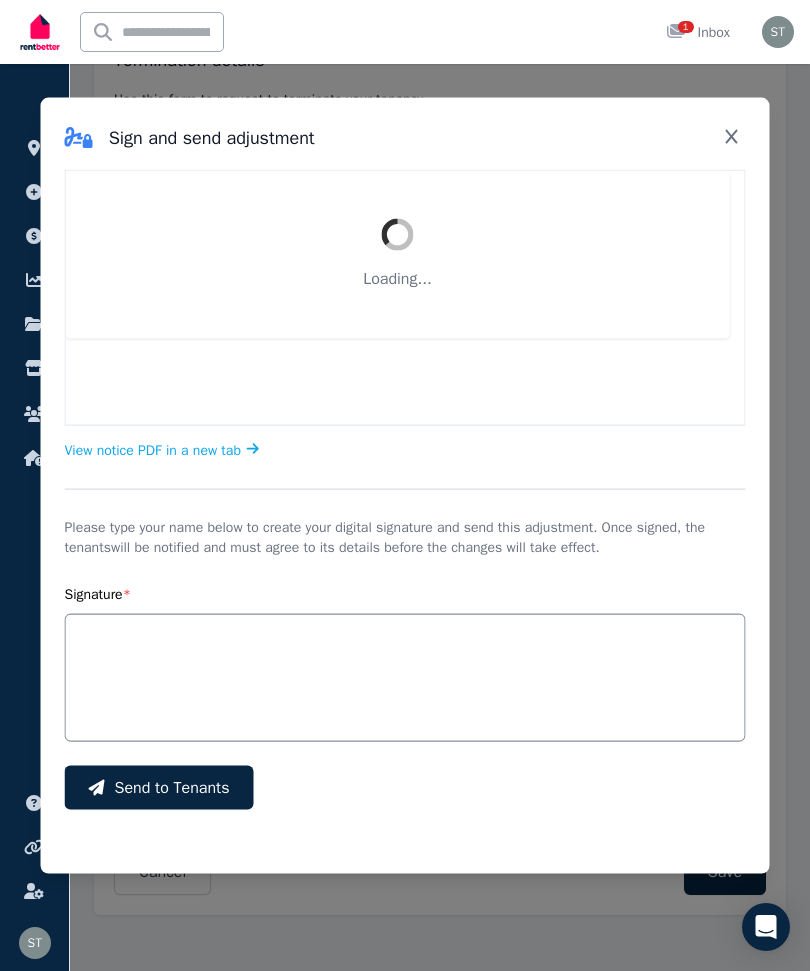scroll, scrollTop: 82, scrollLeft: 0, axis: vertical 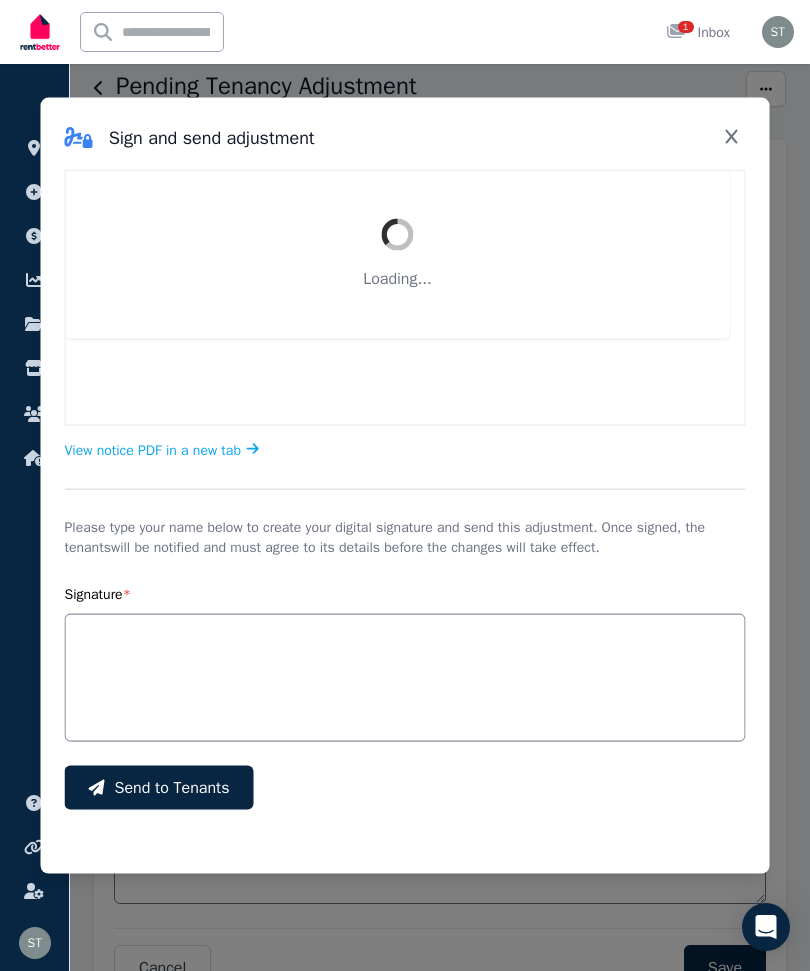 select on "*****" 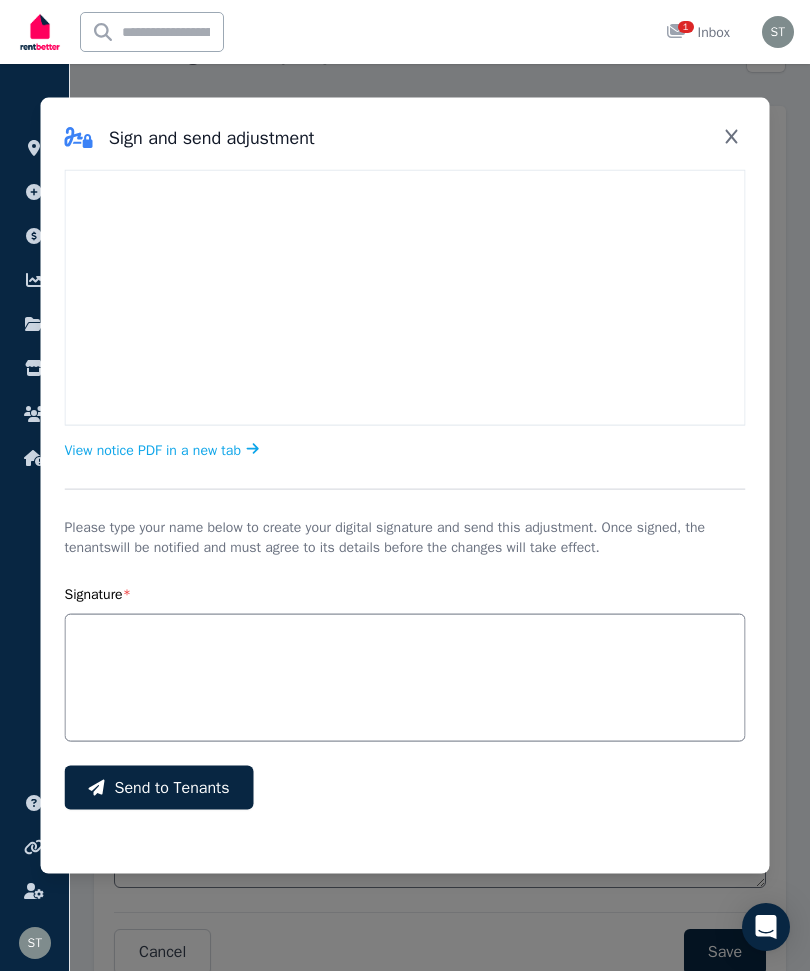 scroll, scrollTop: 216, scrollLeft: 0, axis: vertical 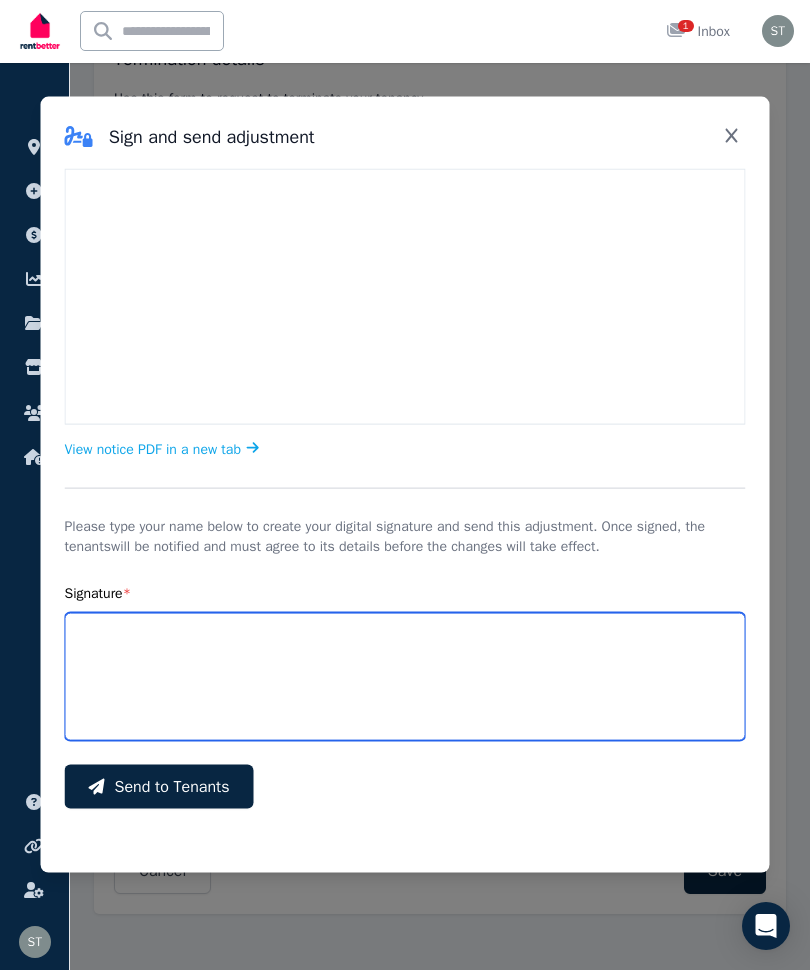 click on "Signature *" at bounding box center [405, 677] 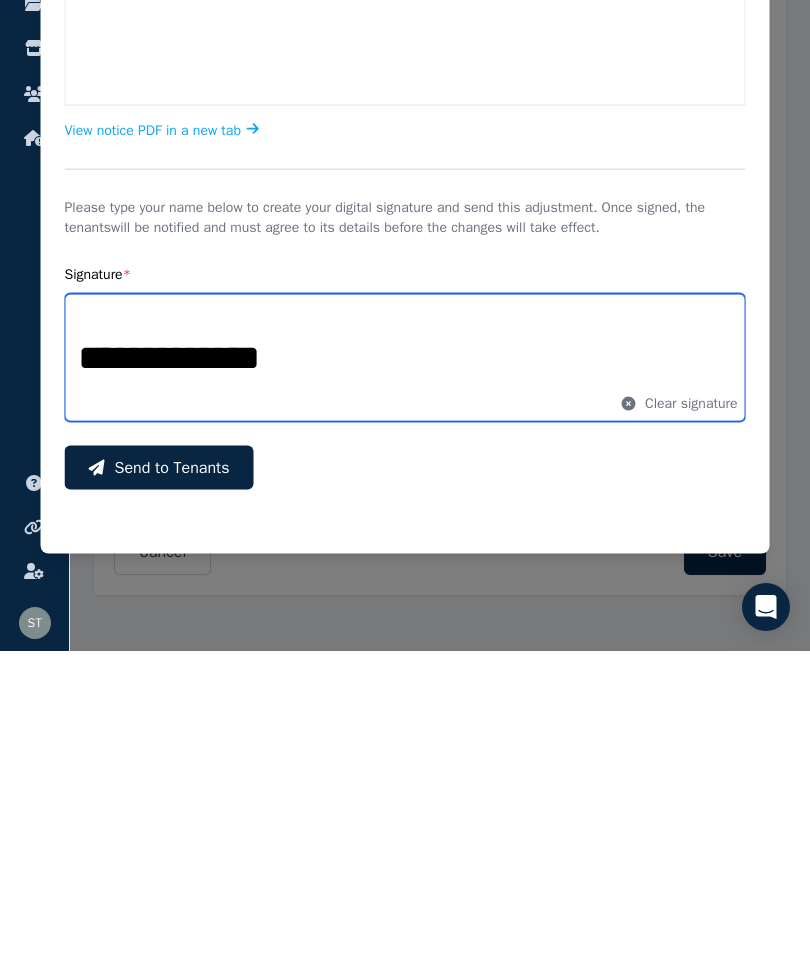 type on "**********" 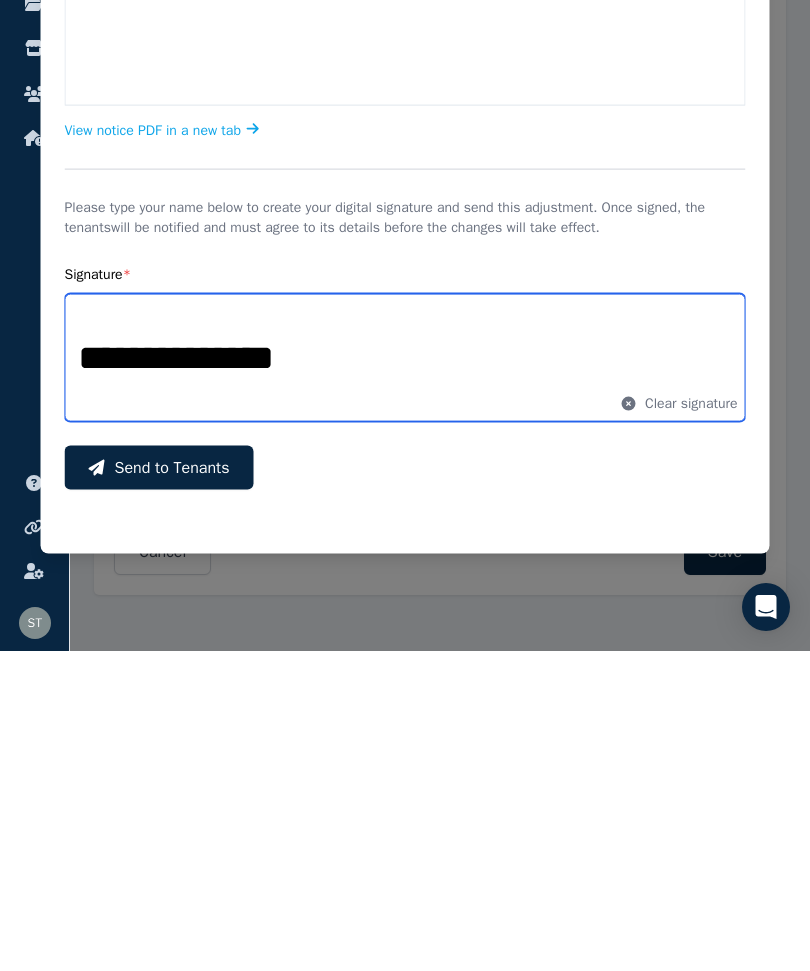 scroll, scrollTop: 0, scrollLeft: 0, axis: both 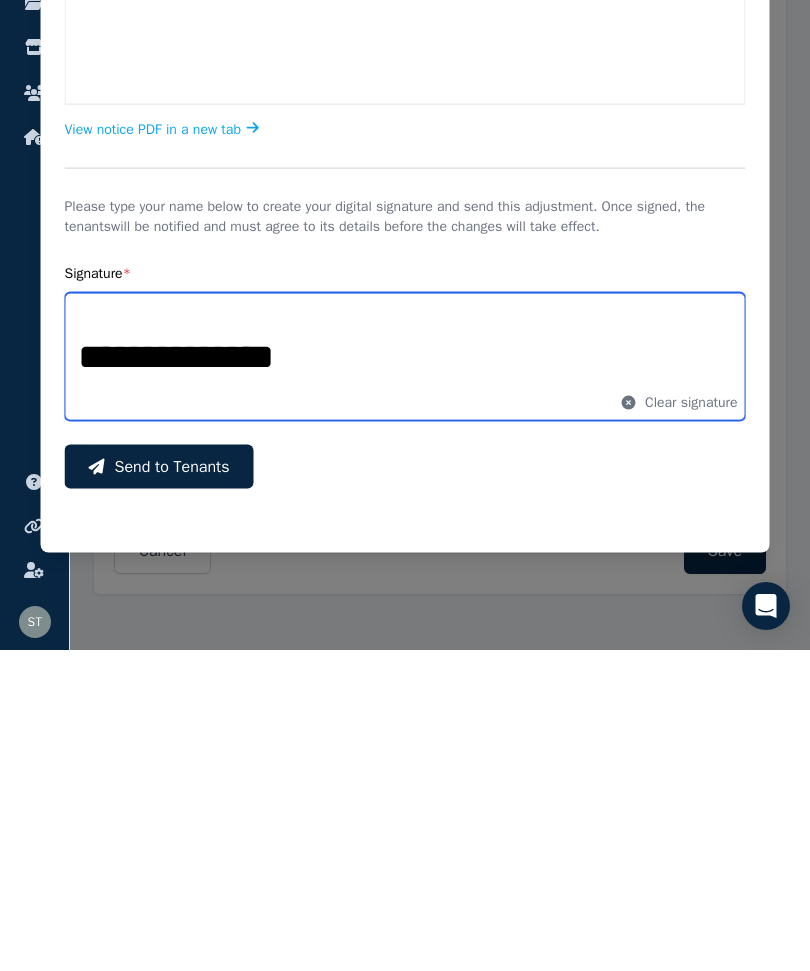 select on "*****" 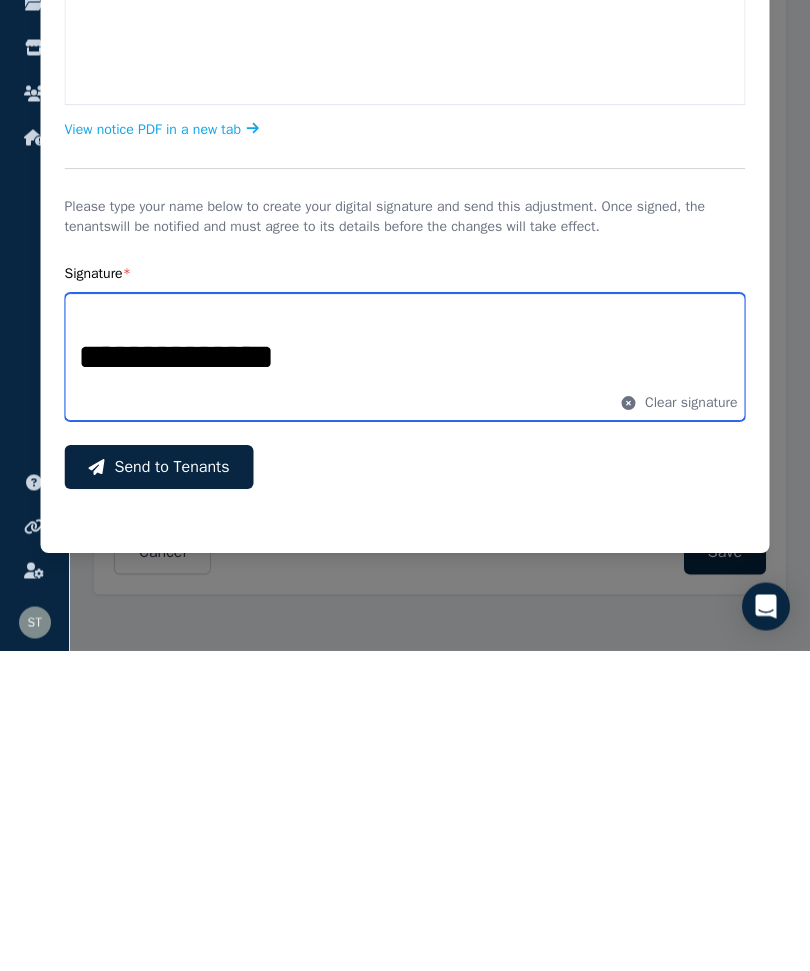 select on "*****" 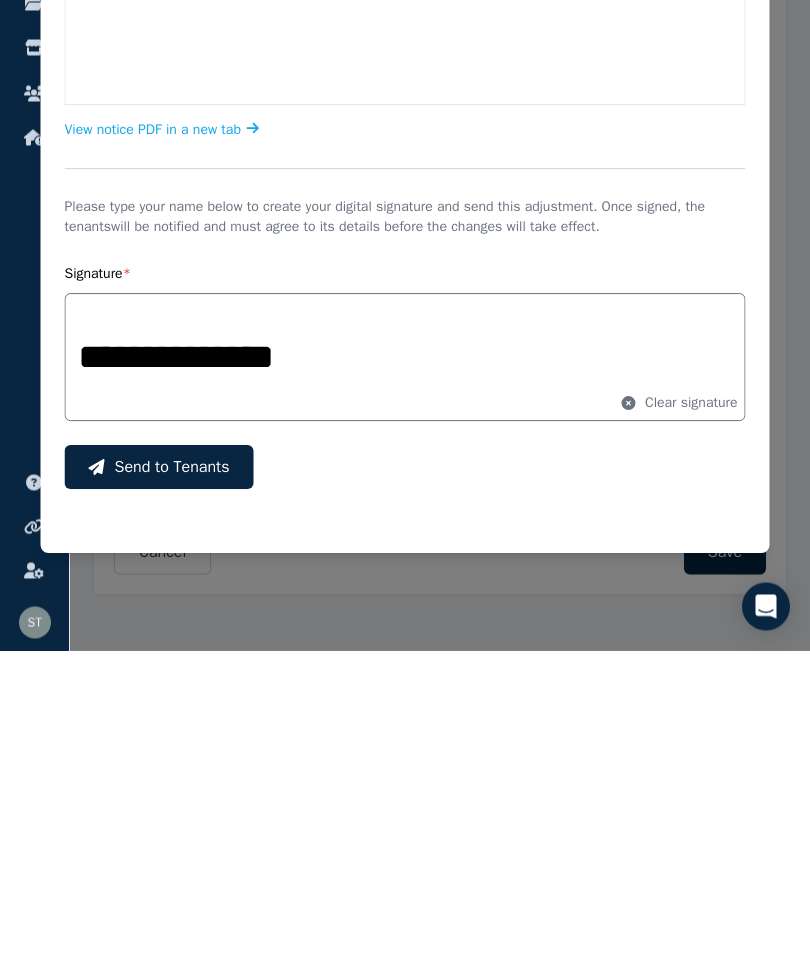 click on "View notice PDF in a new tab" at bounding box center (162, 449) 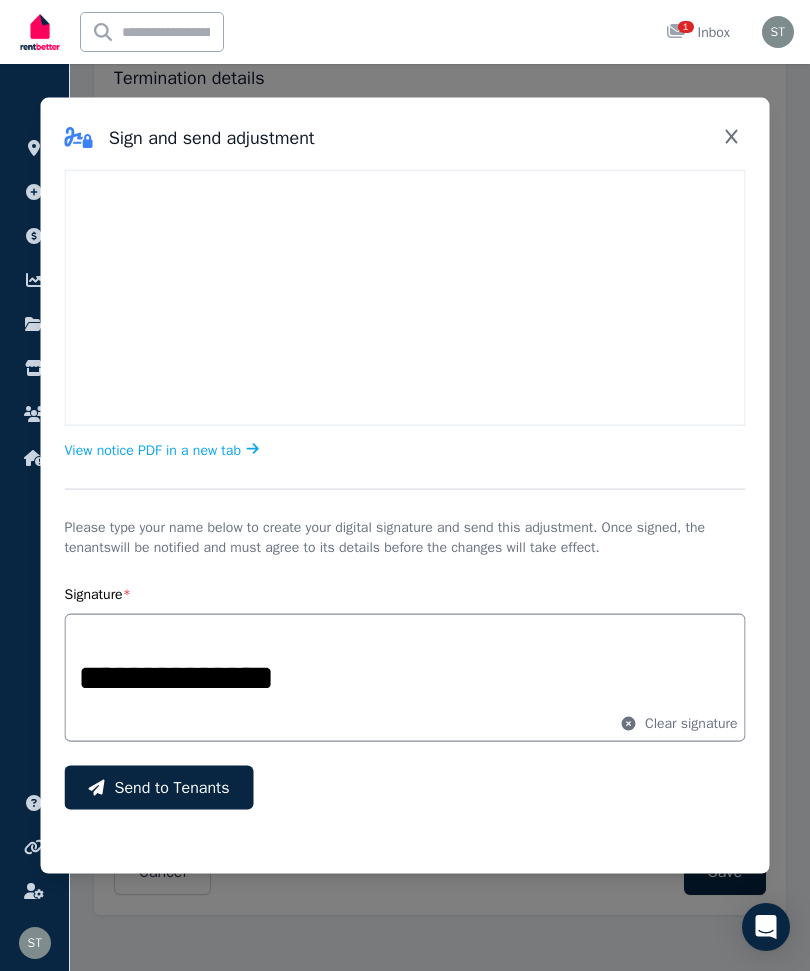 select on "*****" 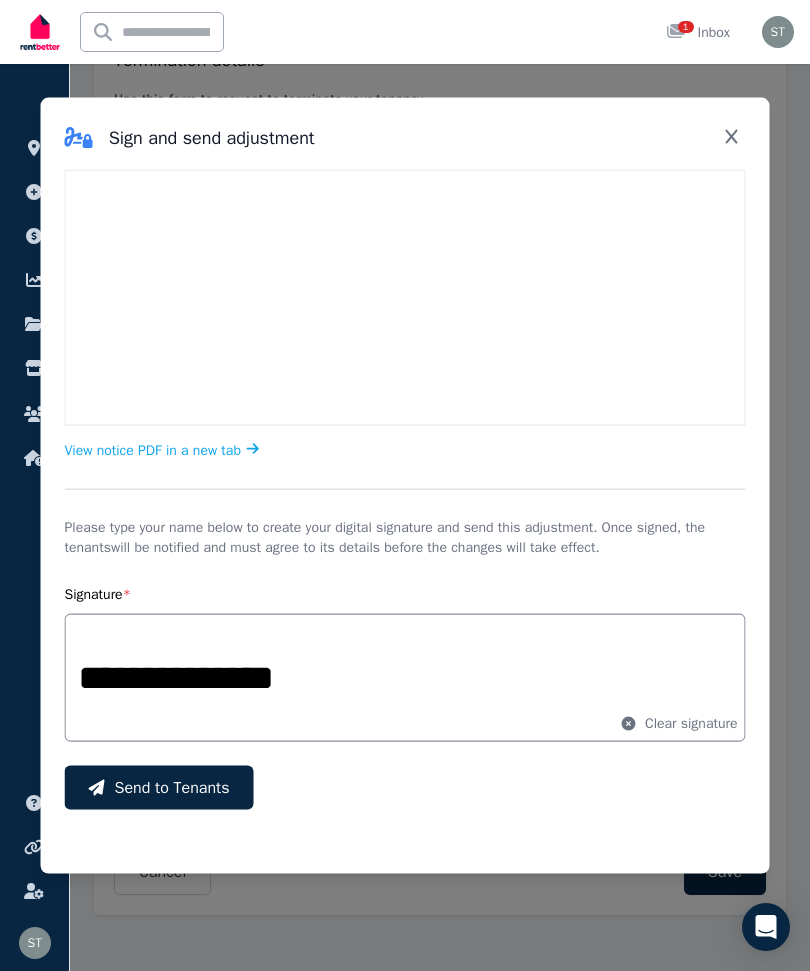 click on "Send to Tenants" at bounding box center [172, 787] 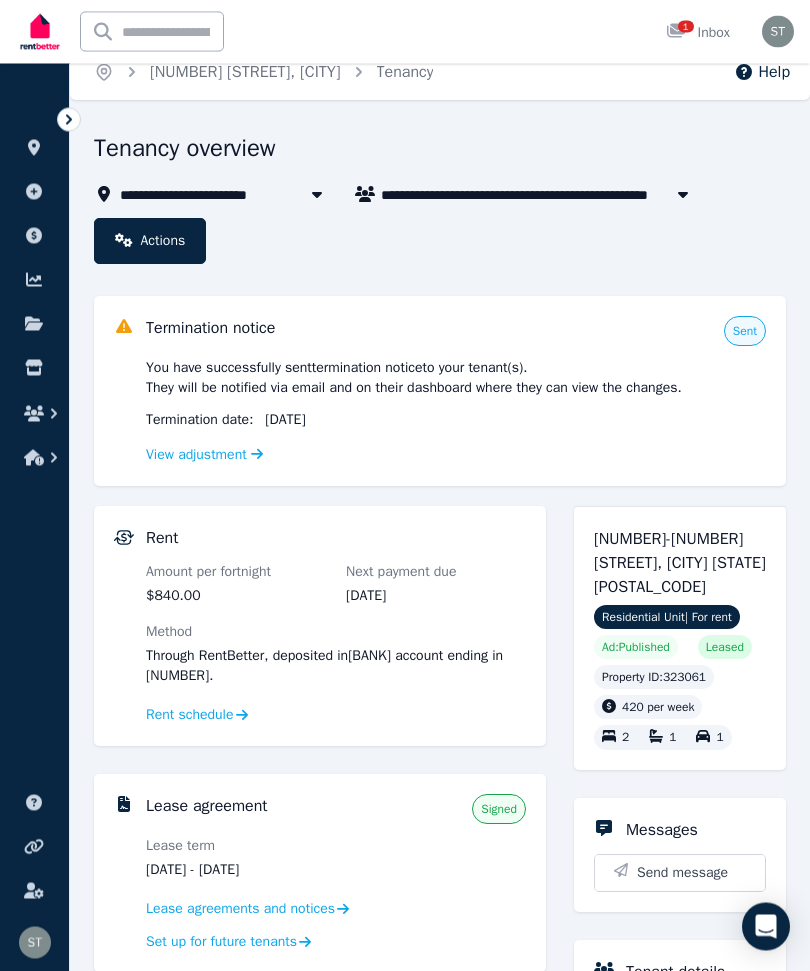 scroll, scrollTop: 0, scrollLeft: 0, axis: both 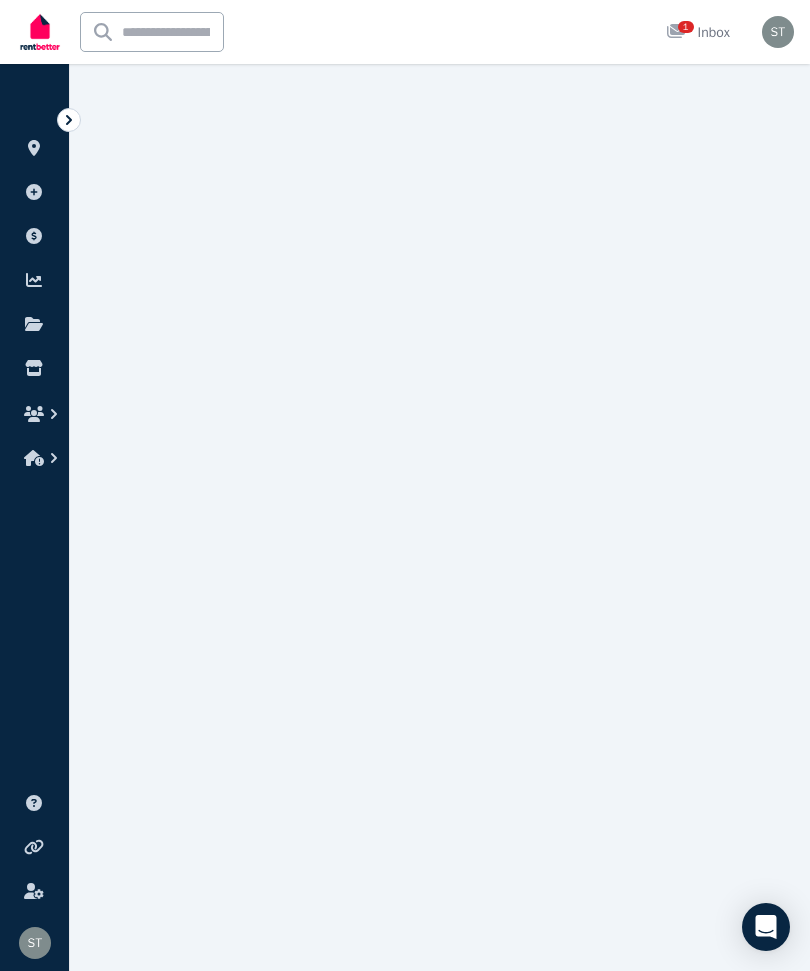click 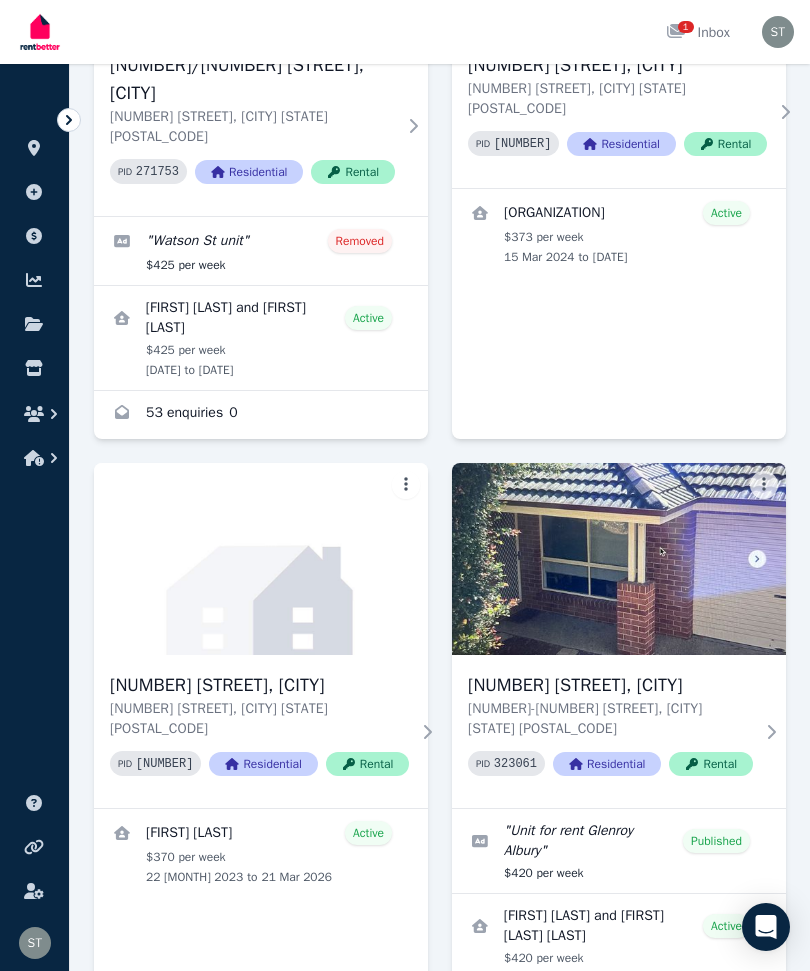click on "[NUMBER] [STREET], [CITY]" at bounding box center (610, 685) 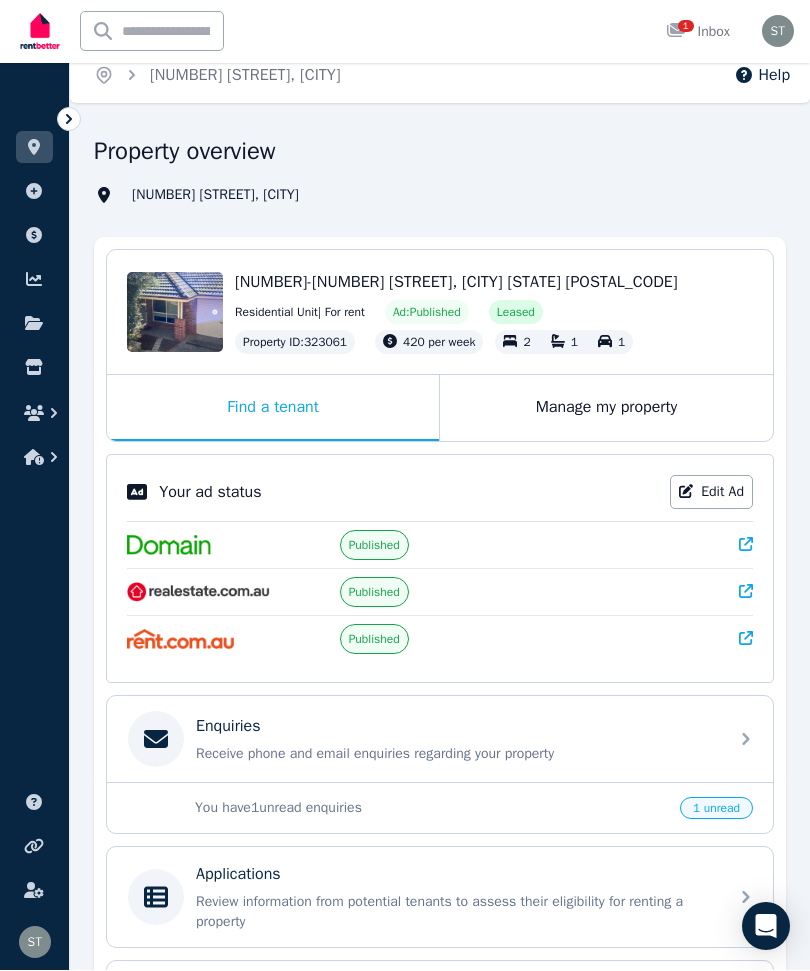 scroll, scrollTop: 17, scrollLeft: 0, axis: vertical 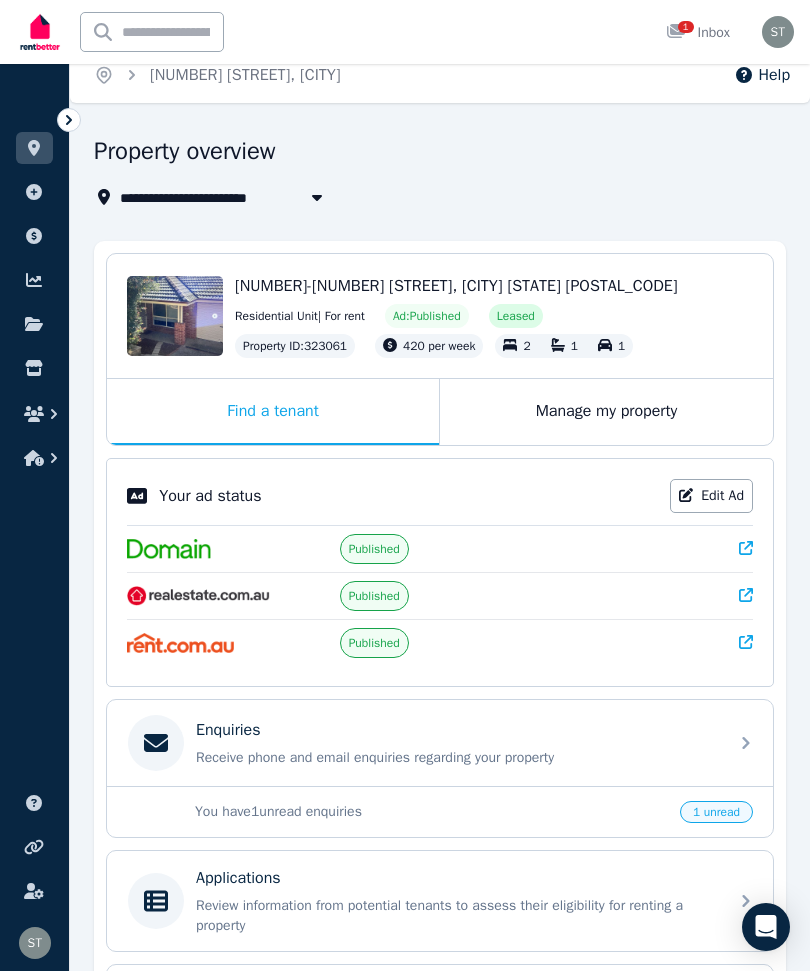 click on "Receive phone and email enquiries regarding your property" at bounding box center (456, 758) 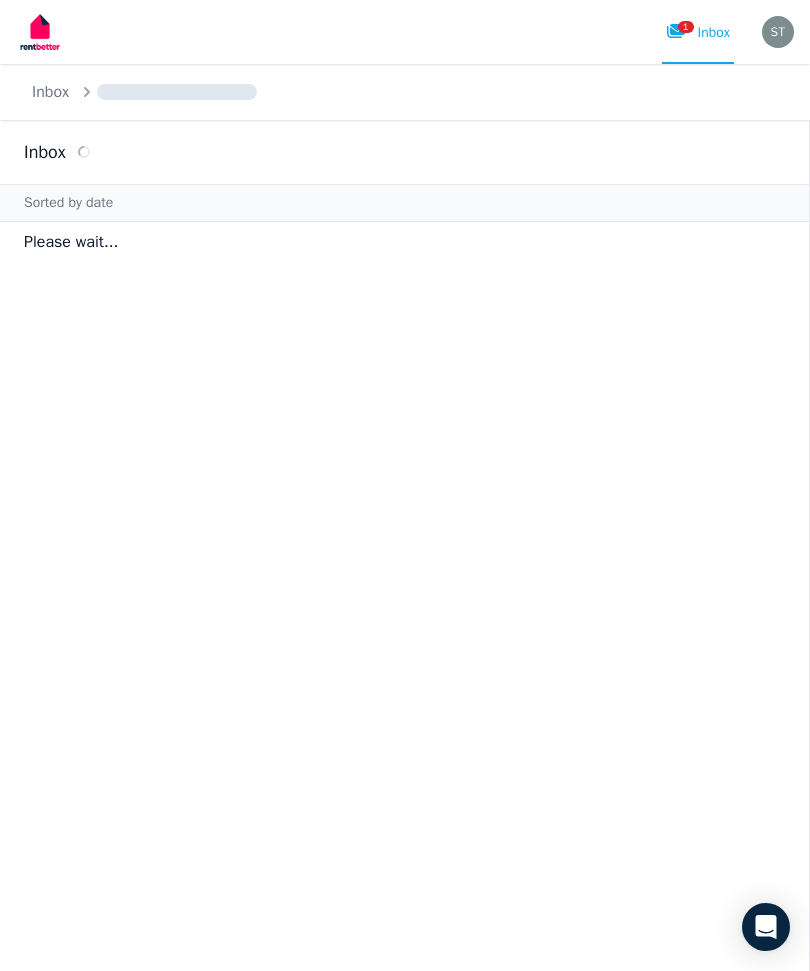 scroll, scrollTop: 0, scrollLeft: 0, axis: both 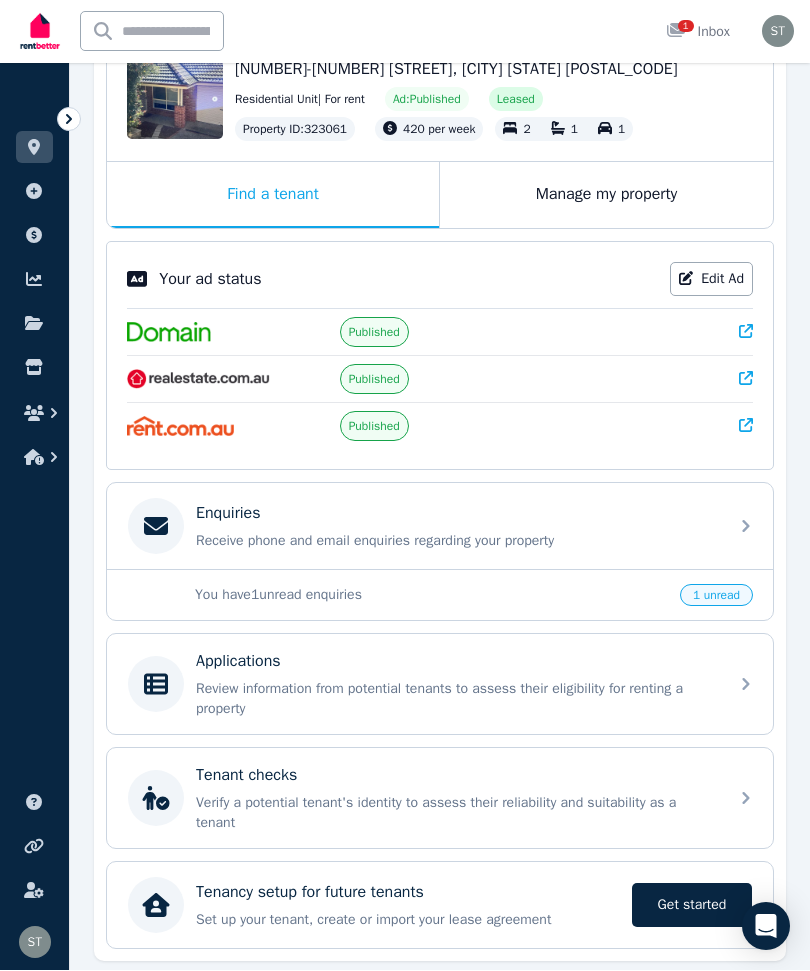 click on "Review information from potential tenants to assess their eligibility for renting a property" at bounding box center (456, 700) 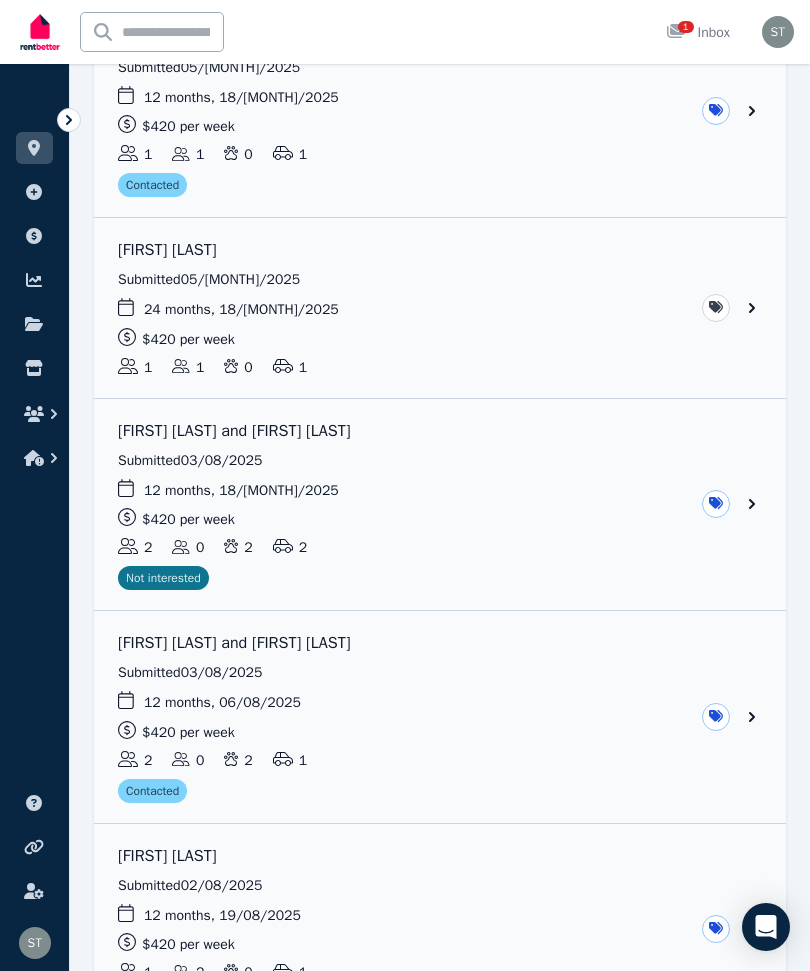 scroll, scrollTop: 492, scrollLeft: 0, axis: vertical 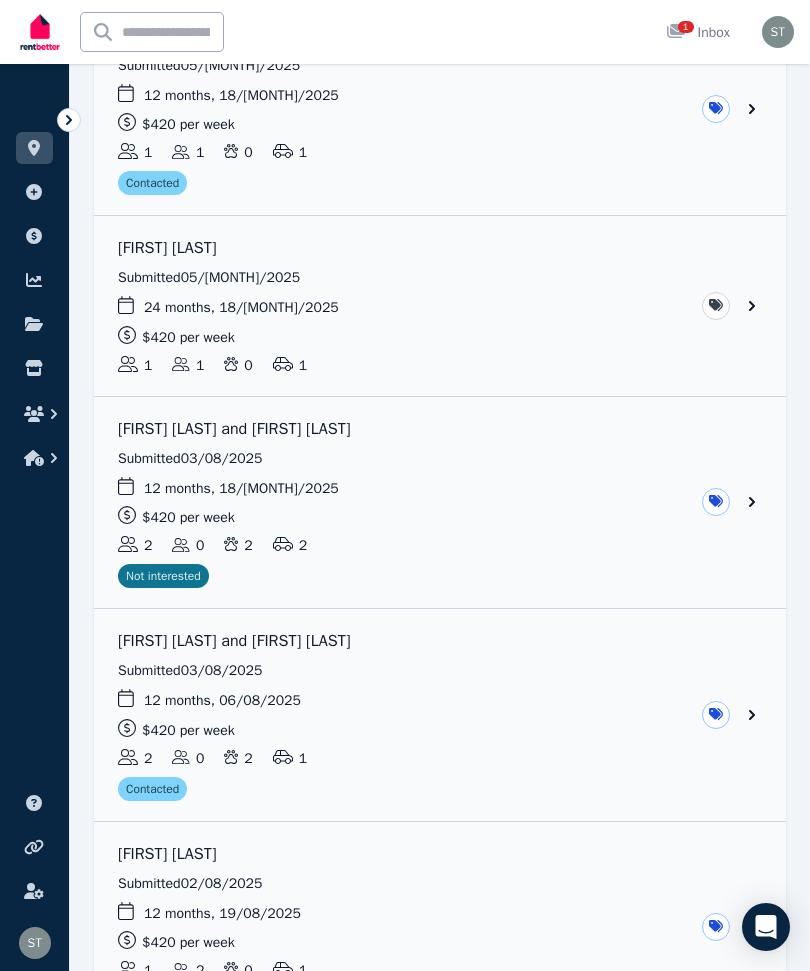 click at bounding box center (440, 715) 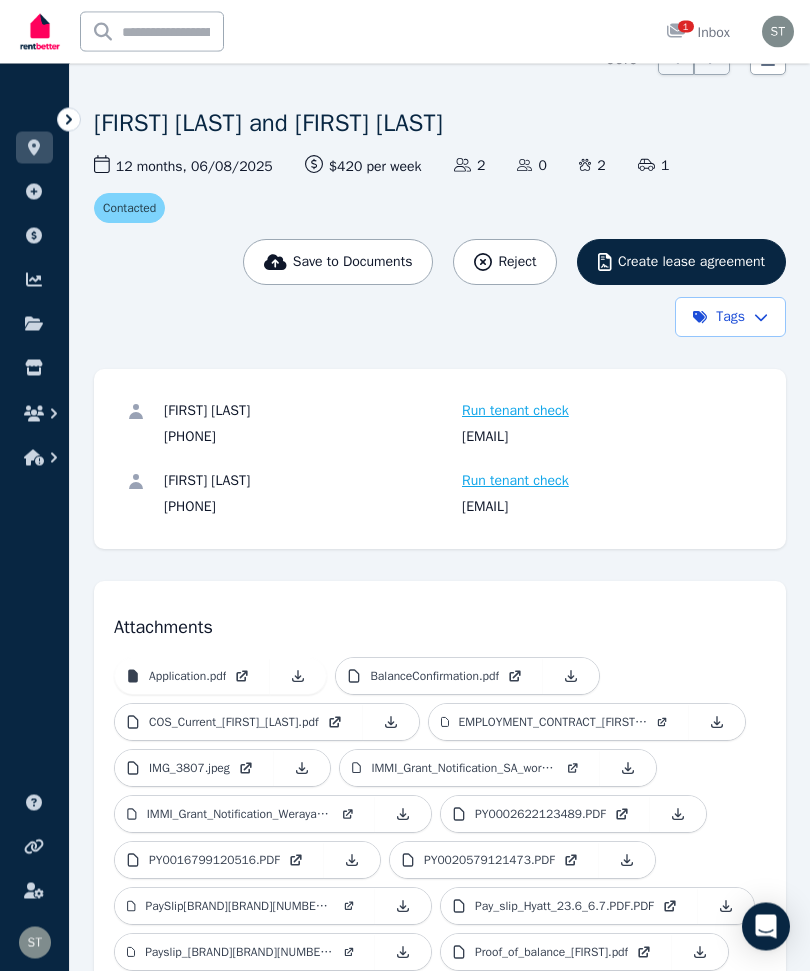 scroll, scrollTop: 0, scrollLeft: 0, axis: both 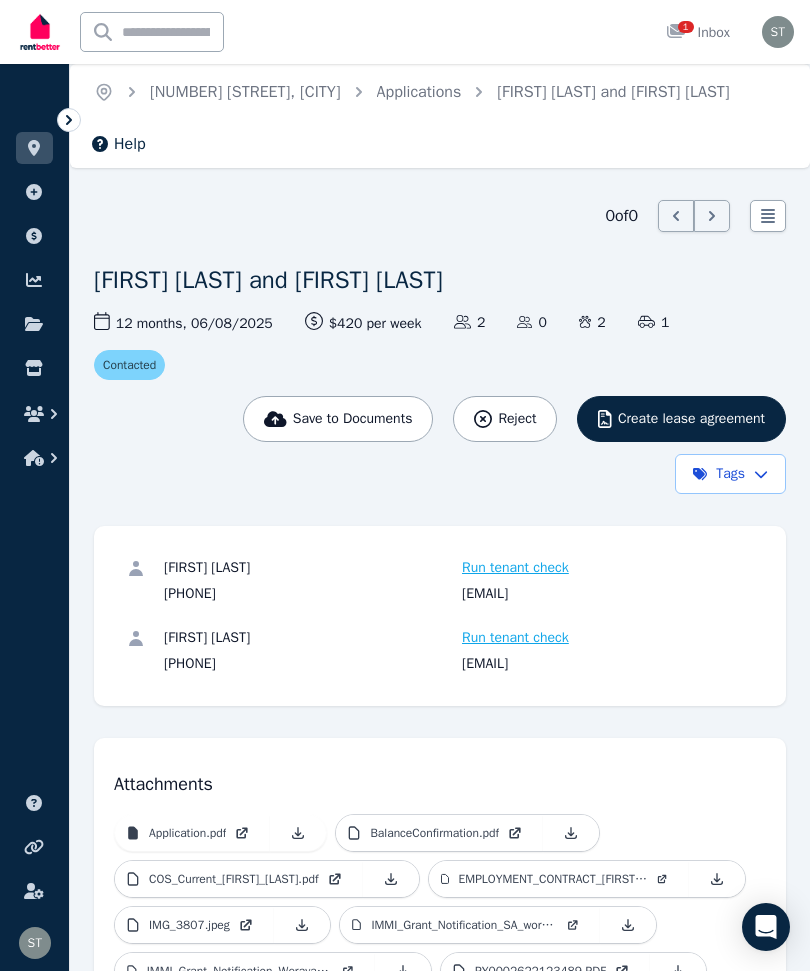 click 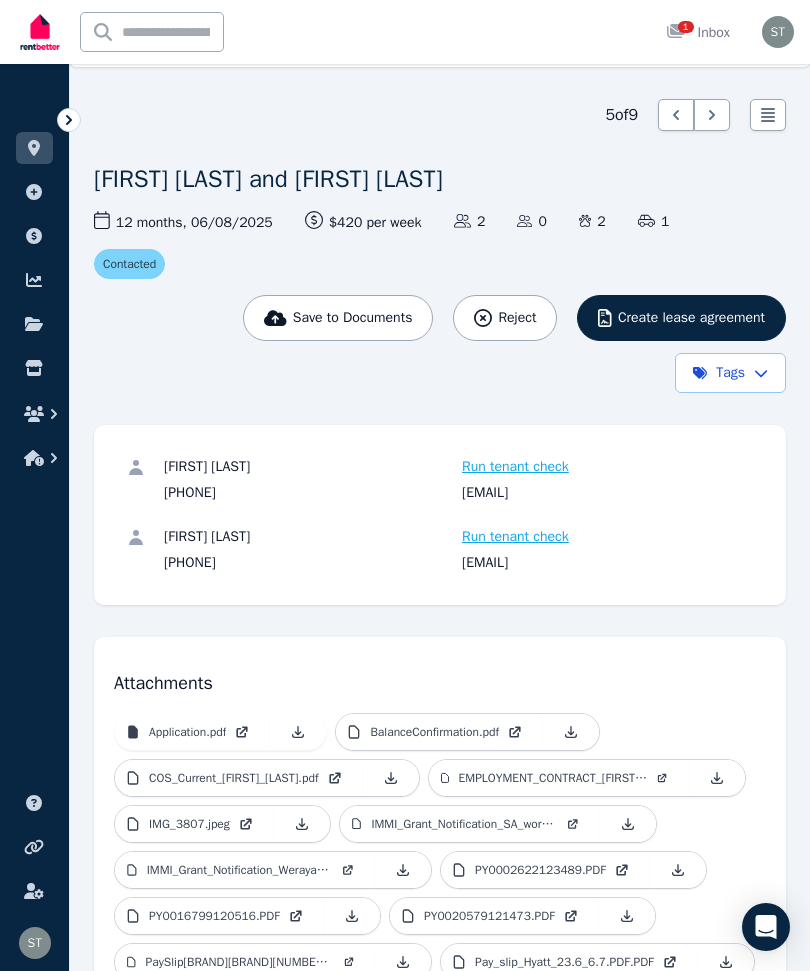 scroll, scrollTop: 0, scrollLeft: 0, axis: both 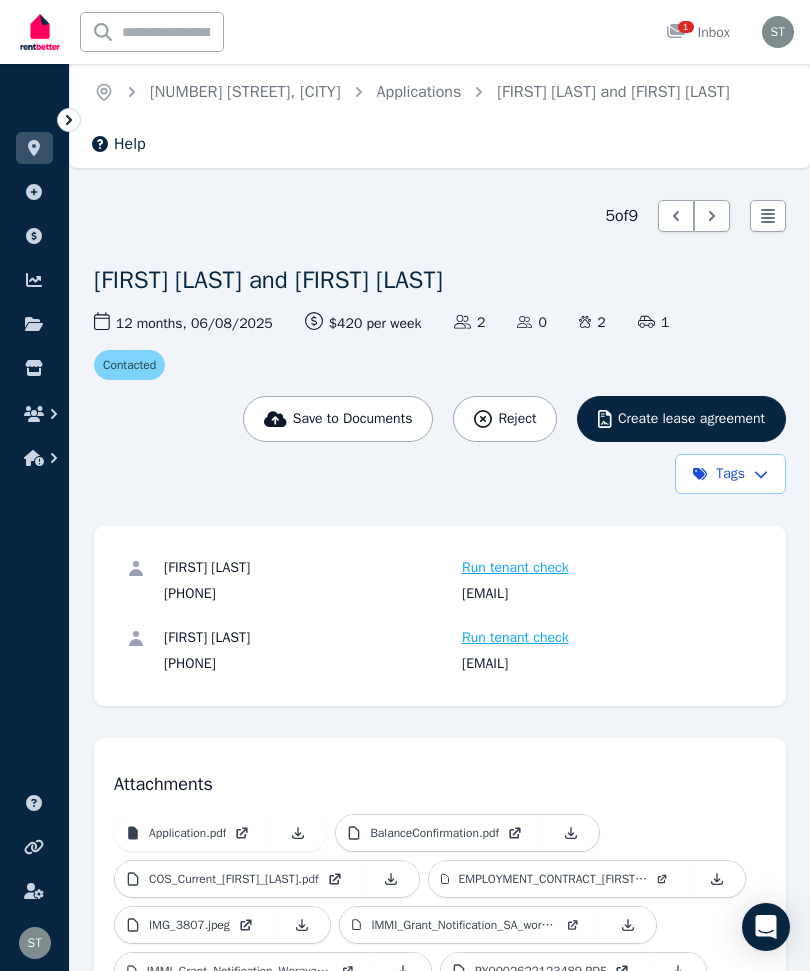 click on "Create lease agreement" at bounding box center [691, 419] 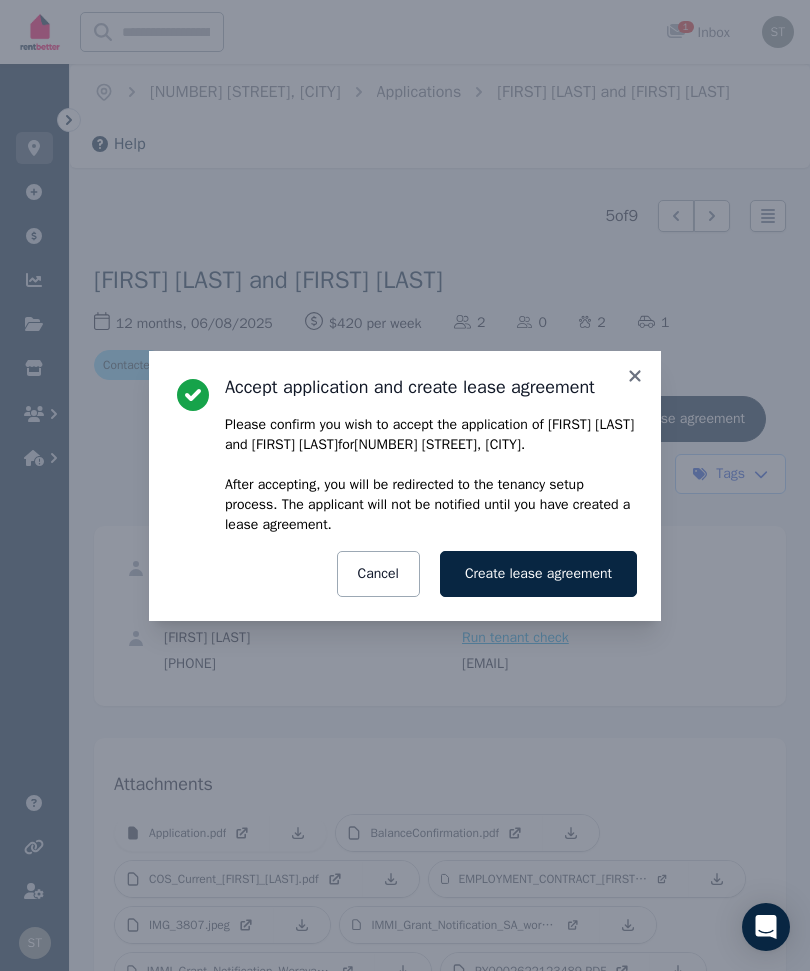 click on "Create lease agreement" at bounding box center (538, 574) 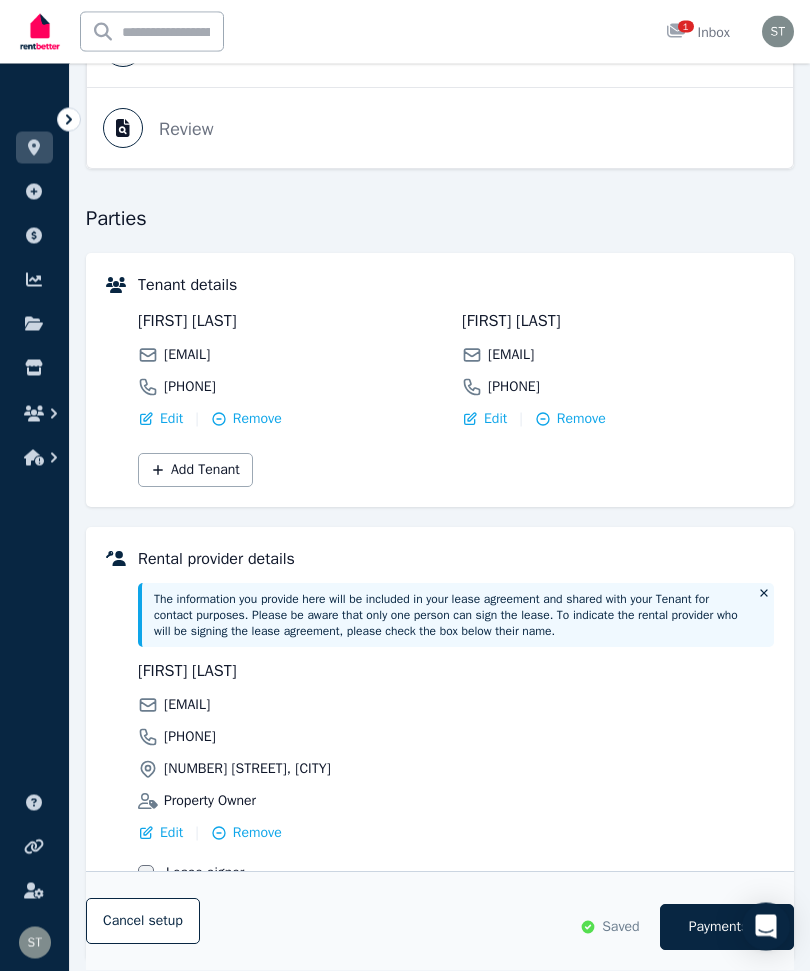 scroll, scrollTop: 387, scrollLeft: 0, axis: vertical 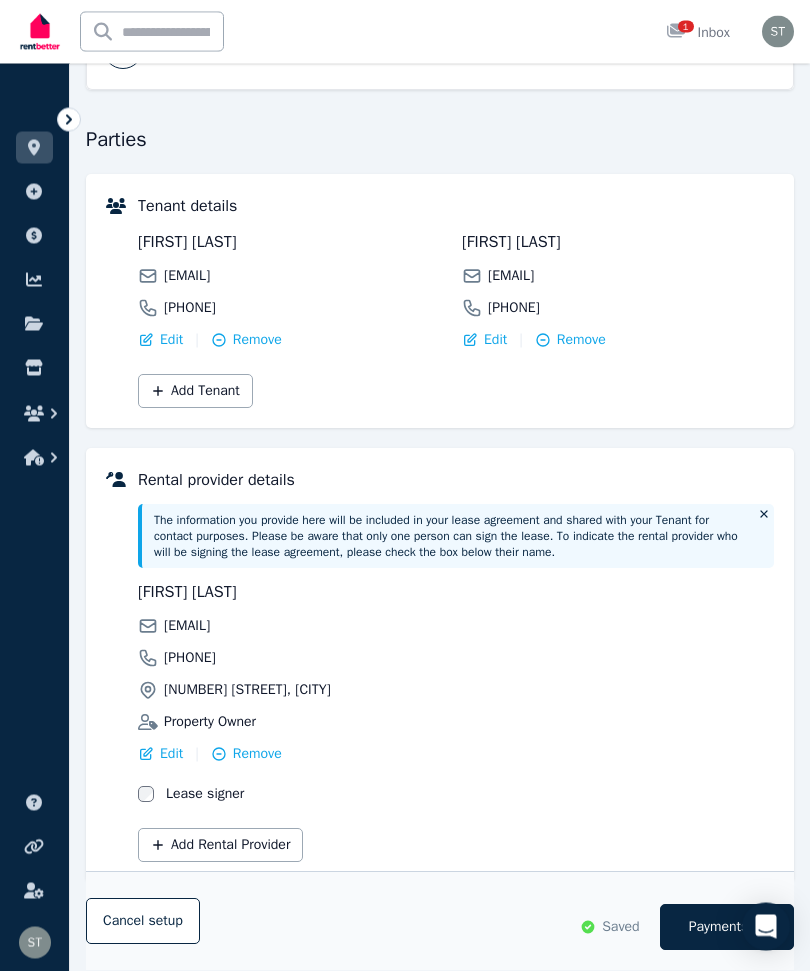 click on "Payments" at bounding box center [719, 928] 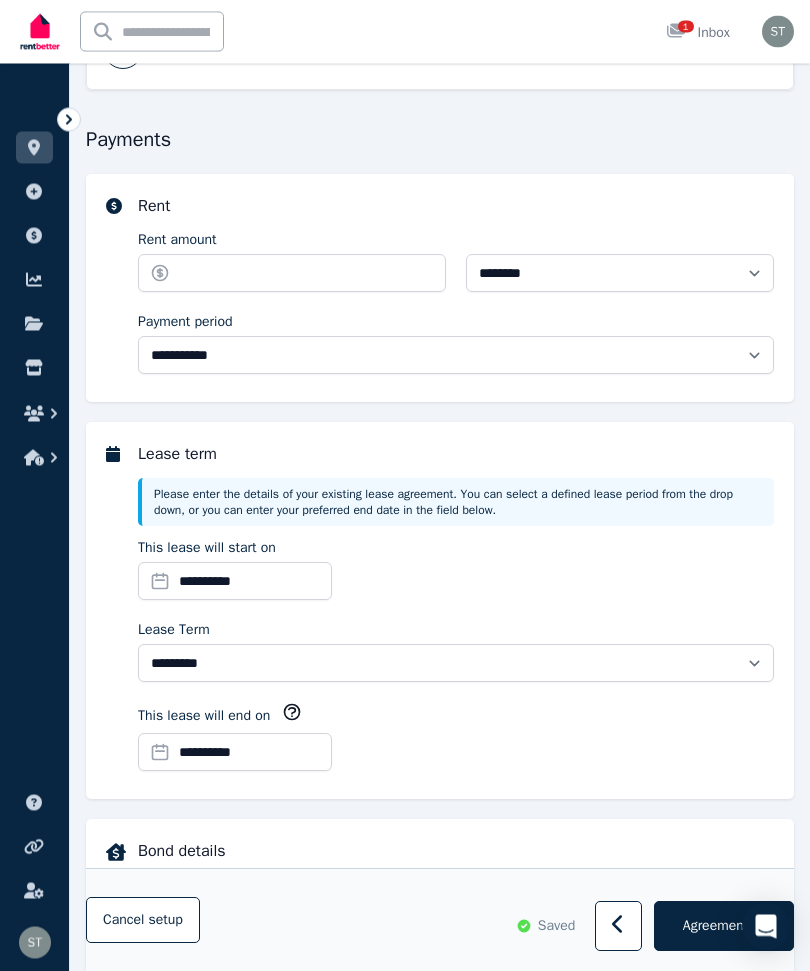 scroll, scrollTop: 0, scrollLeft: 0, axis: both 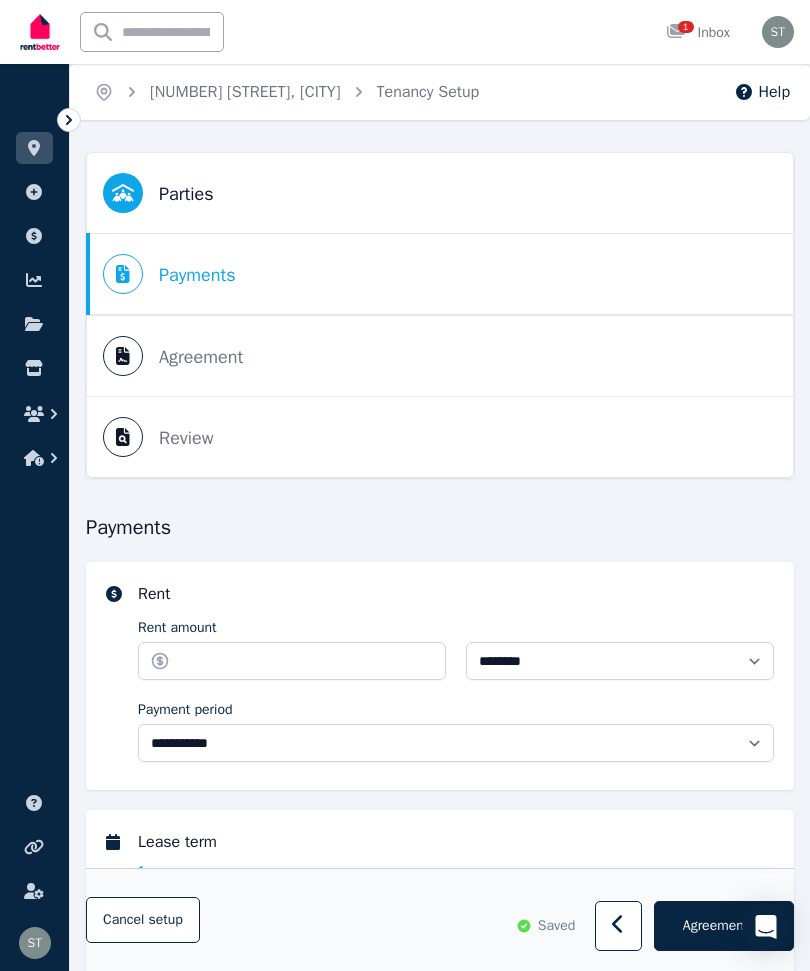 select on "**********" 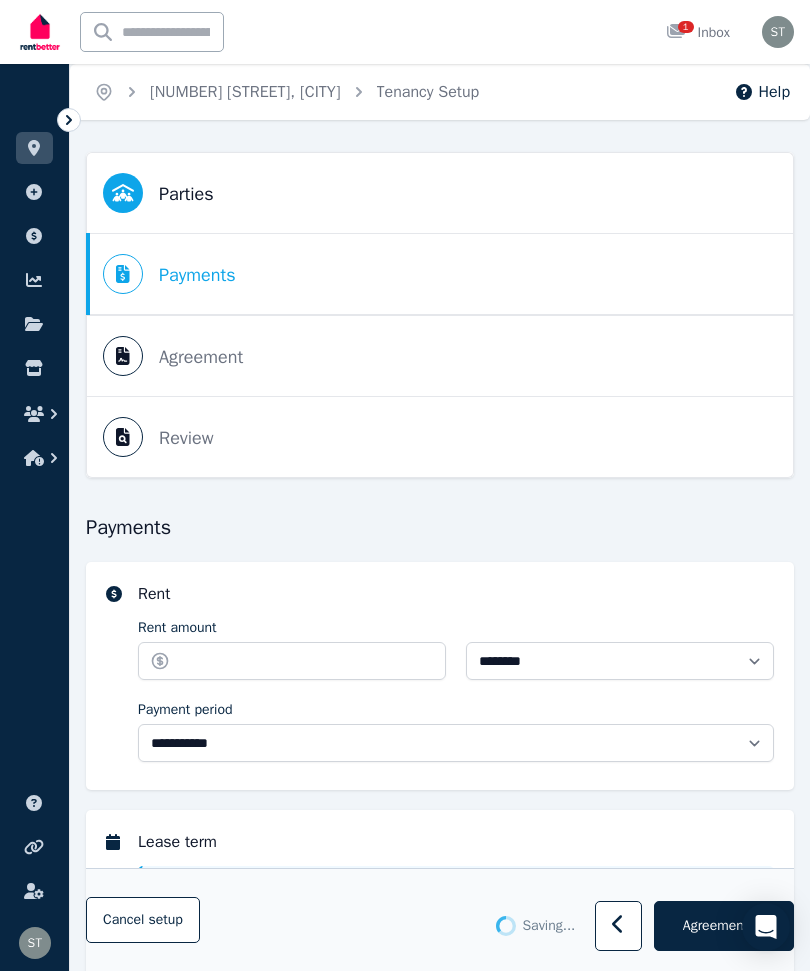 select on "**********" 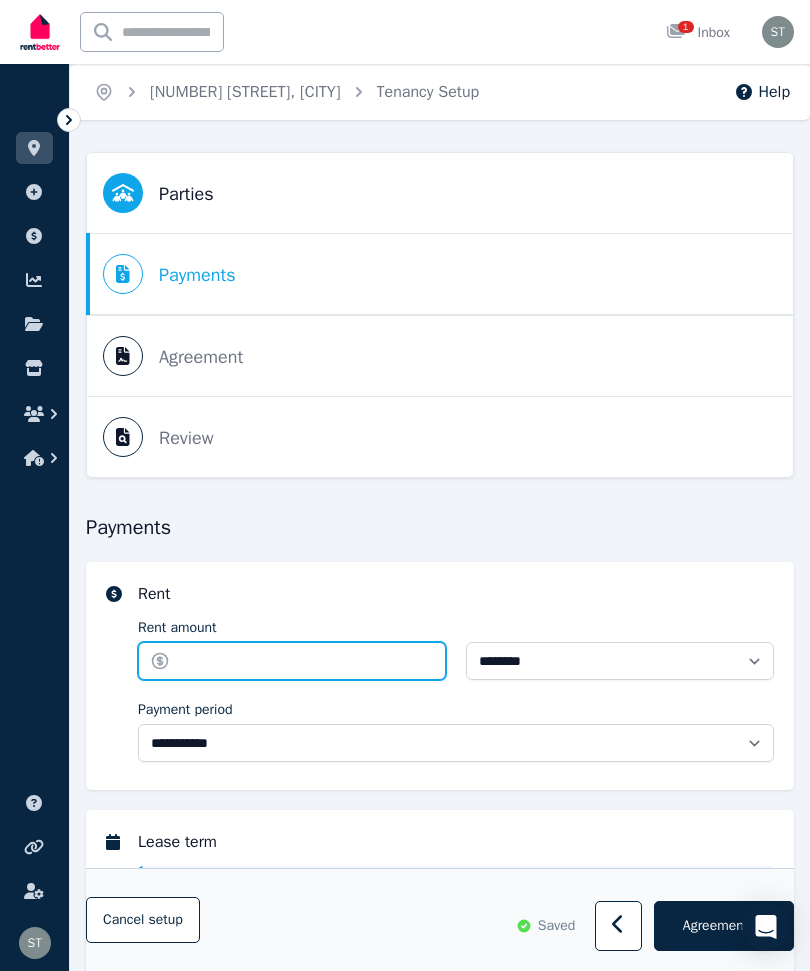click on "Rent amount" at bounding box center [292, 661] 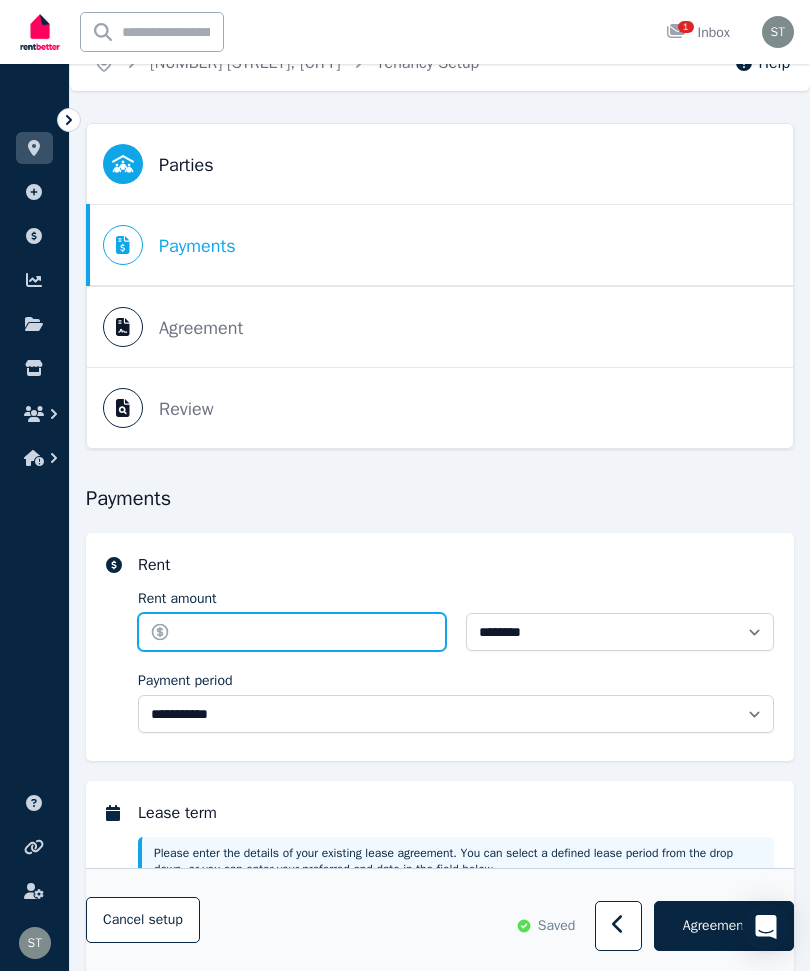 scroll, scrollTop: 0, scrollLeft: 0, axis: both 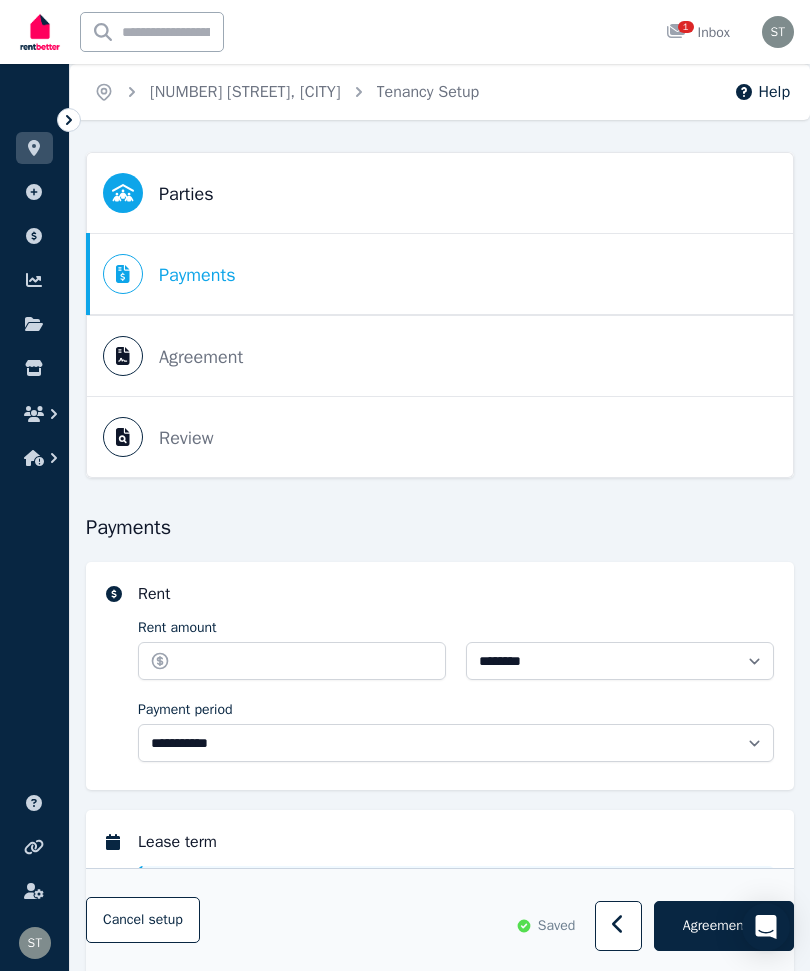 click on "Help" at bounding box center (762, 92) 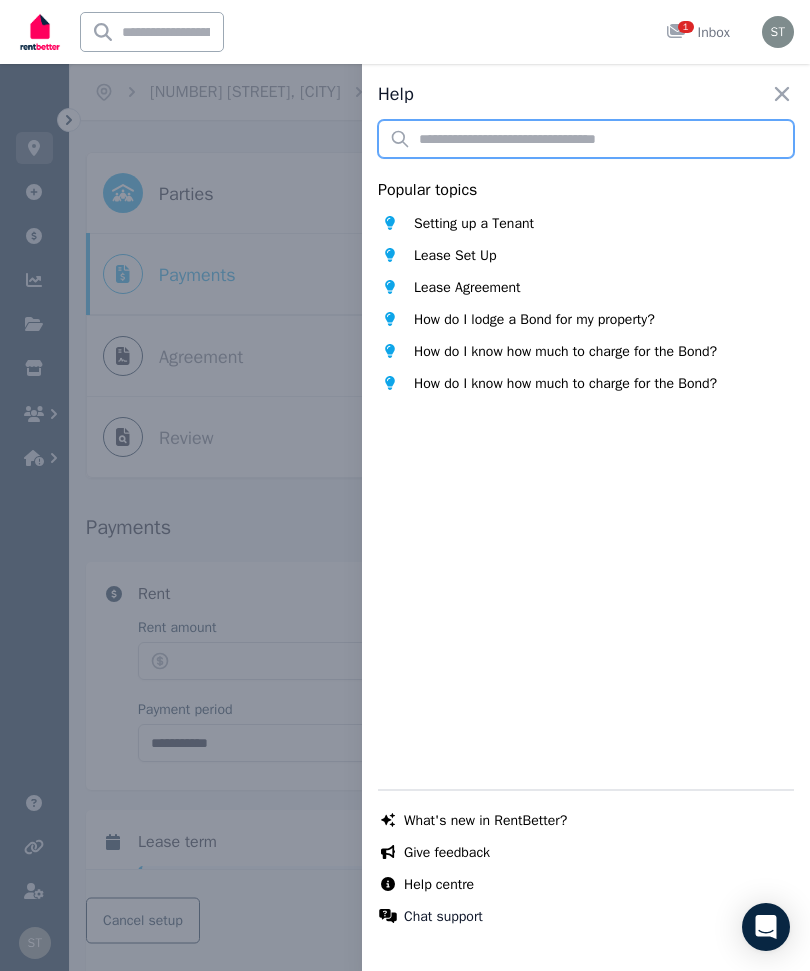 click at bounding box center (586, 139) 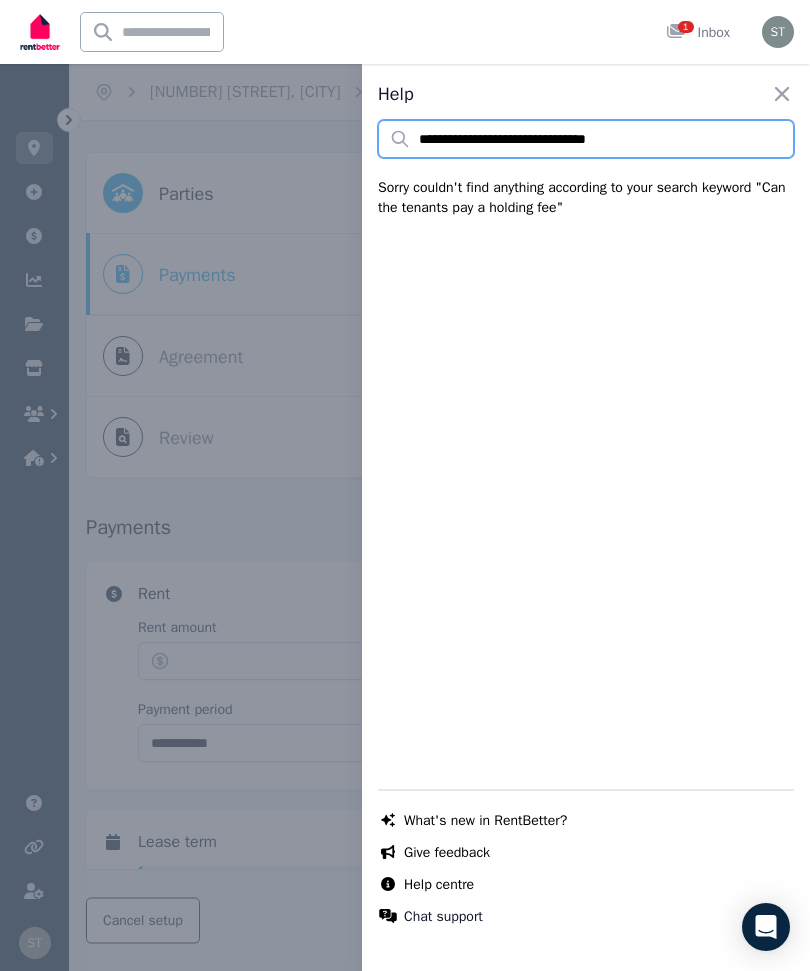 type on "**********" 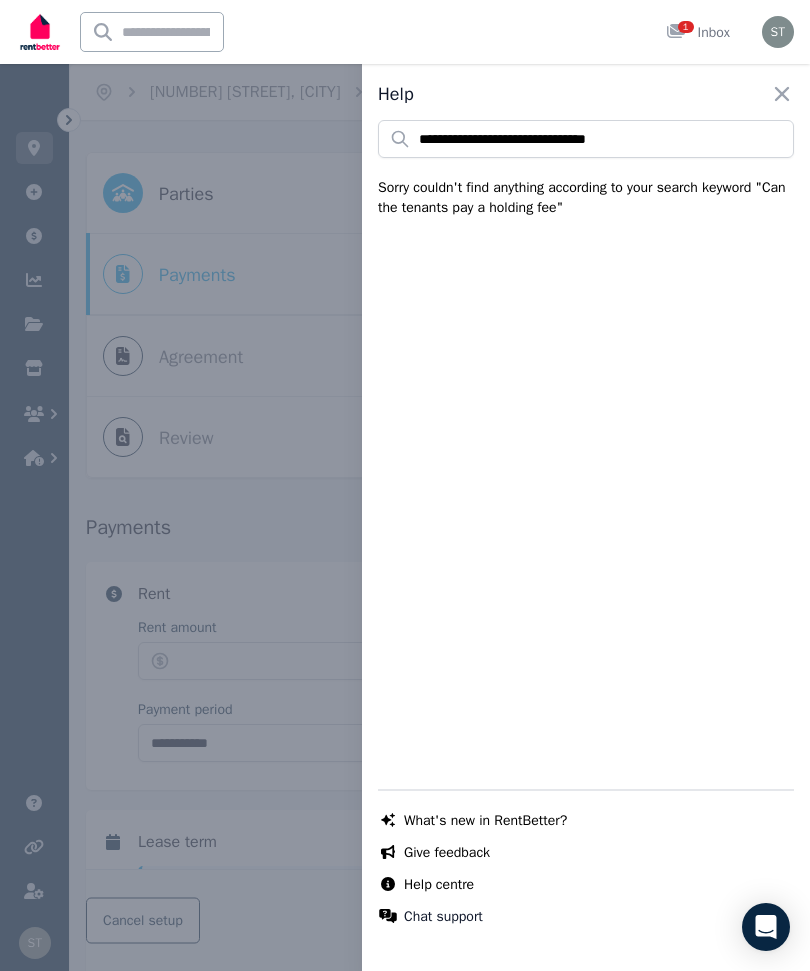 click 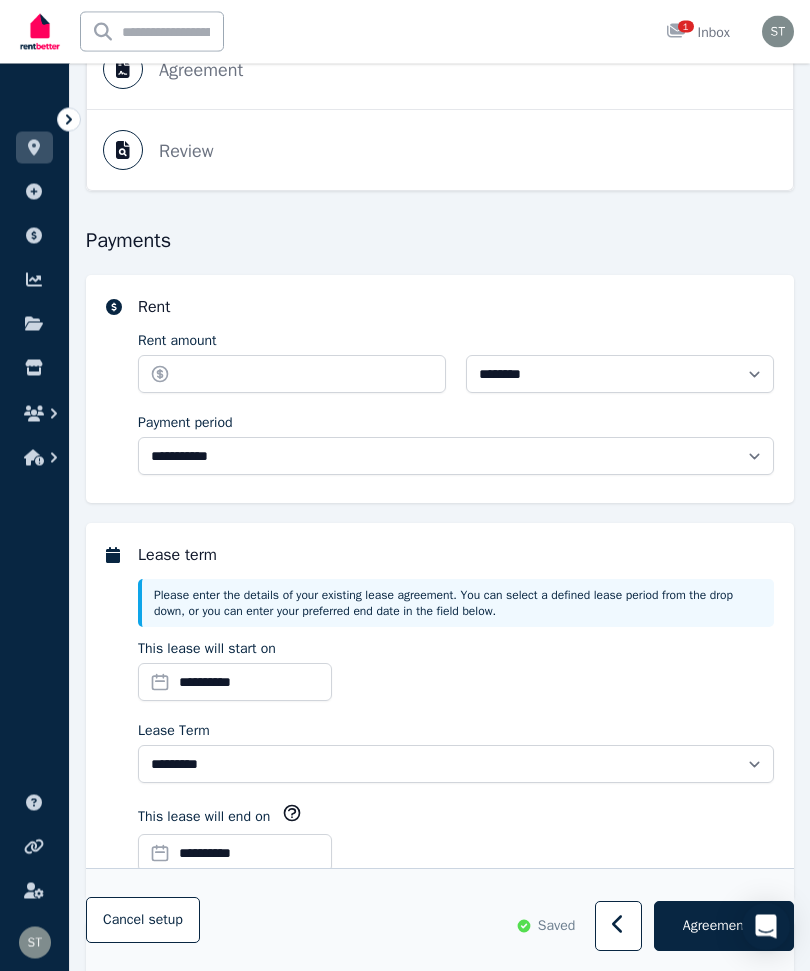 scroll, scrollTop: 0, scrollLeft: 0, axis: both 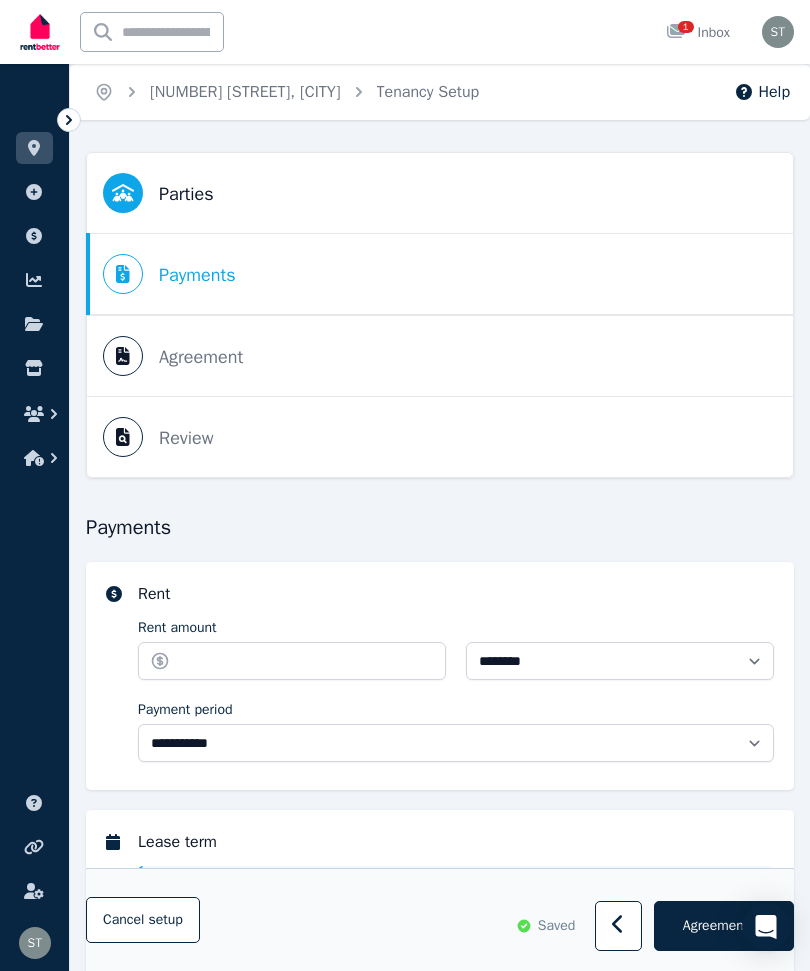 click on "Parties" at bounding box center [186, 194] 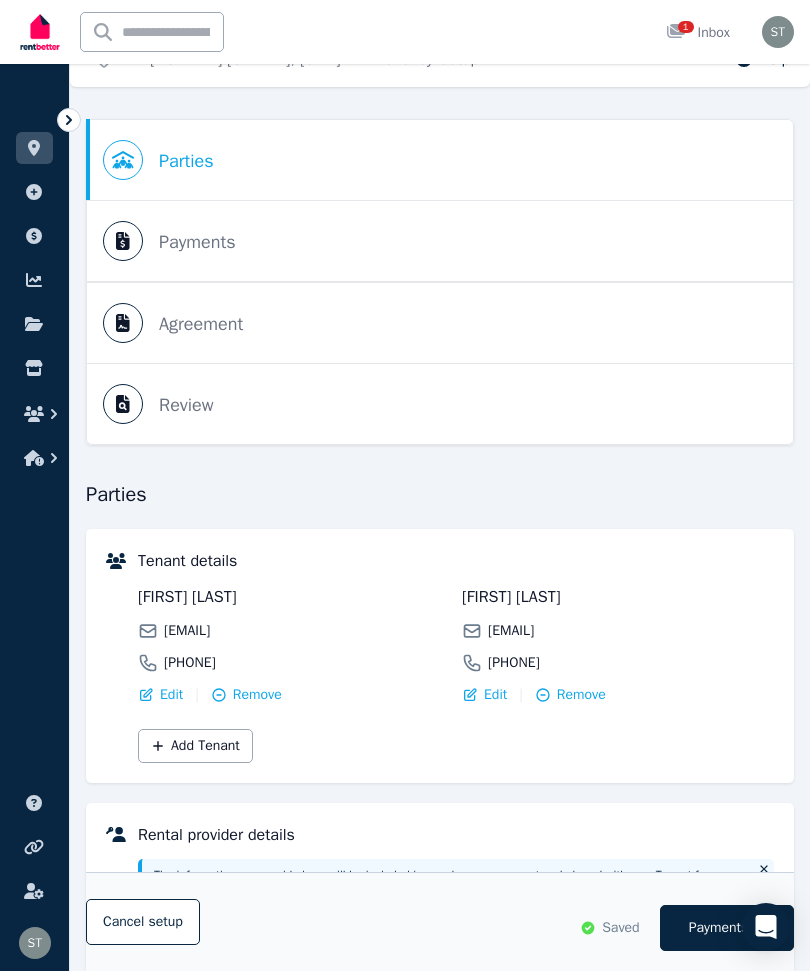scroll, scrollTop: 0, scrollLeft: 0, axis: both 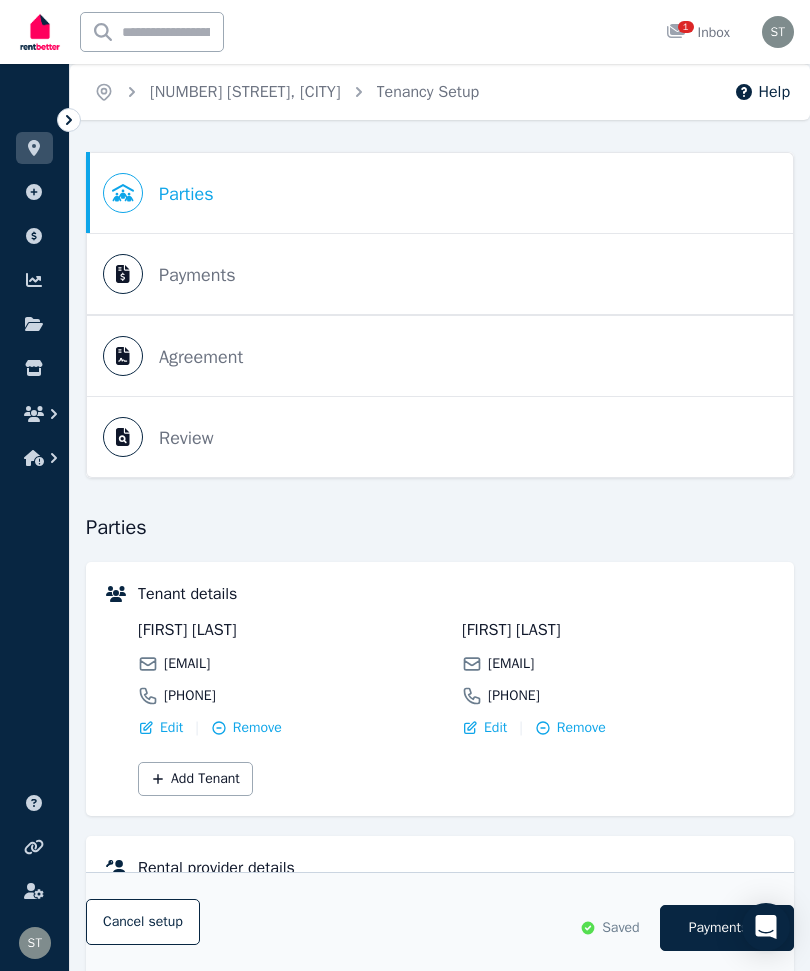 click 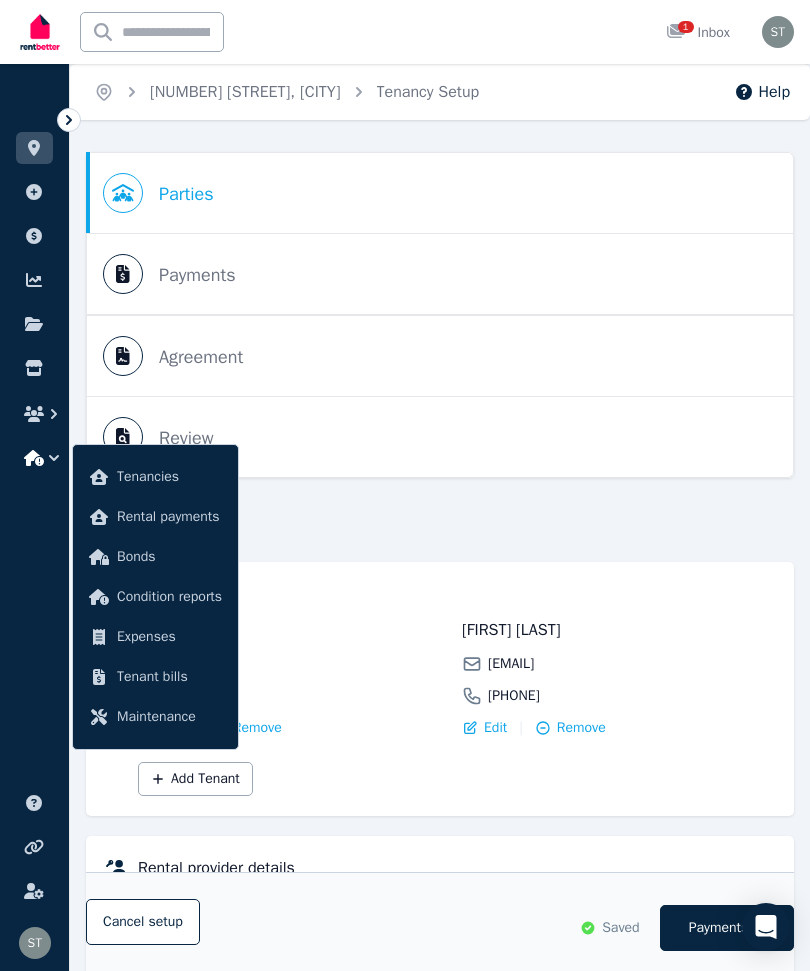 click 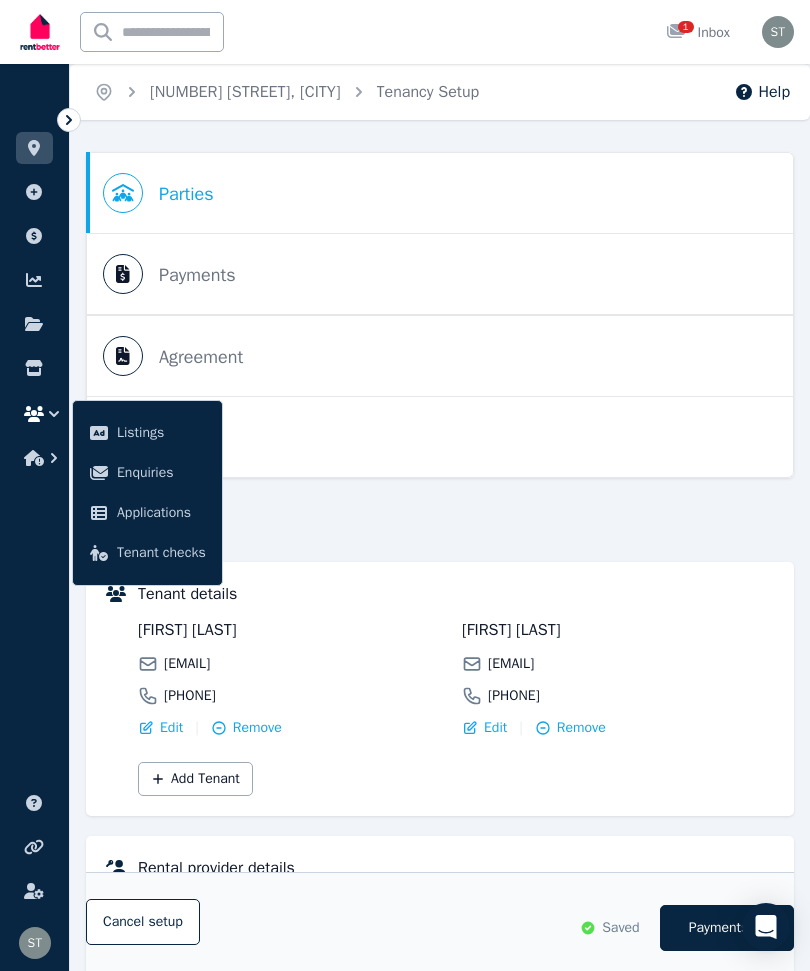 click 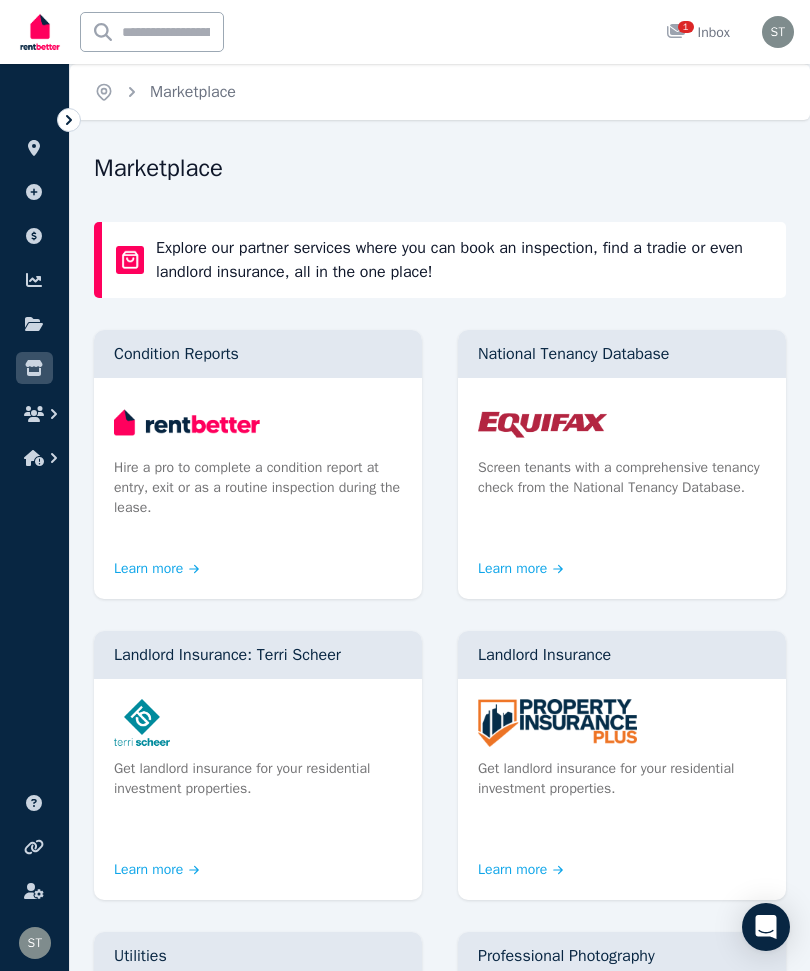 click 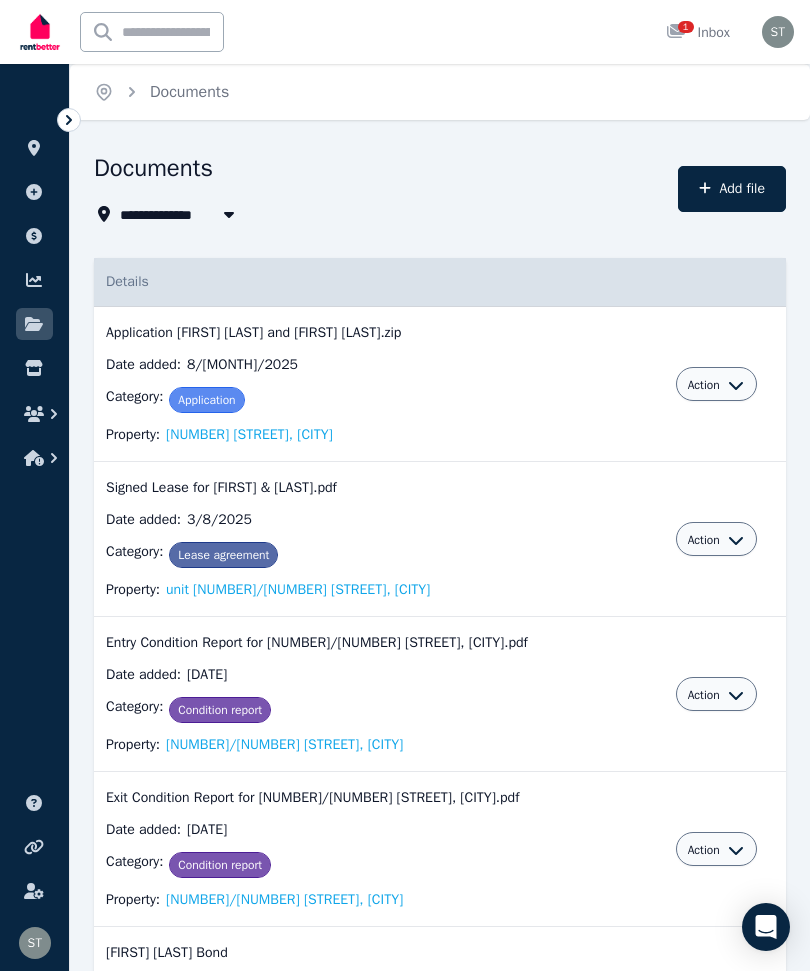 click 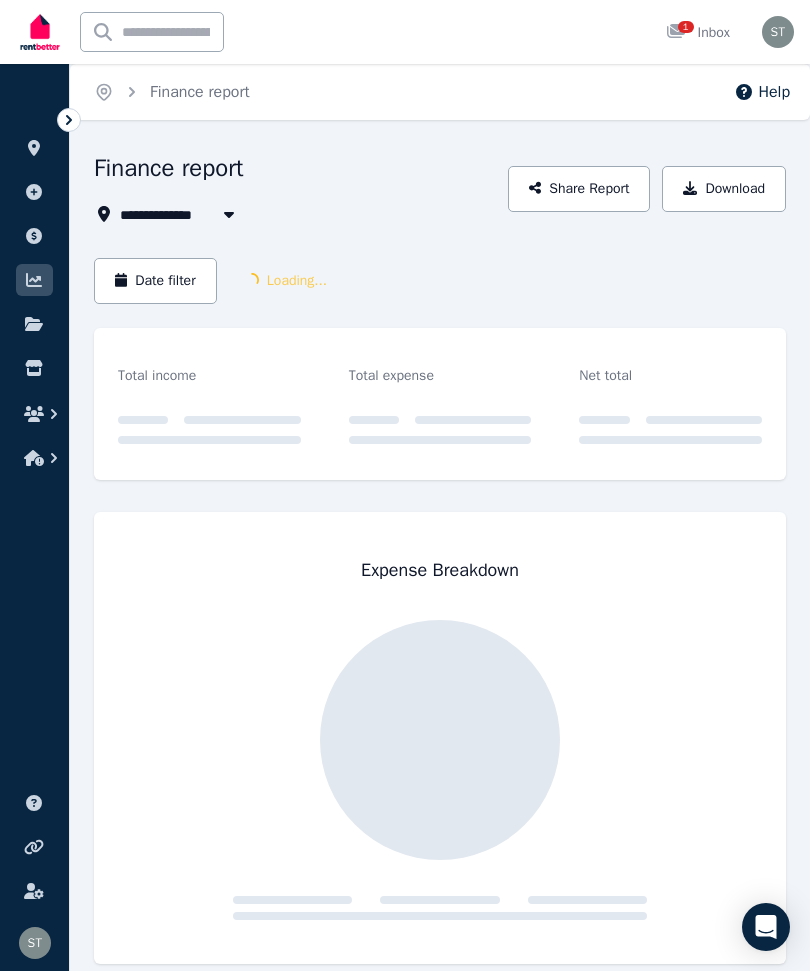 click 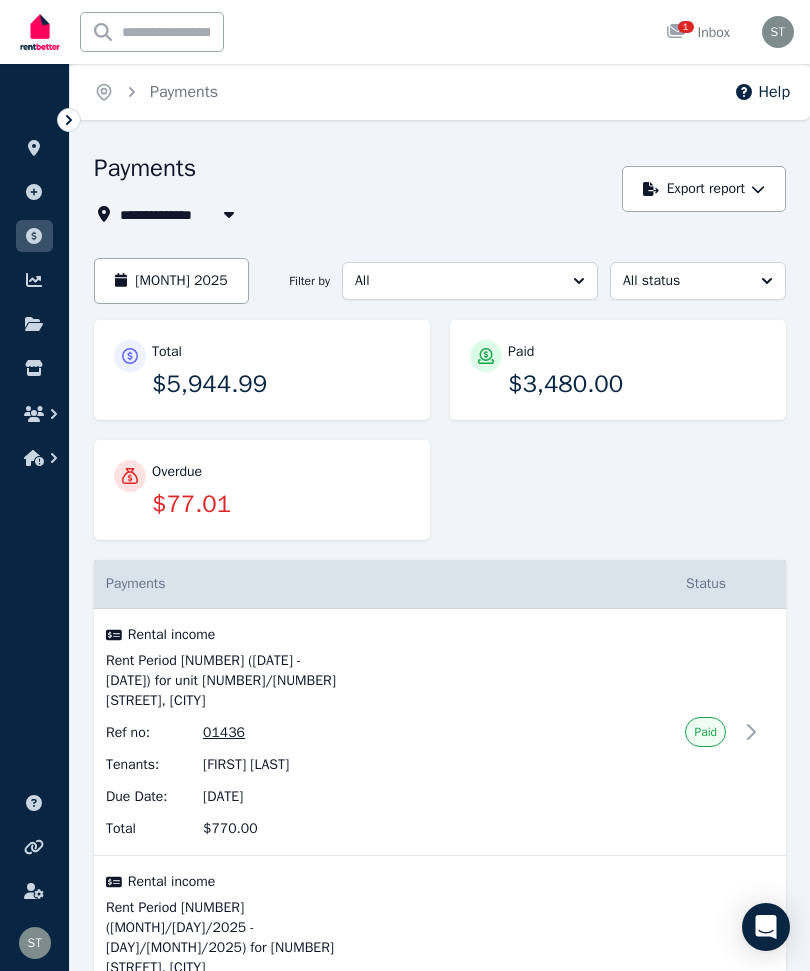 click 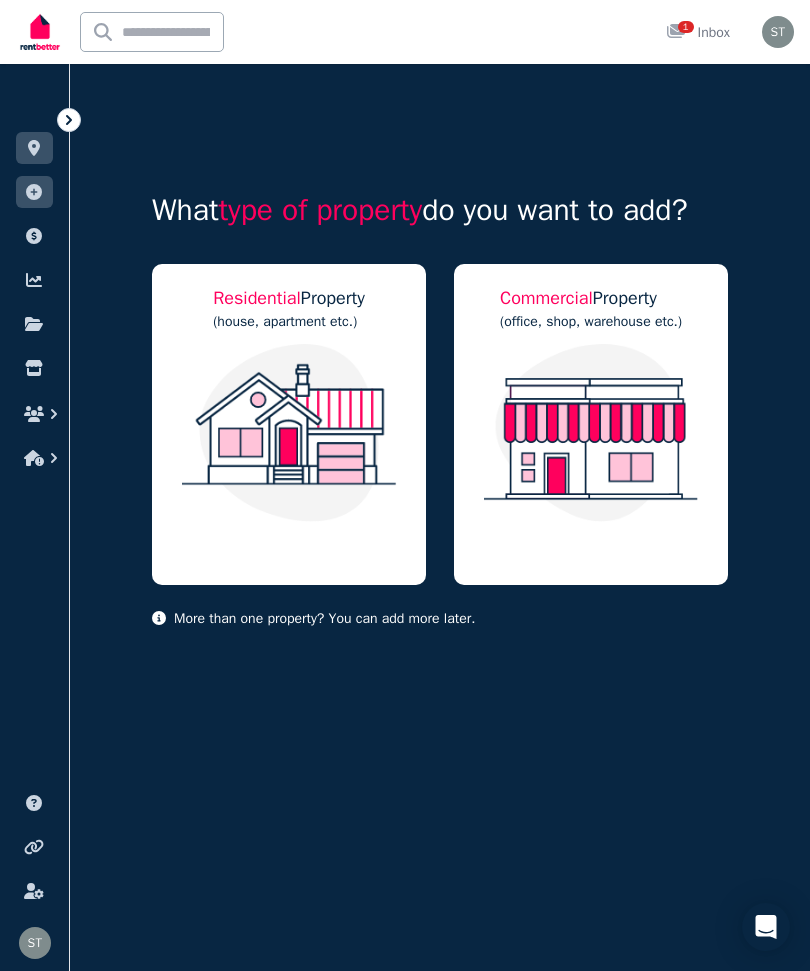 click 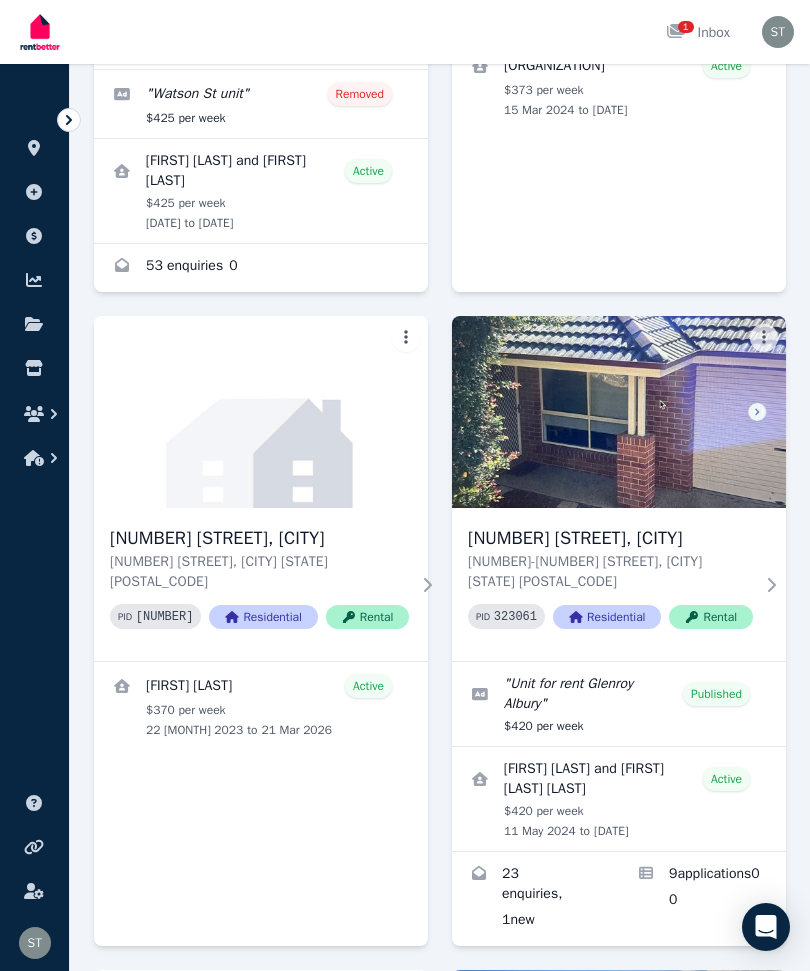 scroll, scrollTop: 1053, scrollLeft: 0, axis: vertical 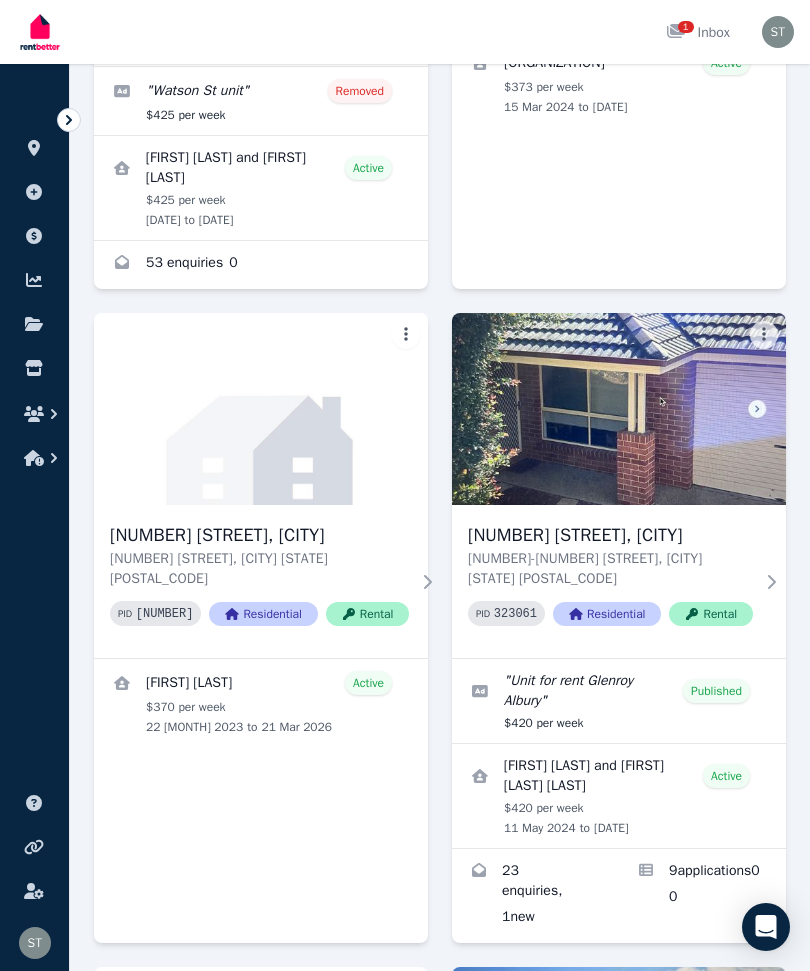 click on "[NUMBER] [STREET], [CITY]" at bounding box center [610, 535] 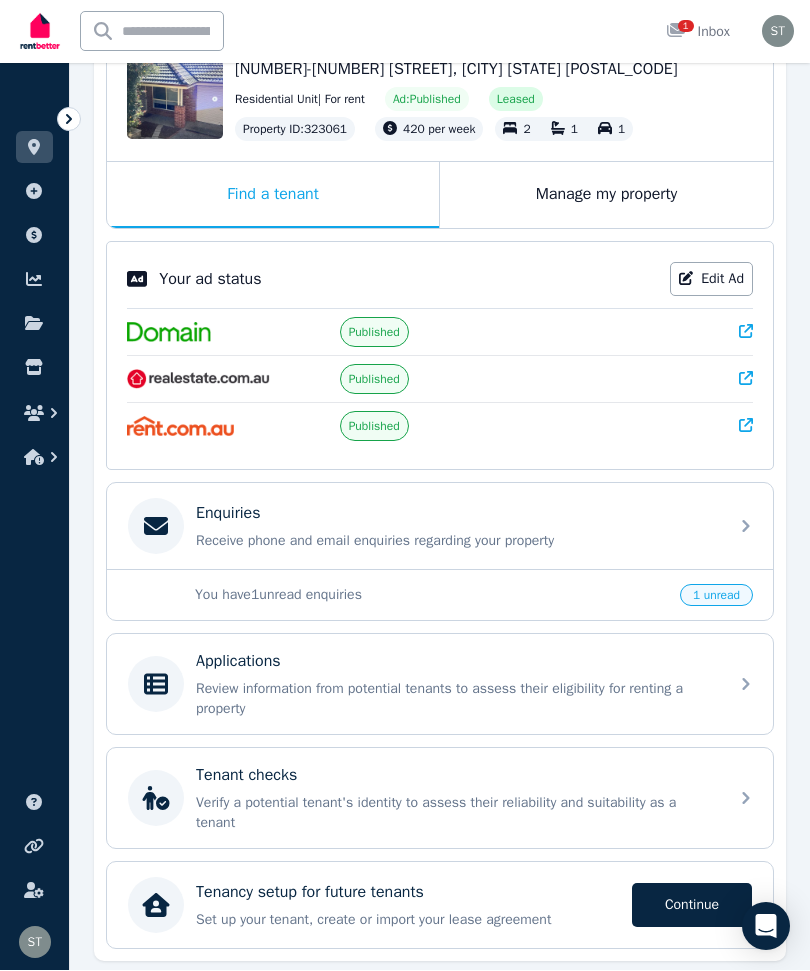 scroll, scrollTop: 233, scrollLeft: 0, axis: vertical 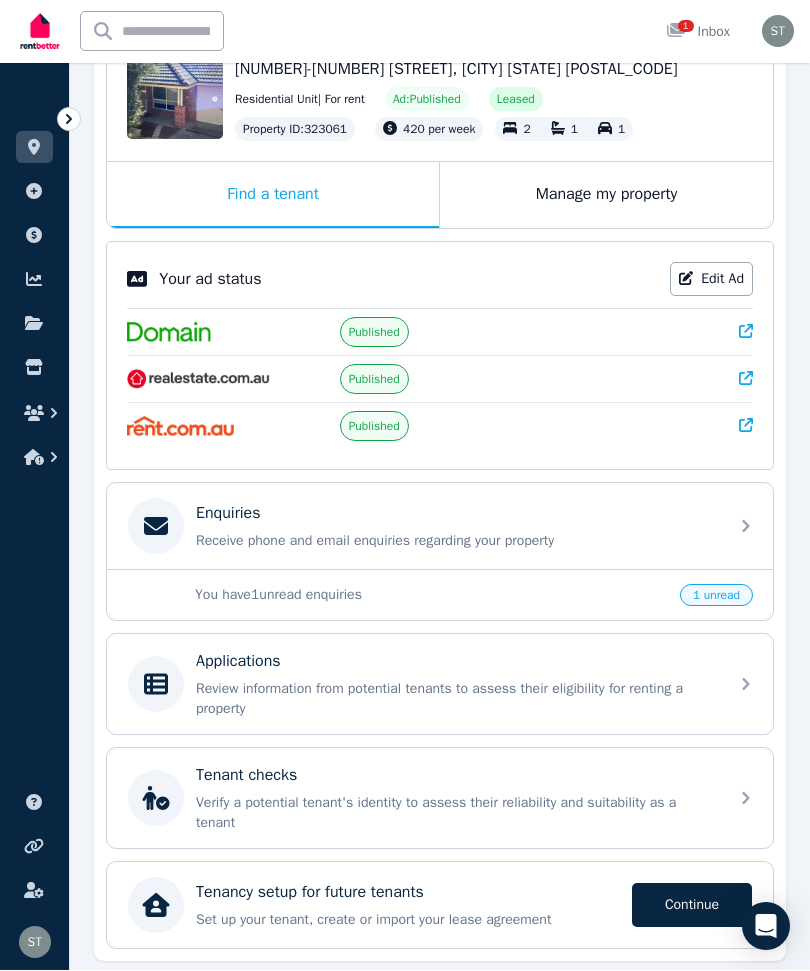 click on "Continue" at bounding box center (692, 906) 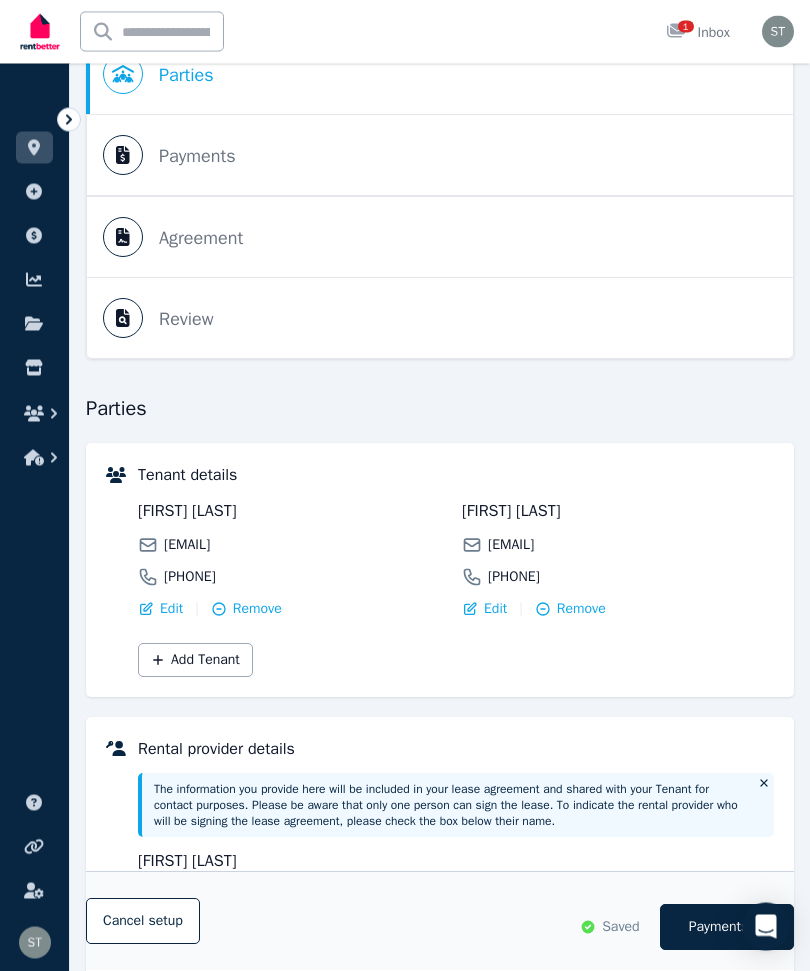 scroll, scrollTop: 0, scrollLeft: 0, axis: both 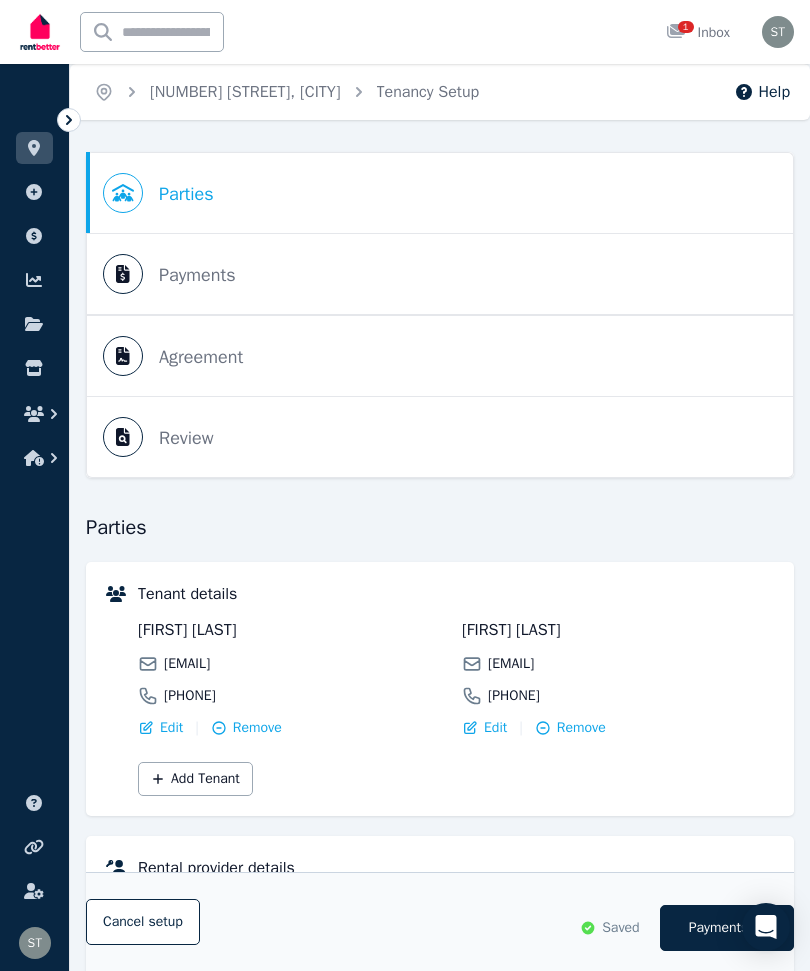 click 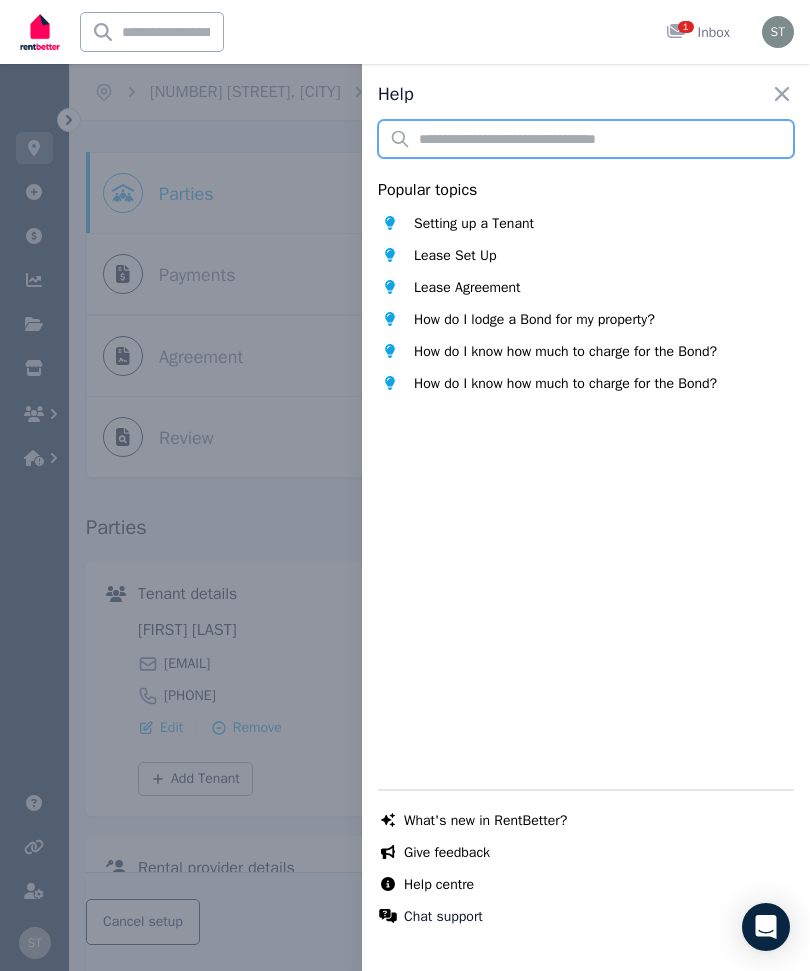 click at bounding box center (586, 139) 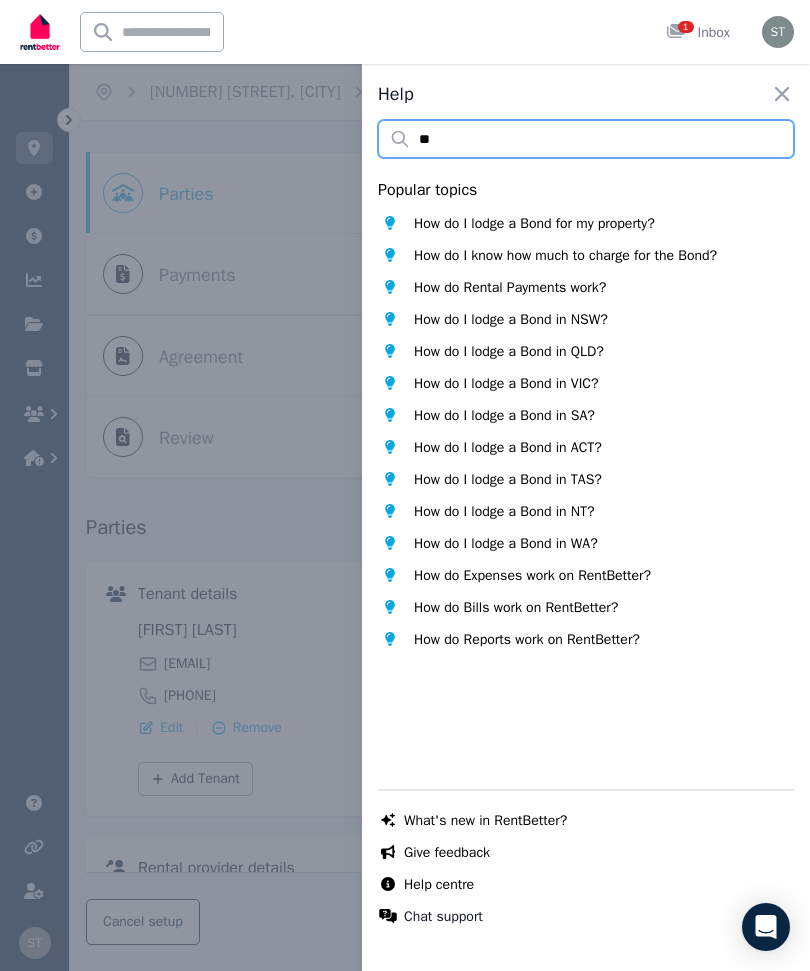 type on "*" 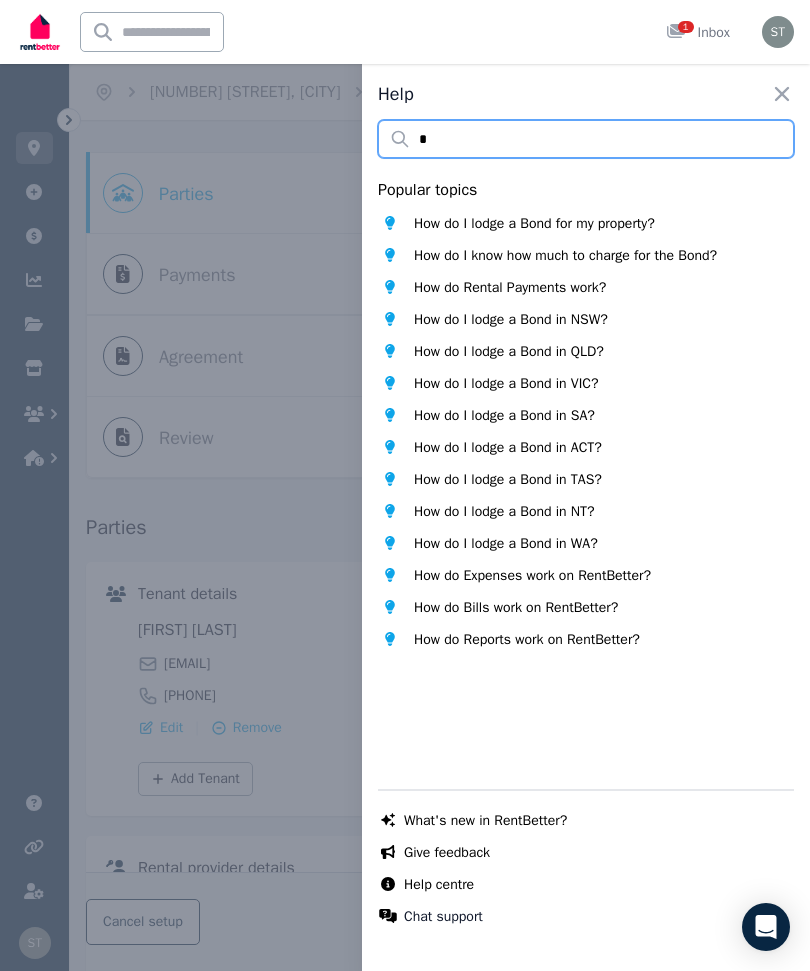 type 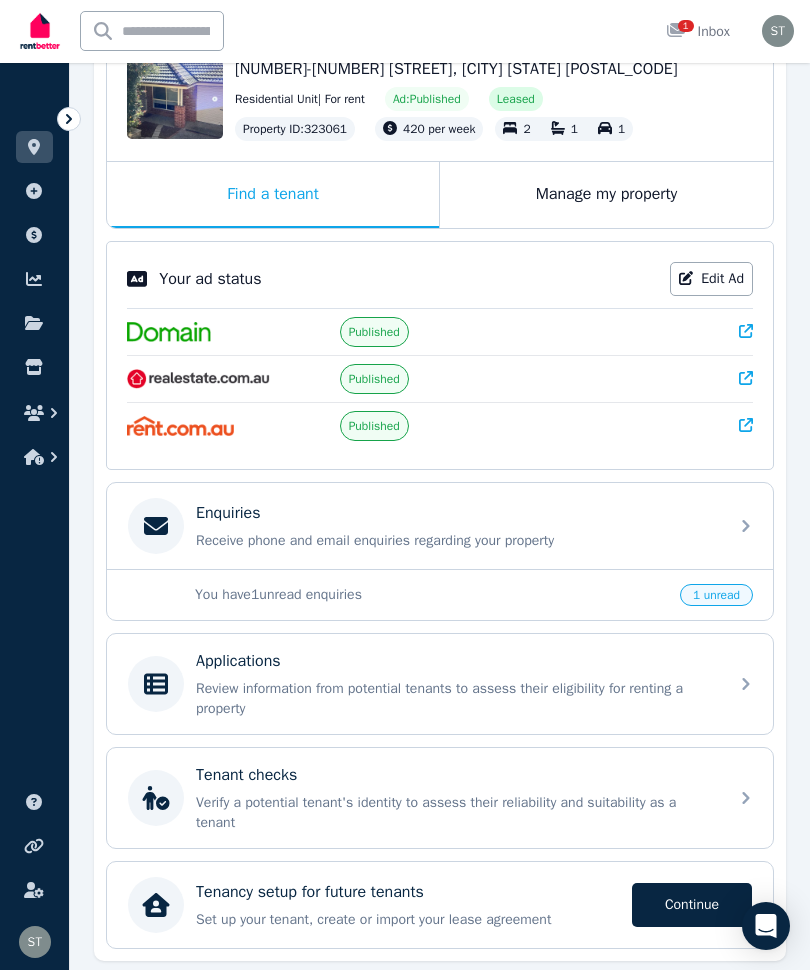 scroll, scrollTop: 233, scrollLeft: 0, axis: vertical 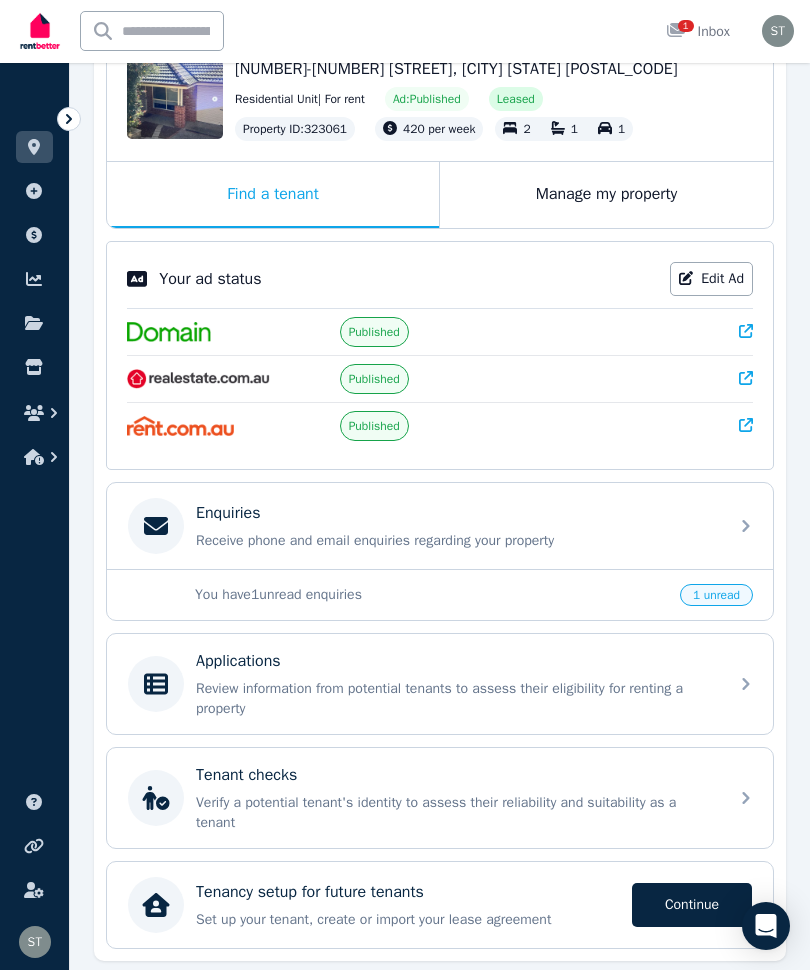 click on "Manage my property" at bounding box center [606, 196] 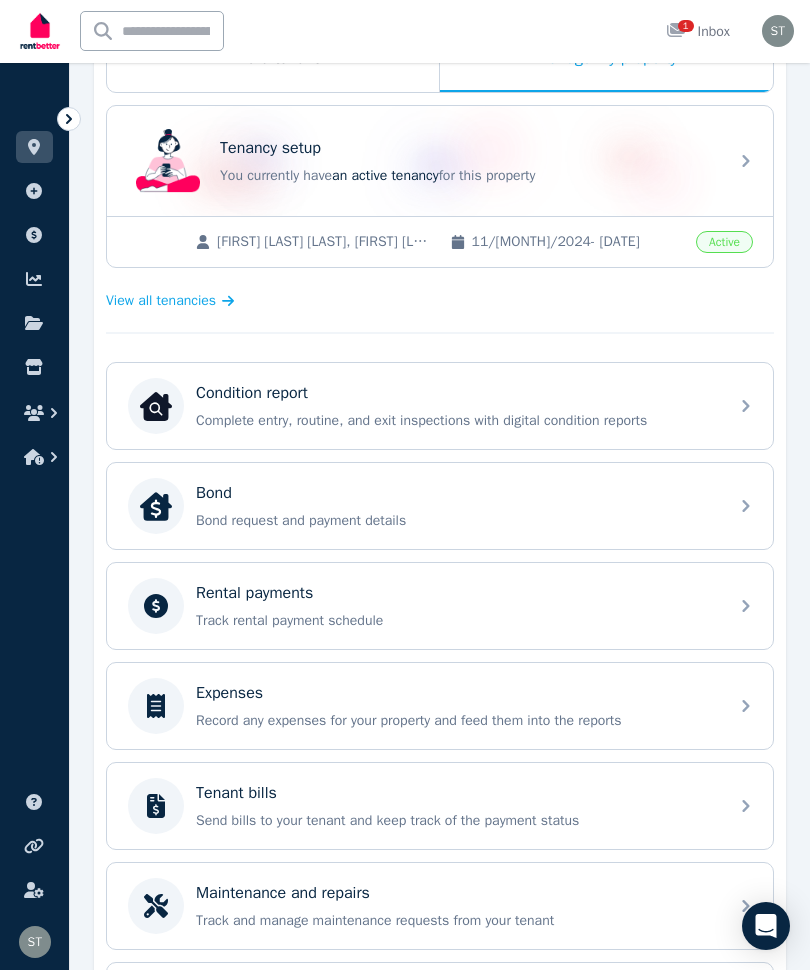 scroll, scrollTop: 370, scrollLeft: 0, axis: vertical 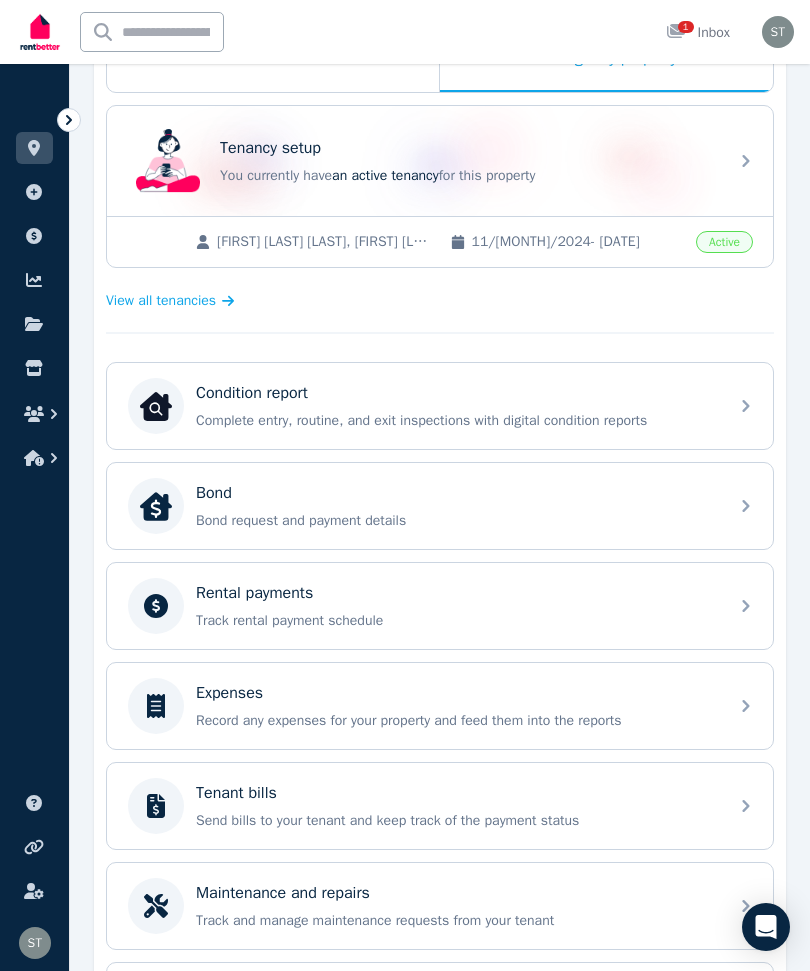 click on "Track rental payment schedule" at bounding box center (456, 621) 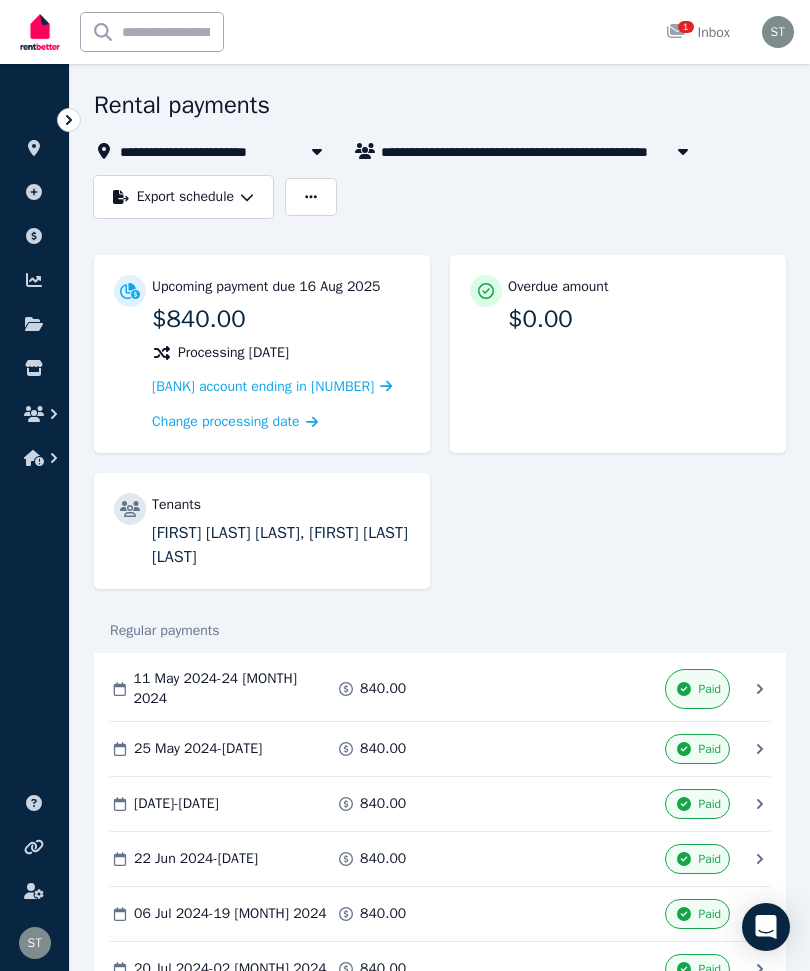 scroll, scrollTop: 64, scrollLeft: 0, axis: vertical 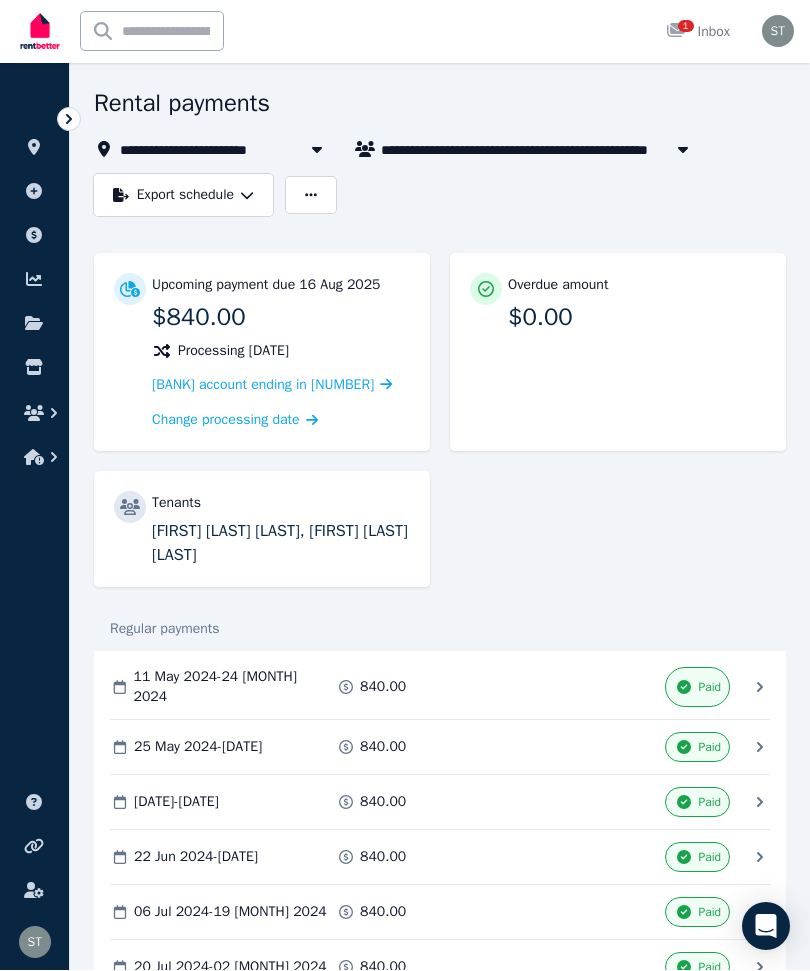 click 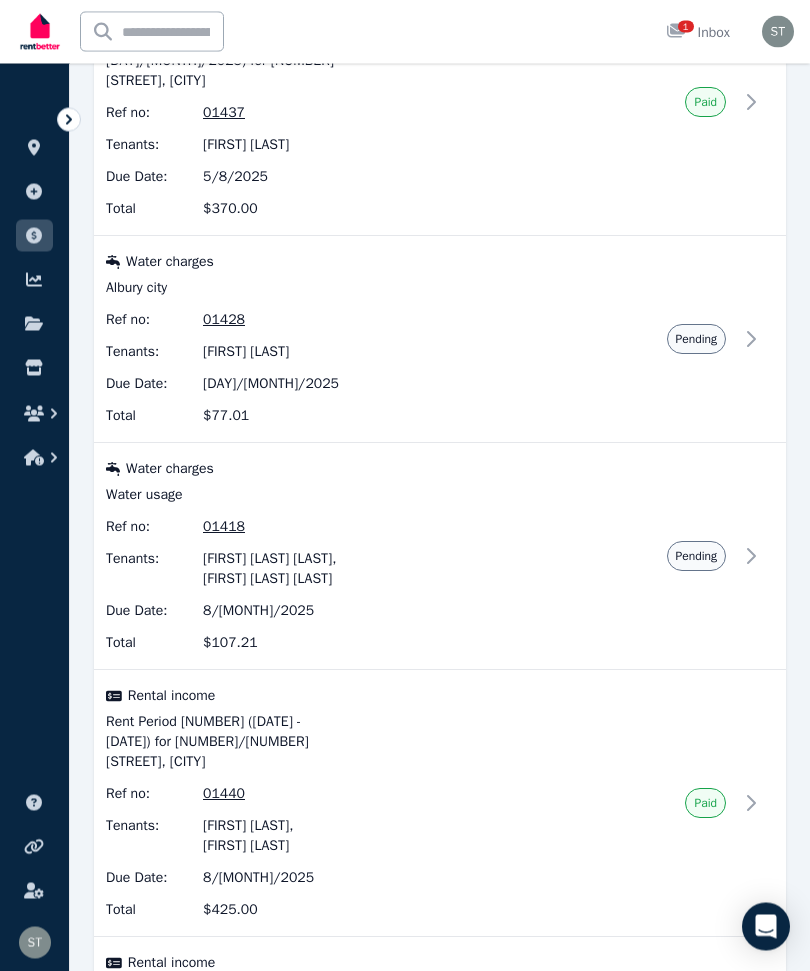 scroll, scrollTop: 1461, scrollLeft: 0, axis: vertical 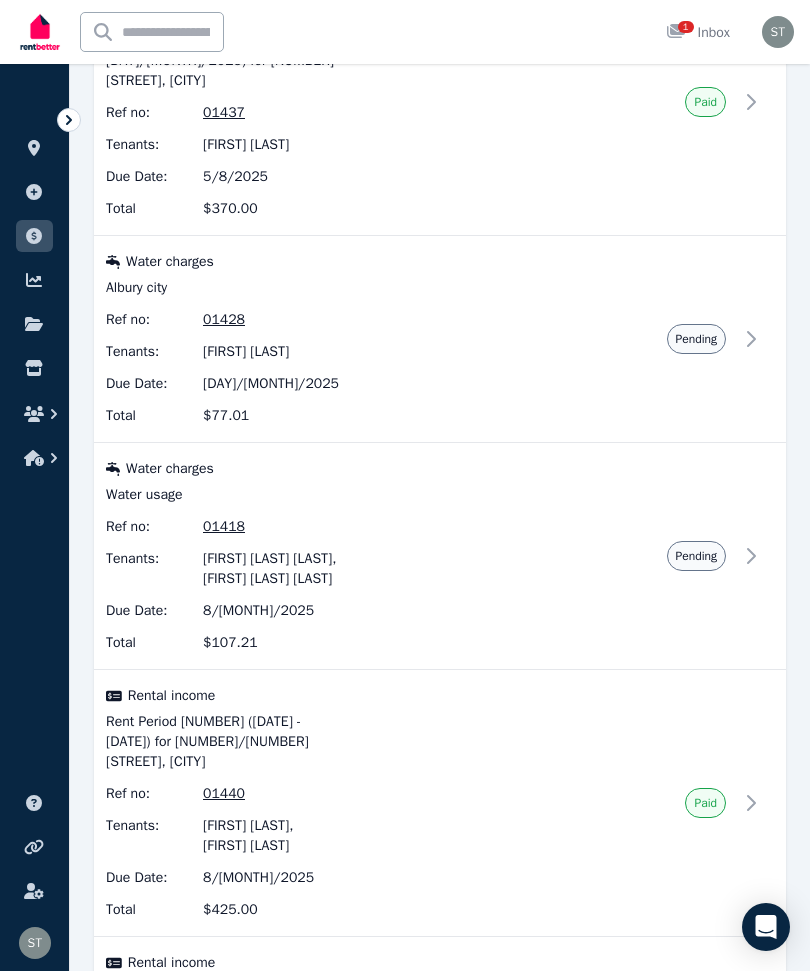 click 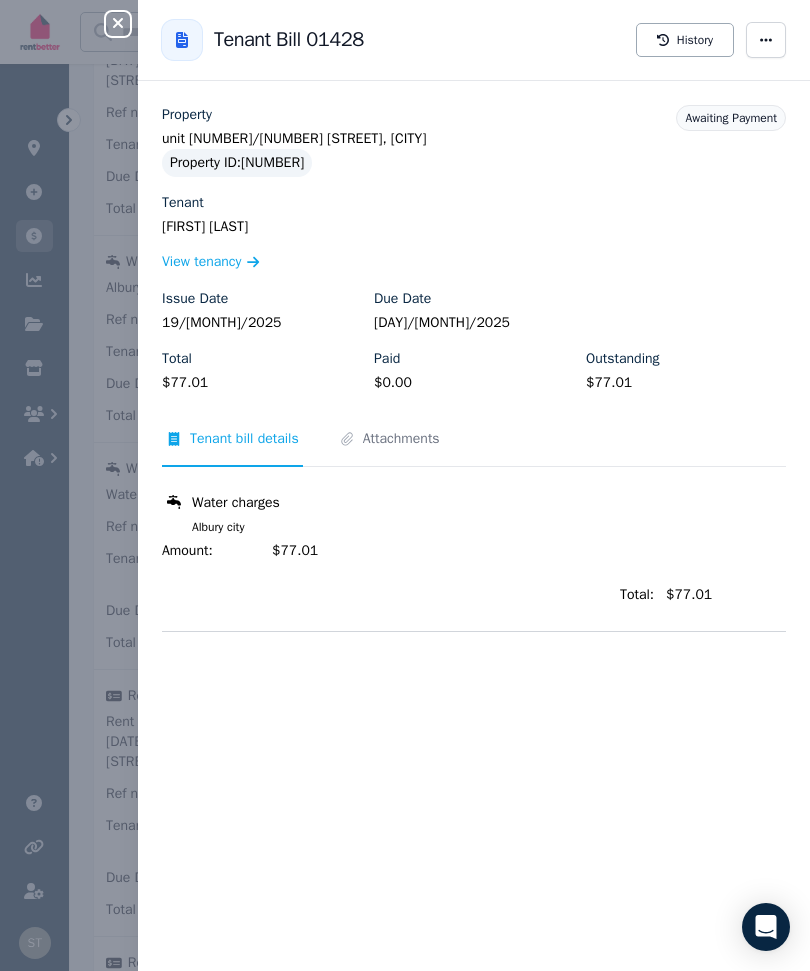 click at bounding box center [766, 40] 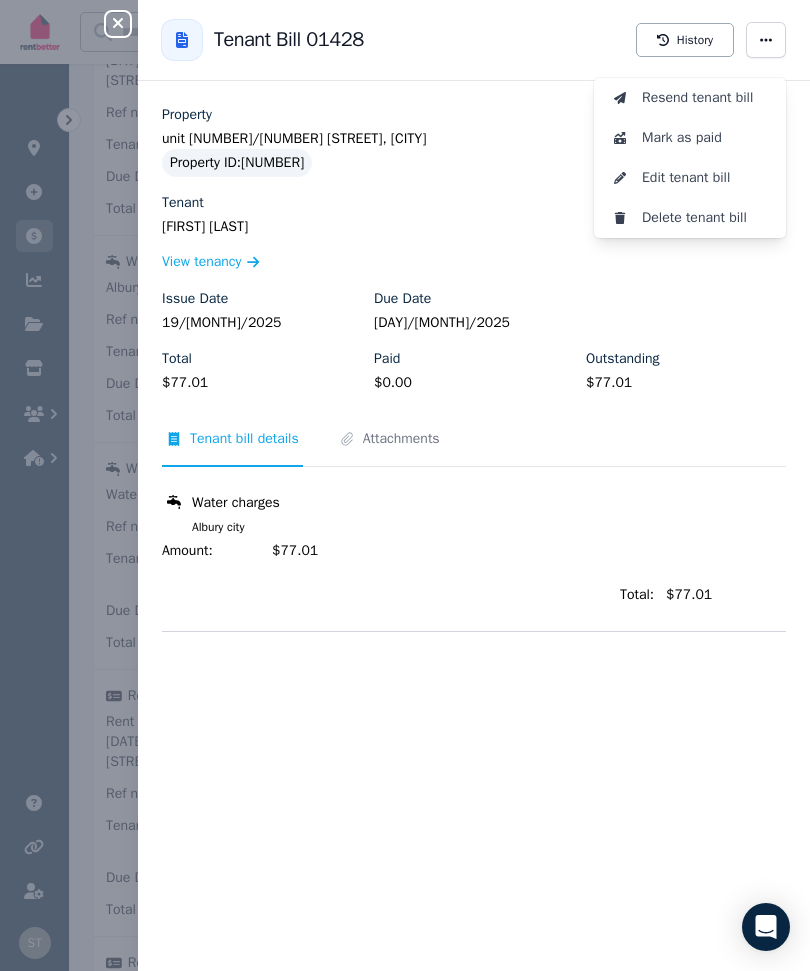 click on "Resend tenant bill" at bounding box center [706, 98] 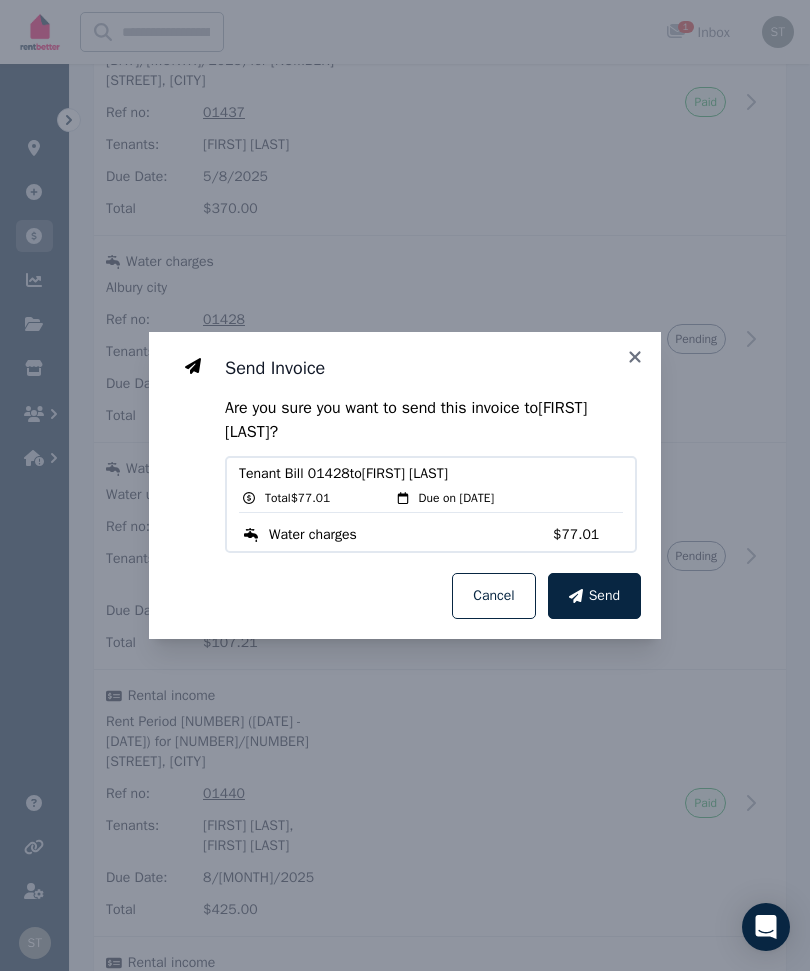 click on "Send" at bounding box center [604, 596] 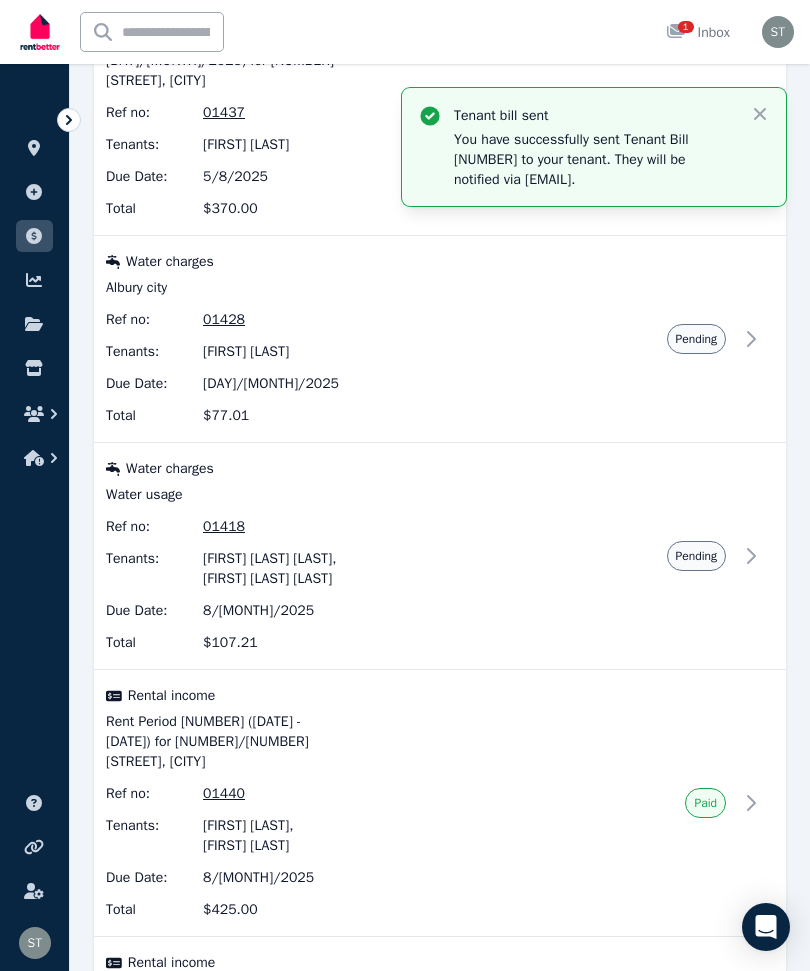 click 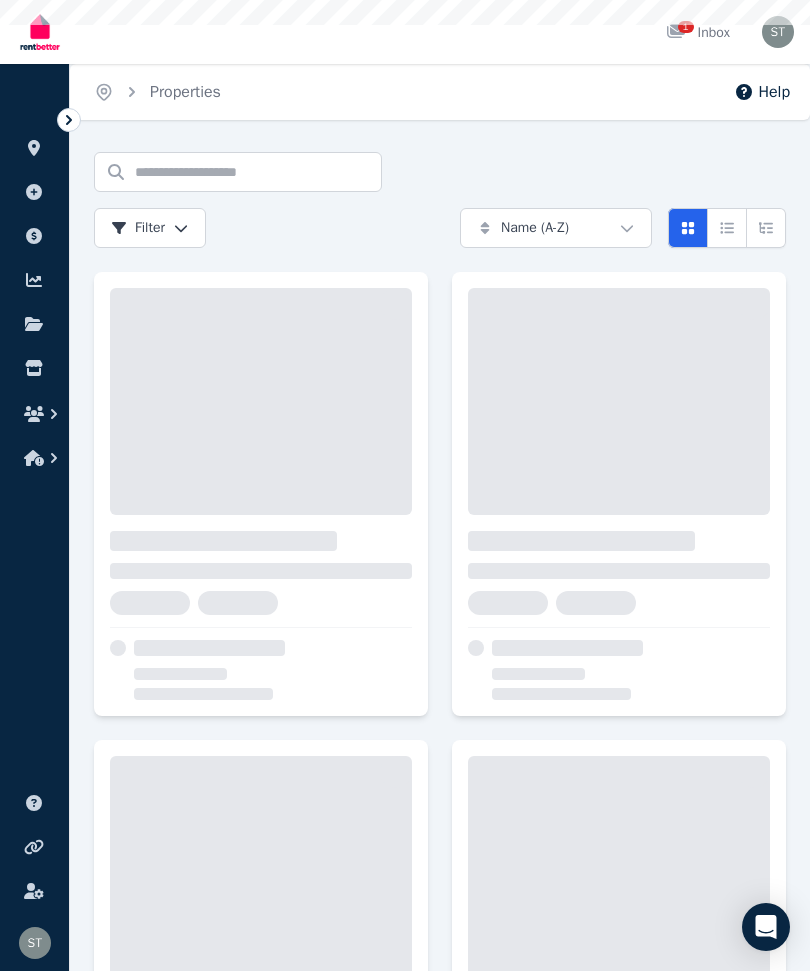 scroll, scrollTop: 1, scrollLeft: 0, axis: vertical 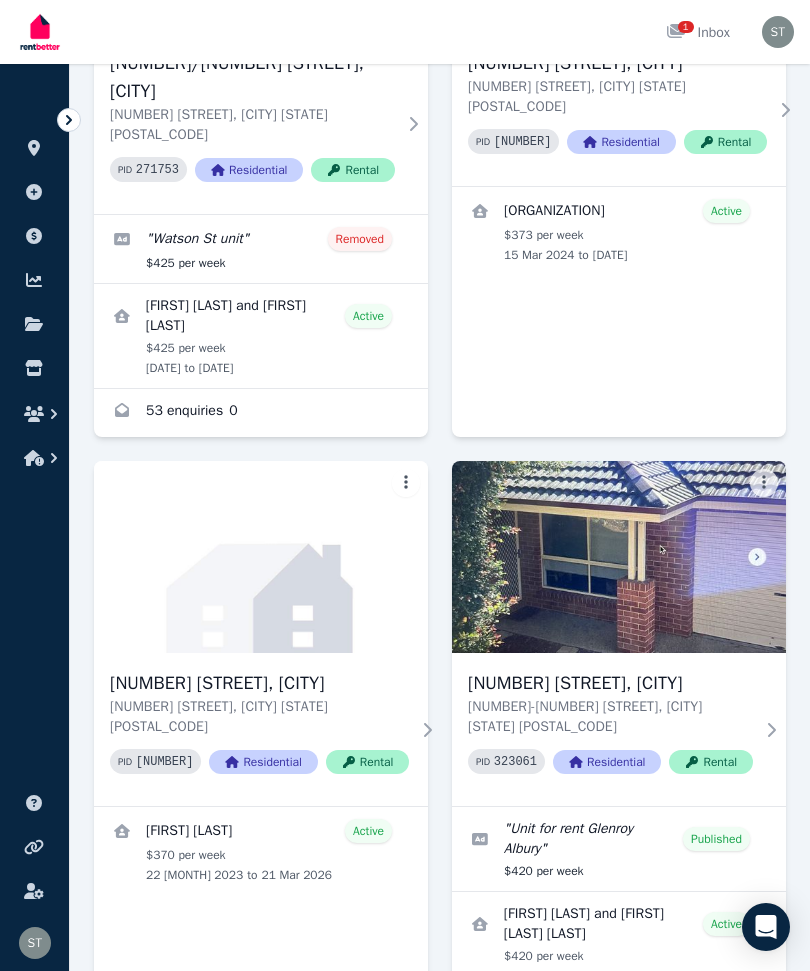 click at bounding box center [619, 557] 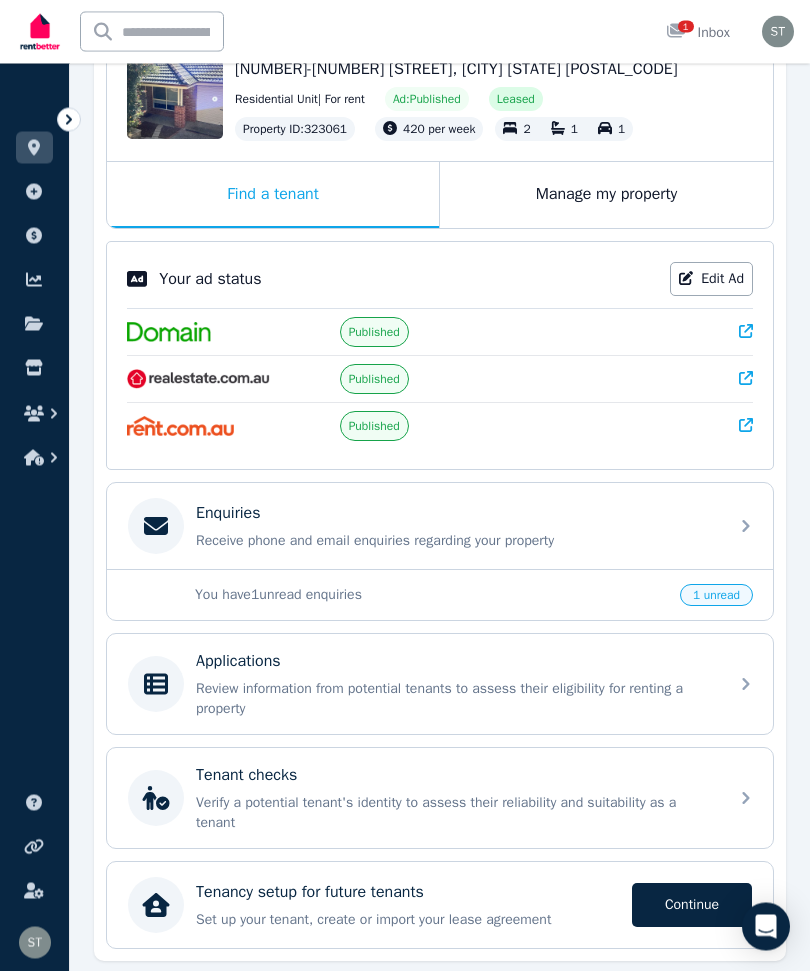 scroll, scrollTop: 233, scrollLeft: 0, axis: vertical 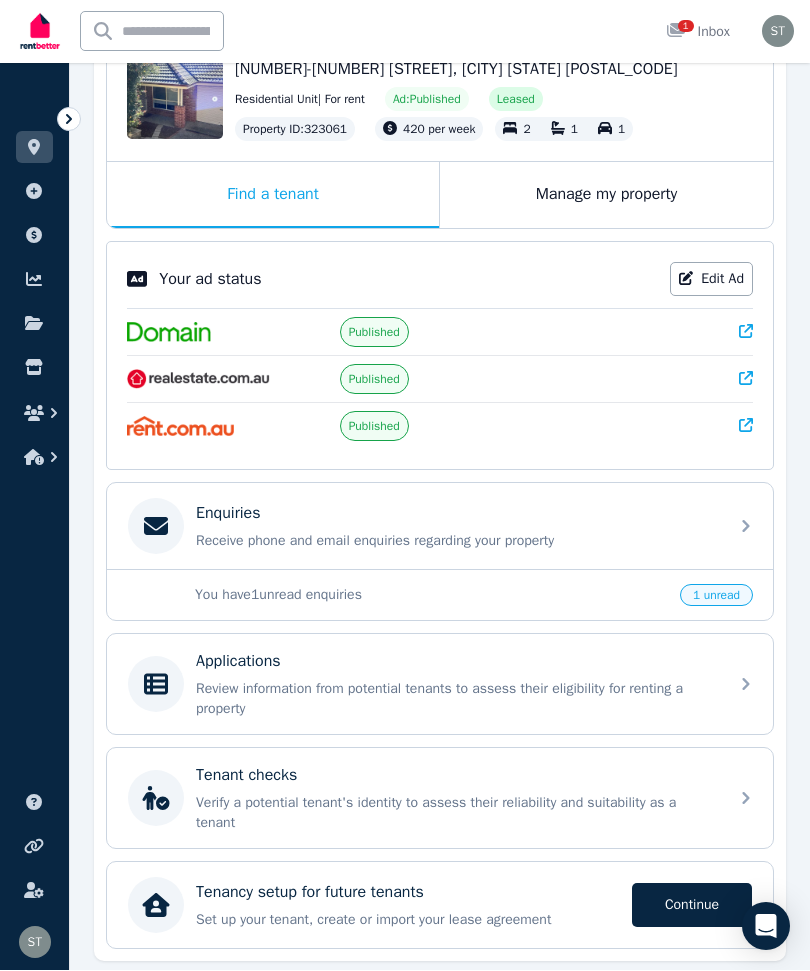 click 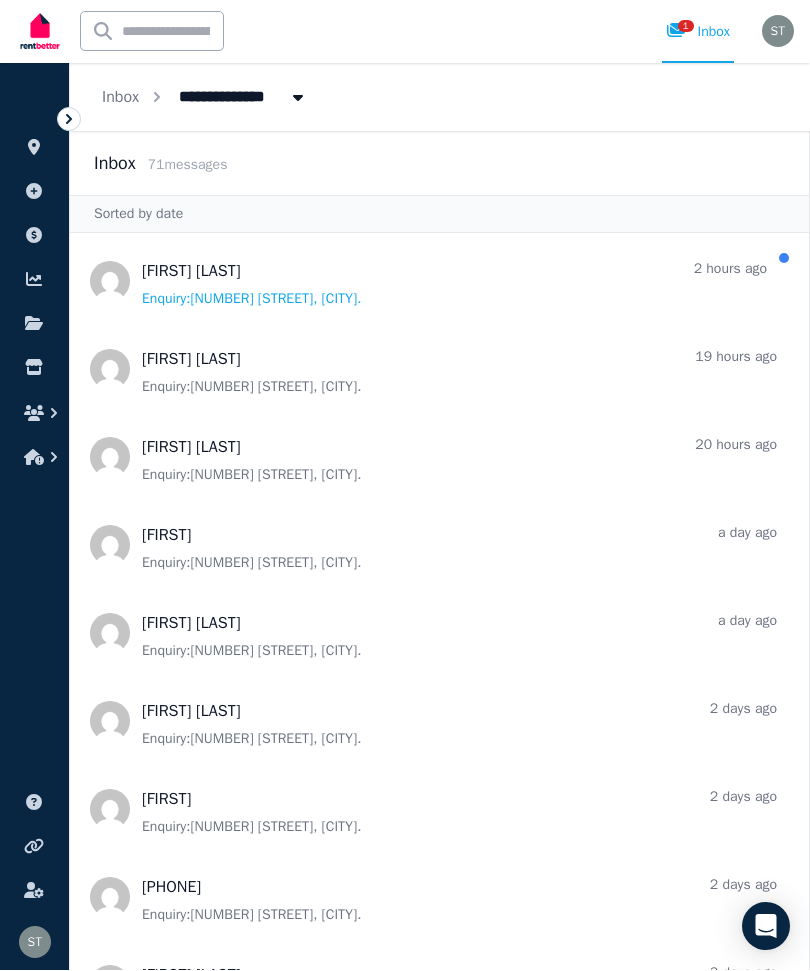 scroll, scrollTop: 1, scrollLeft: 0, axis: vertical 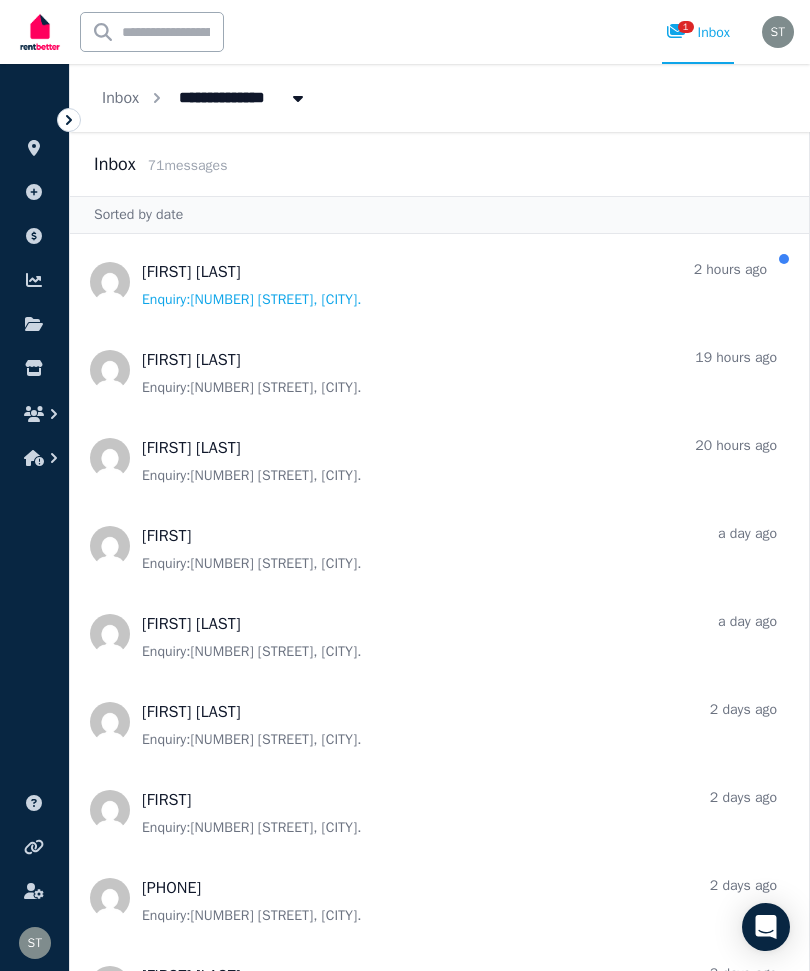click at bounding box center (34, 148) 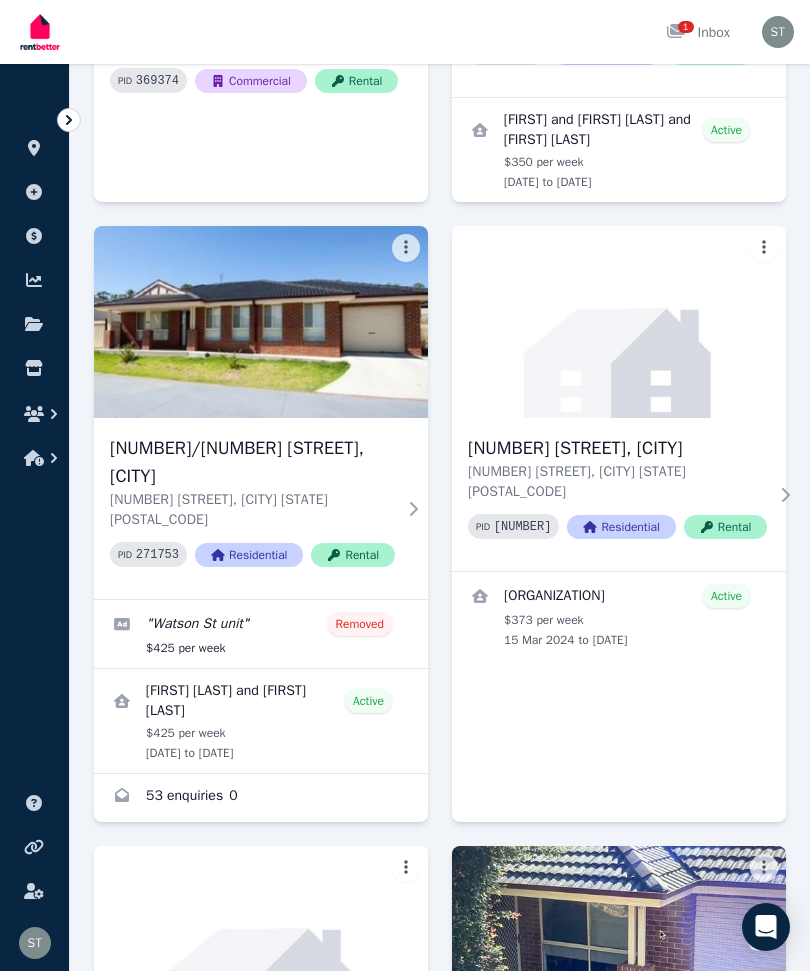 click at bounding box center [619, 942] 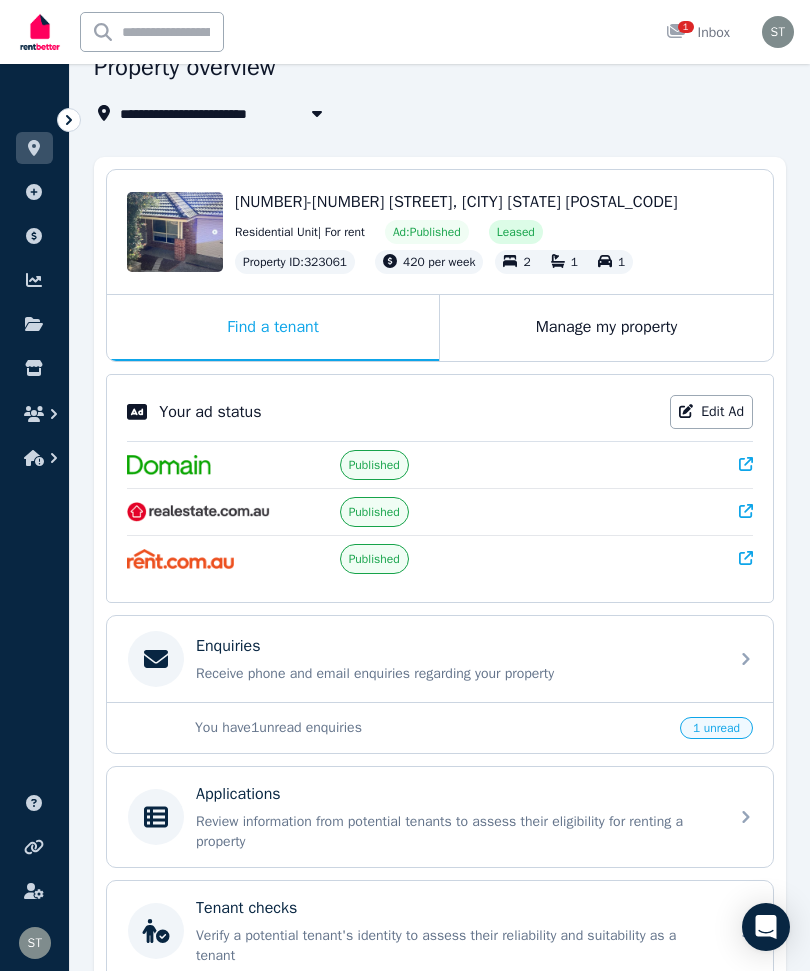 scroll, scrollTop: 233, scrollLeft: 0, axis: vertical 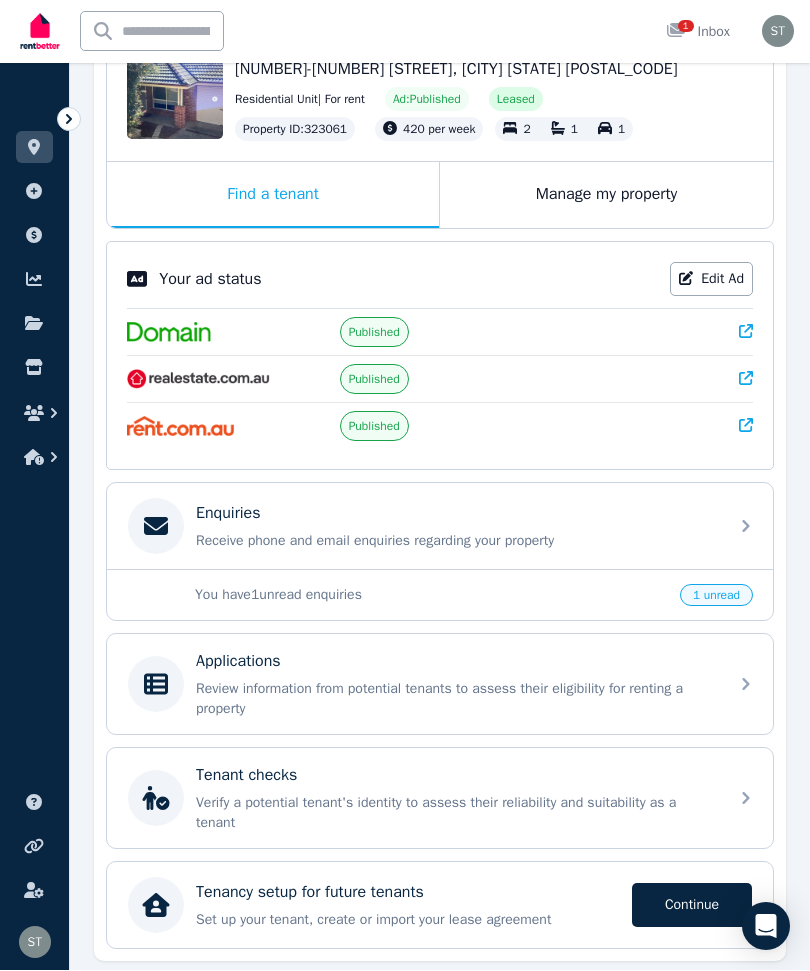 click on "Continue" at bounding box center (692, 906) 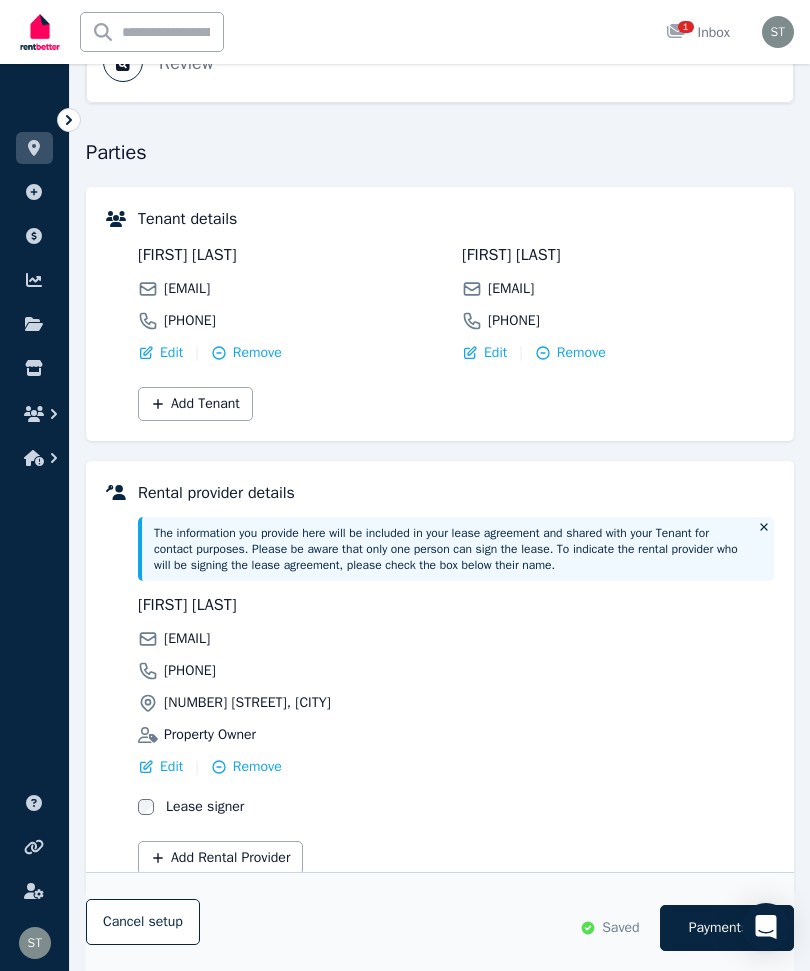 scroll, scrollTop: 387, scrollLeft: 0, axis: vertical 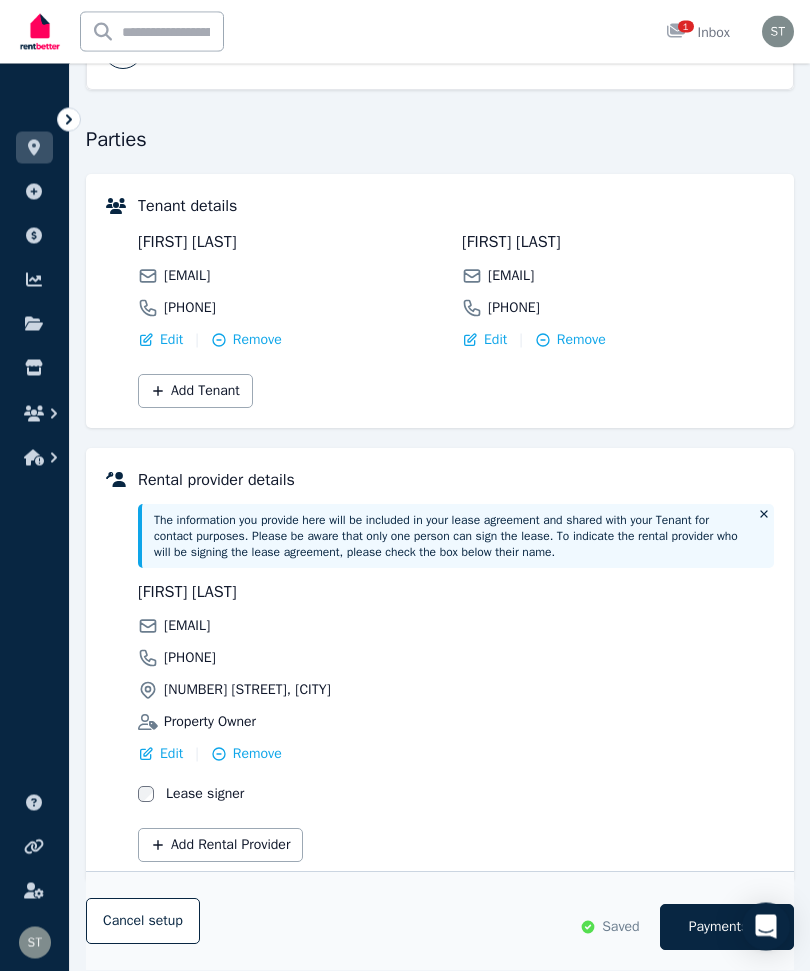 click on "Payments" at bounding box center [719, 928] 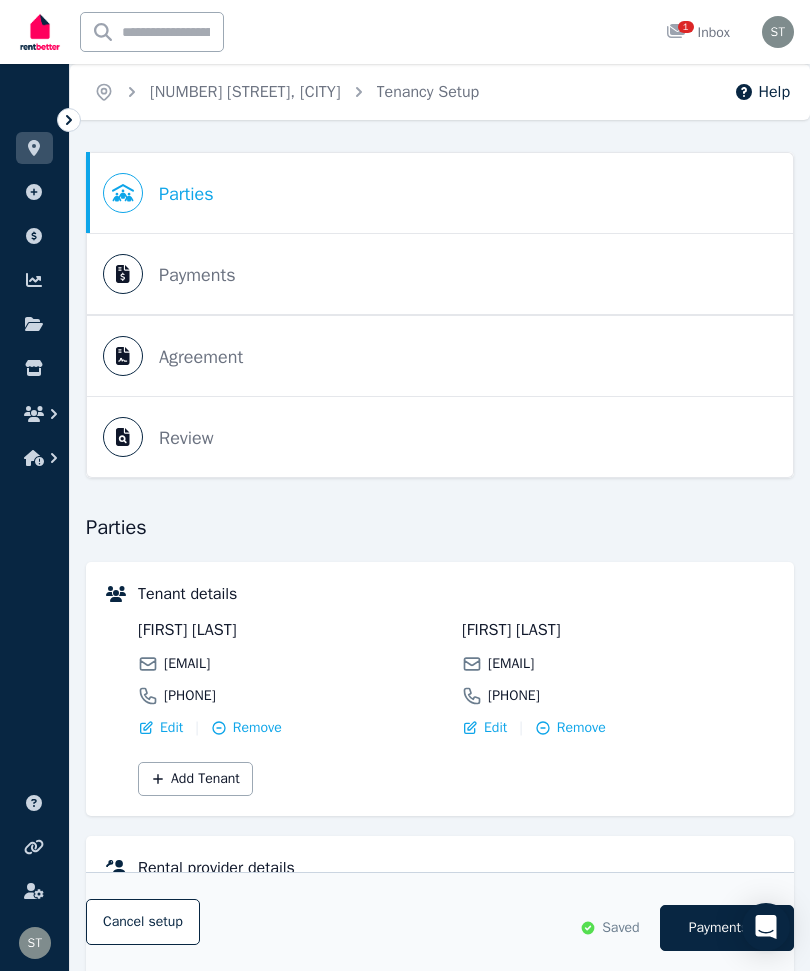 select on "**********" 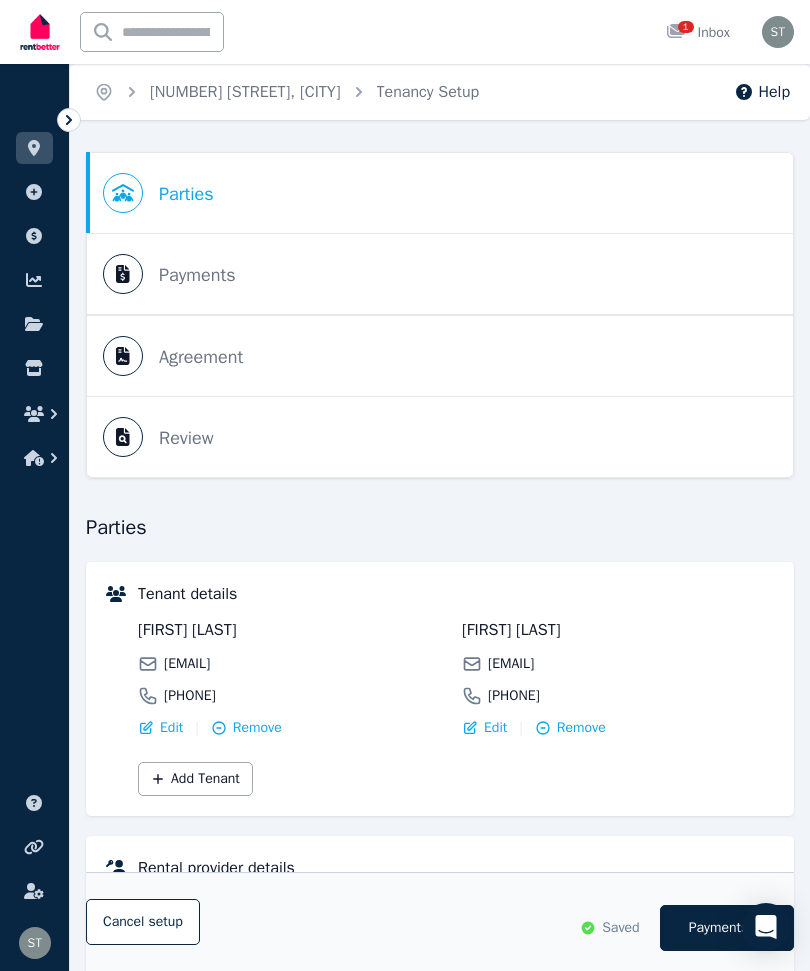 select on "**********" 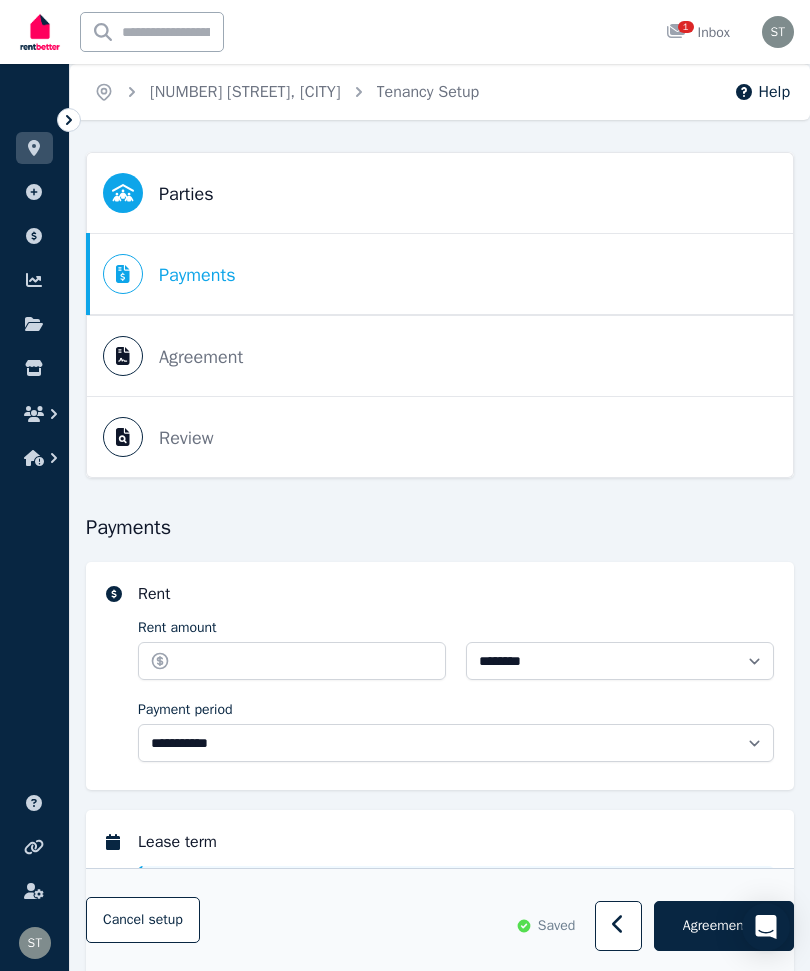 select on "**********" 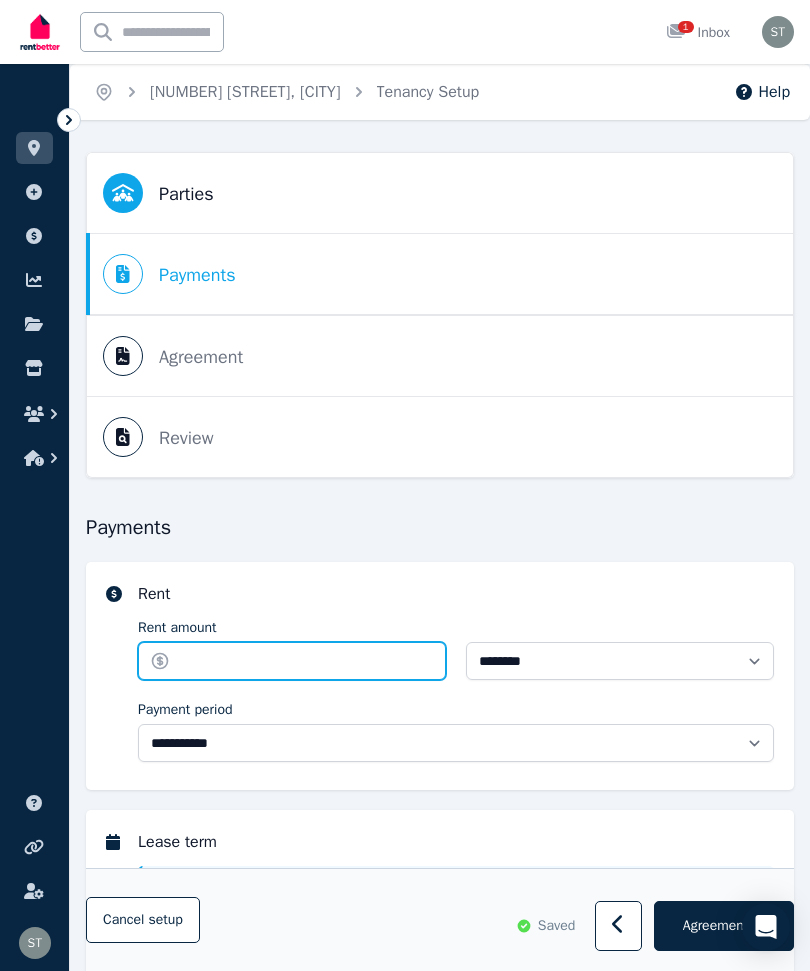 click on "Rent amount" at bounding box center [292, 661] 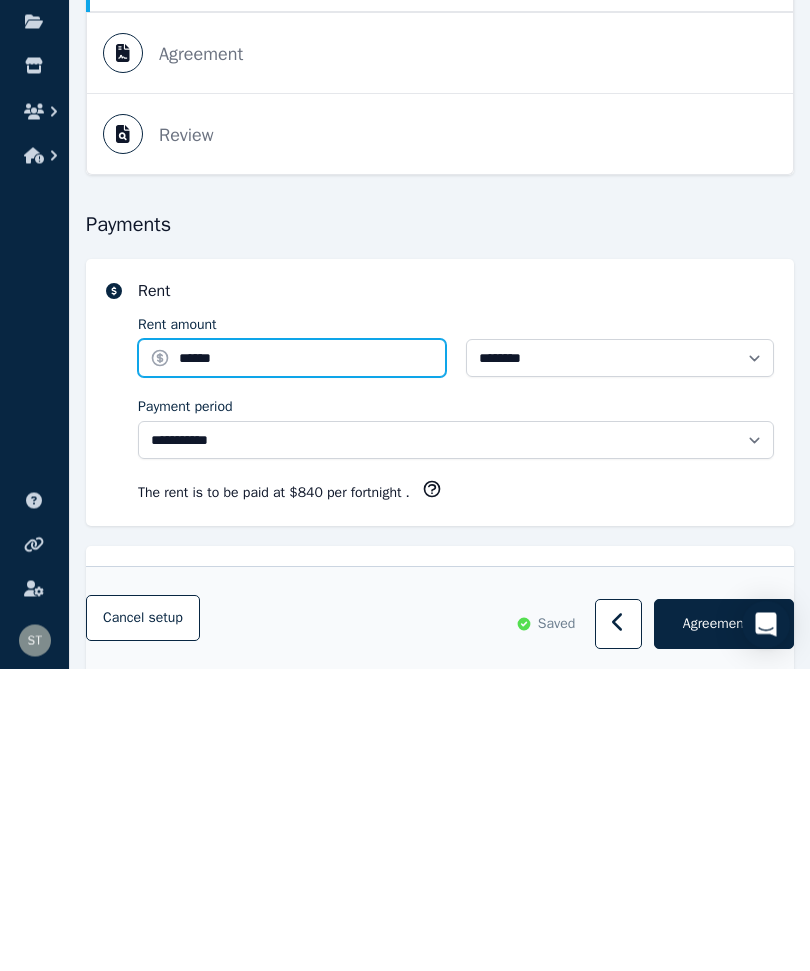 type on "******" 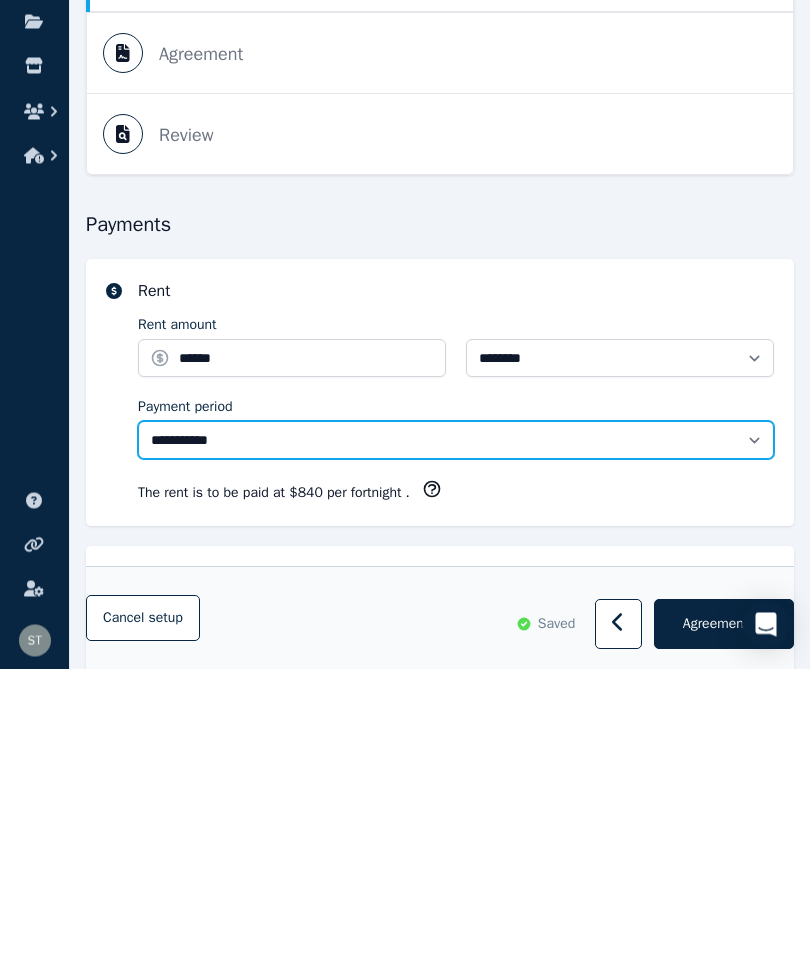 click on "**********" at bounding box center (456, 743) 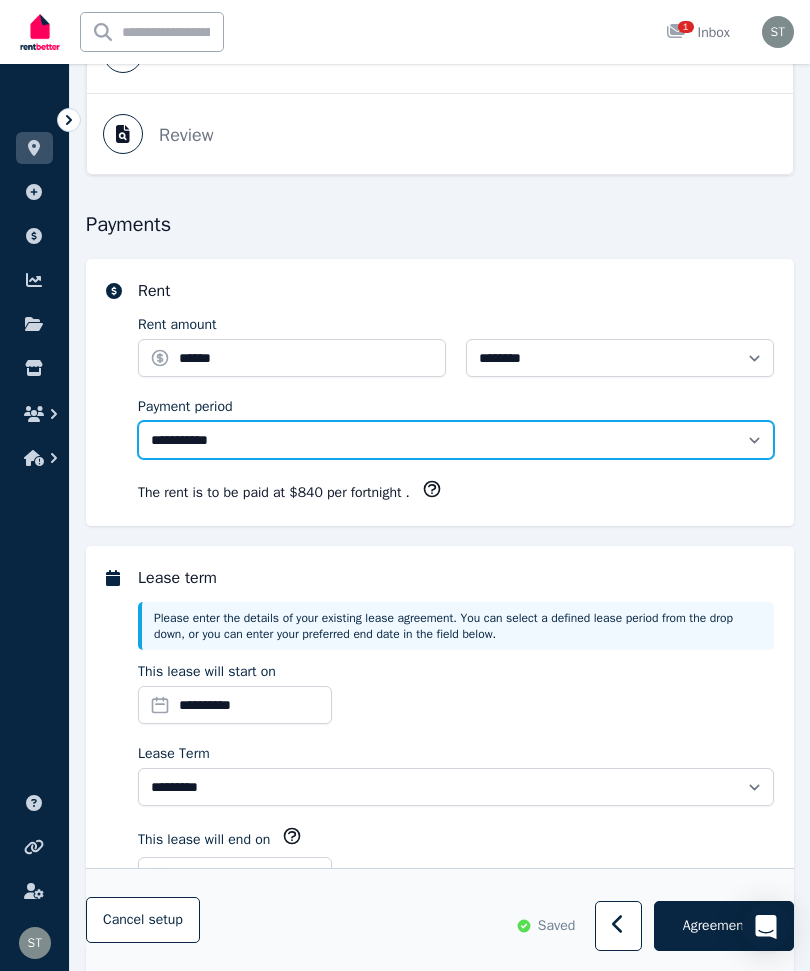 select on "******" 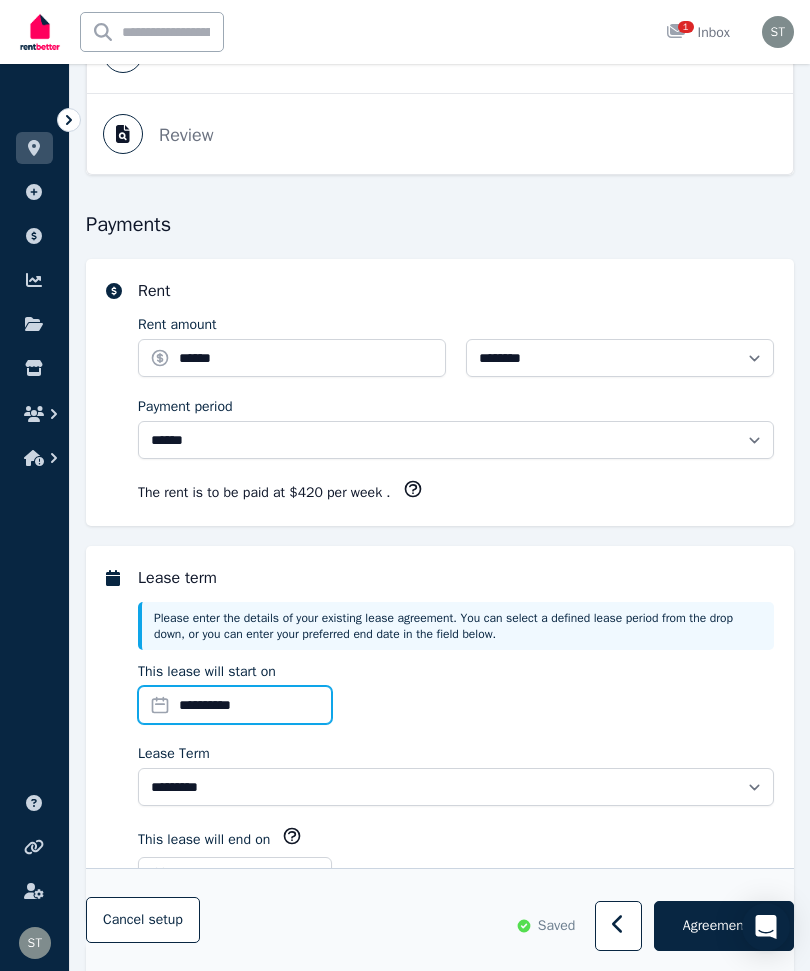 click on "**********" at bounding box center (235, 705) 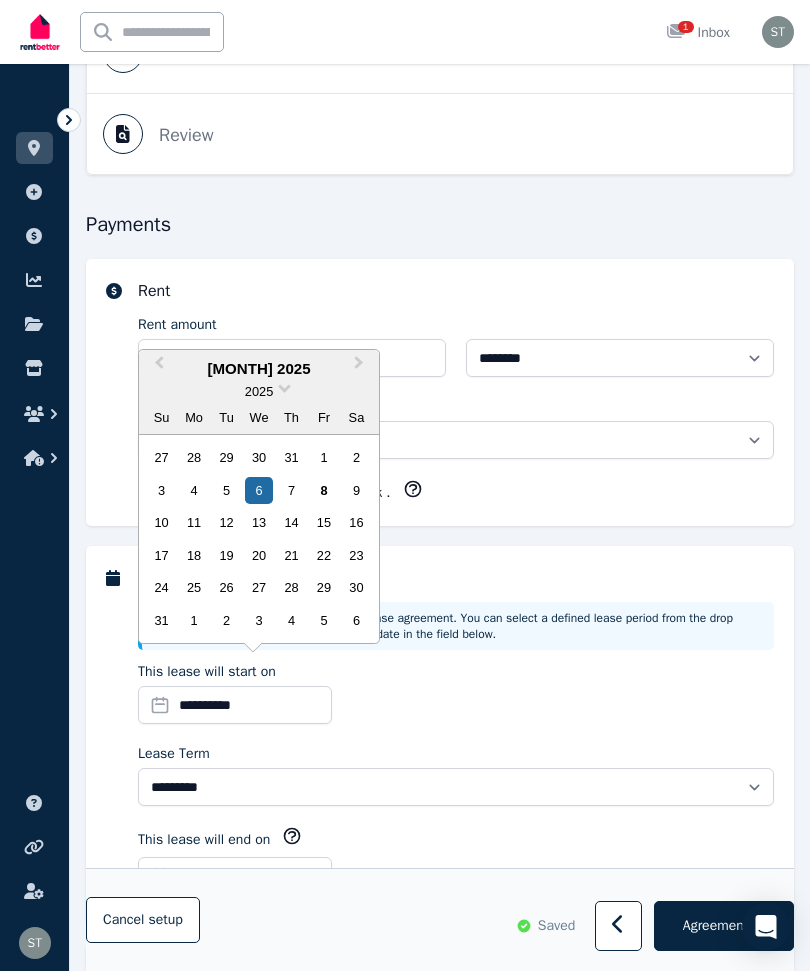click on "16" at bounding box center (356, 522) 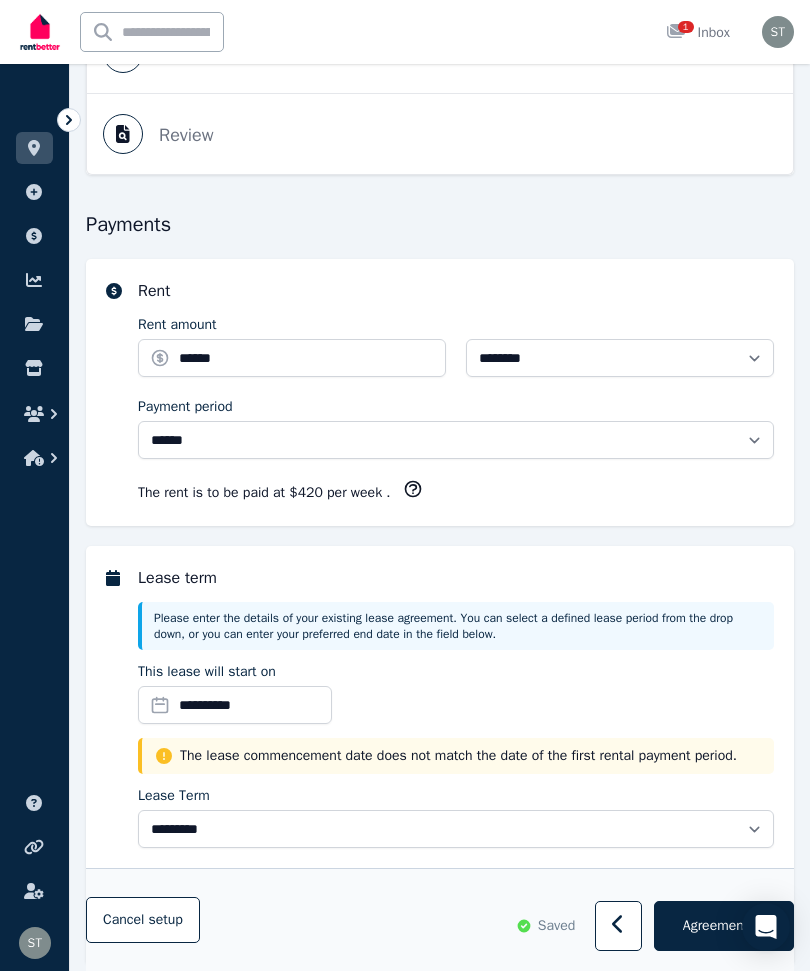 click 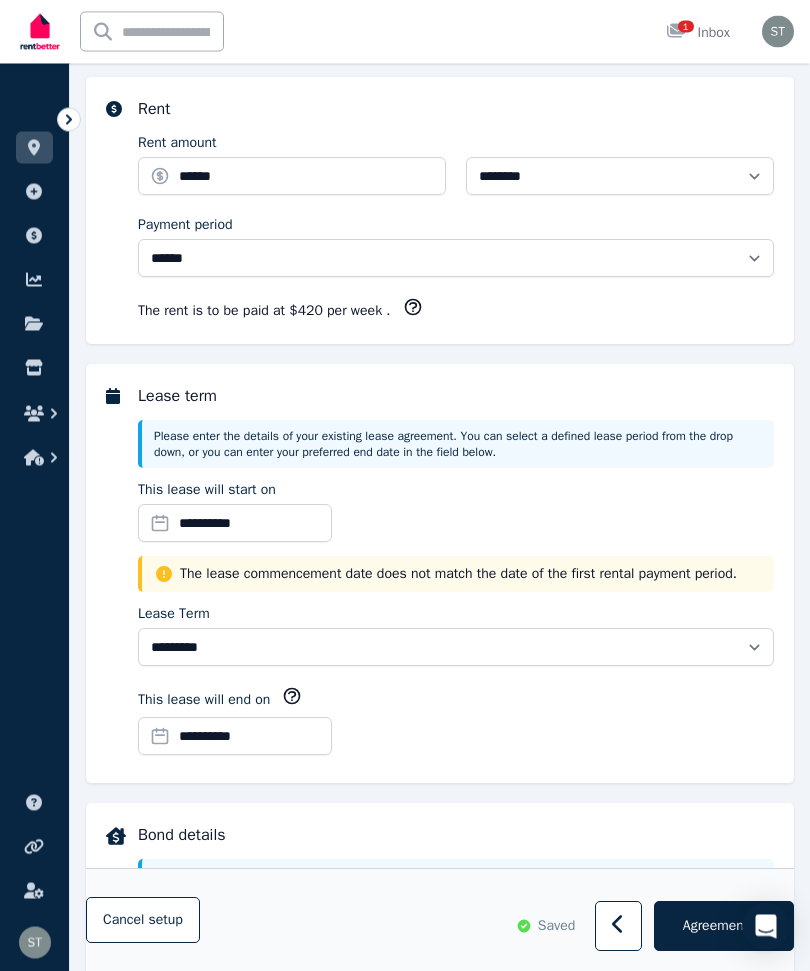 scroll, scrollTop: 485, scrollLeft: 0, axis: vertical 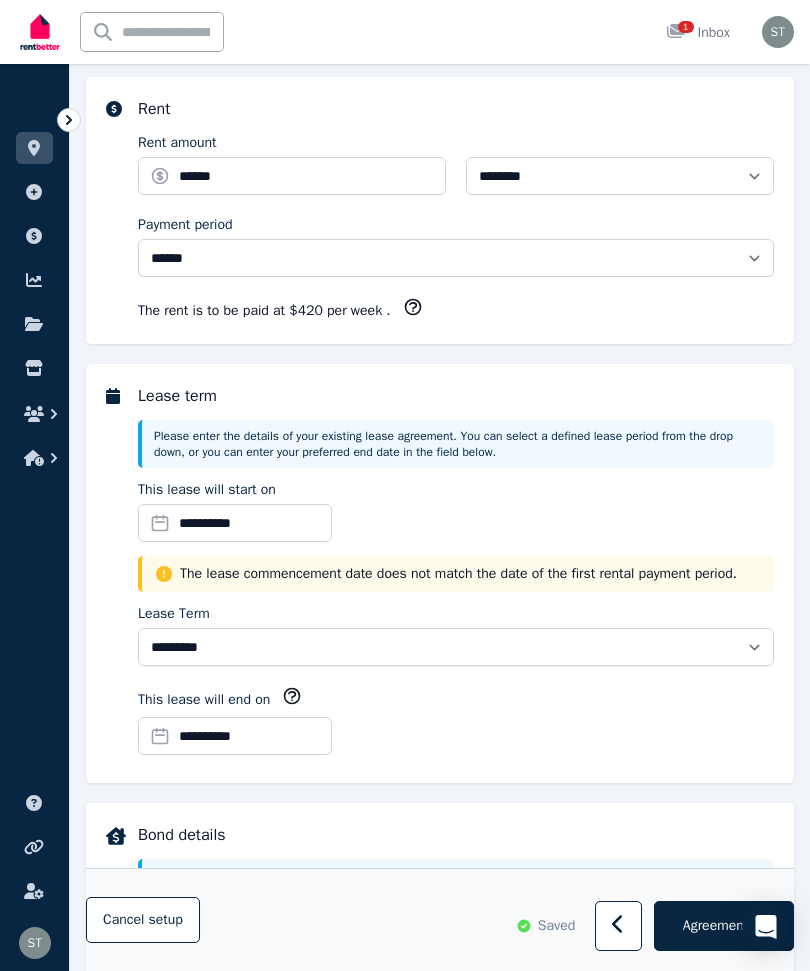 click on "**********" at bounding box center (235, 736) 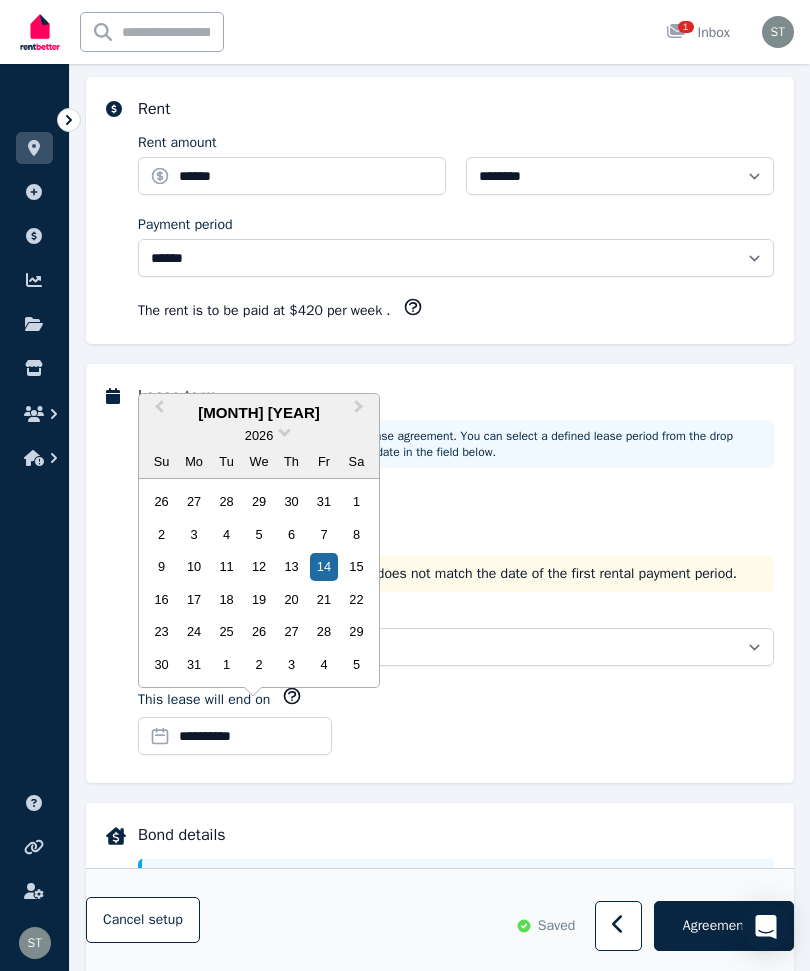 click on "15" at bounding box center [356, 566] 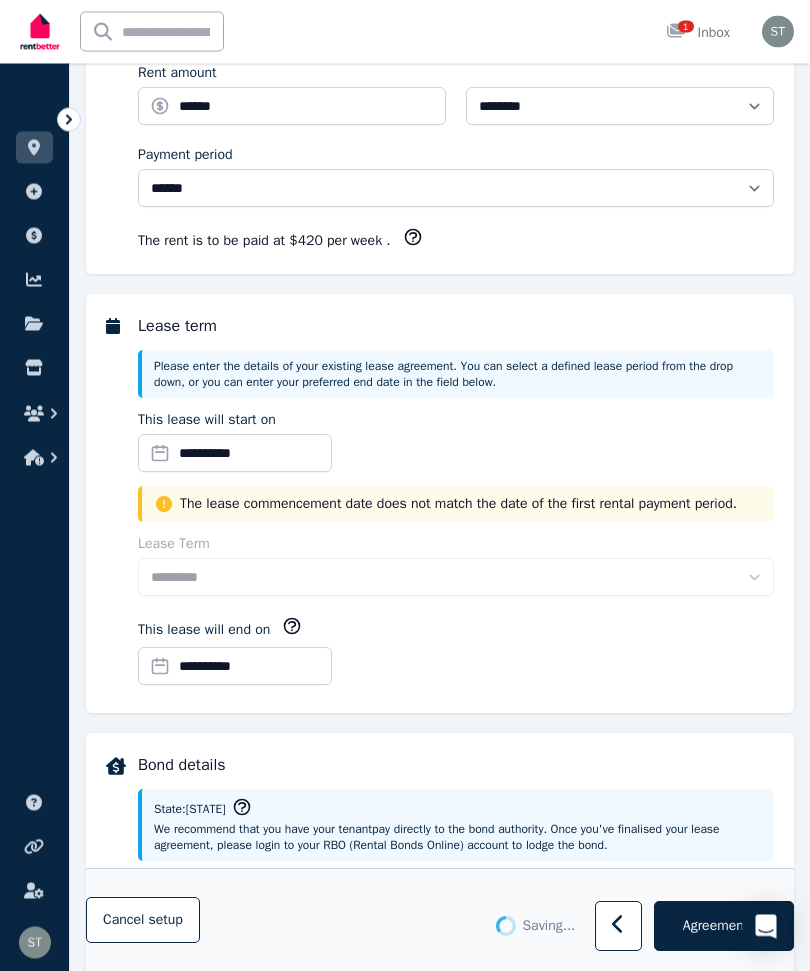 scroll, scrollTop: 555, scrollLeft: 0, axis: vertical 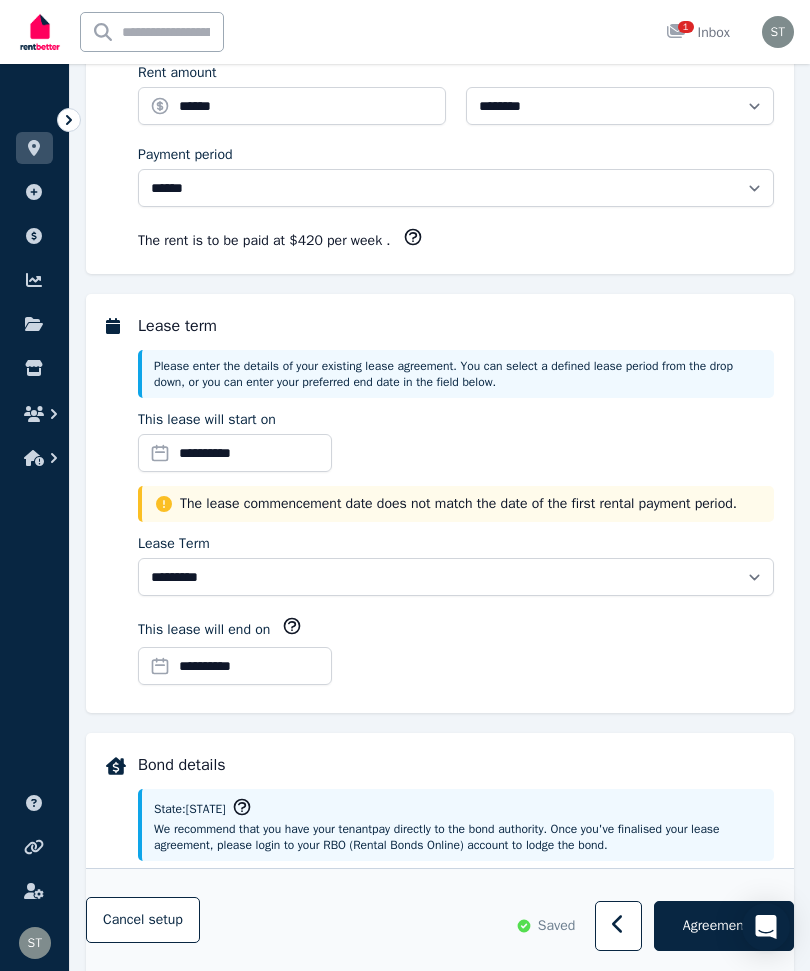click 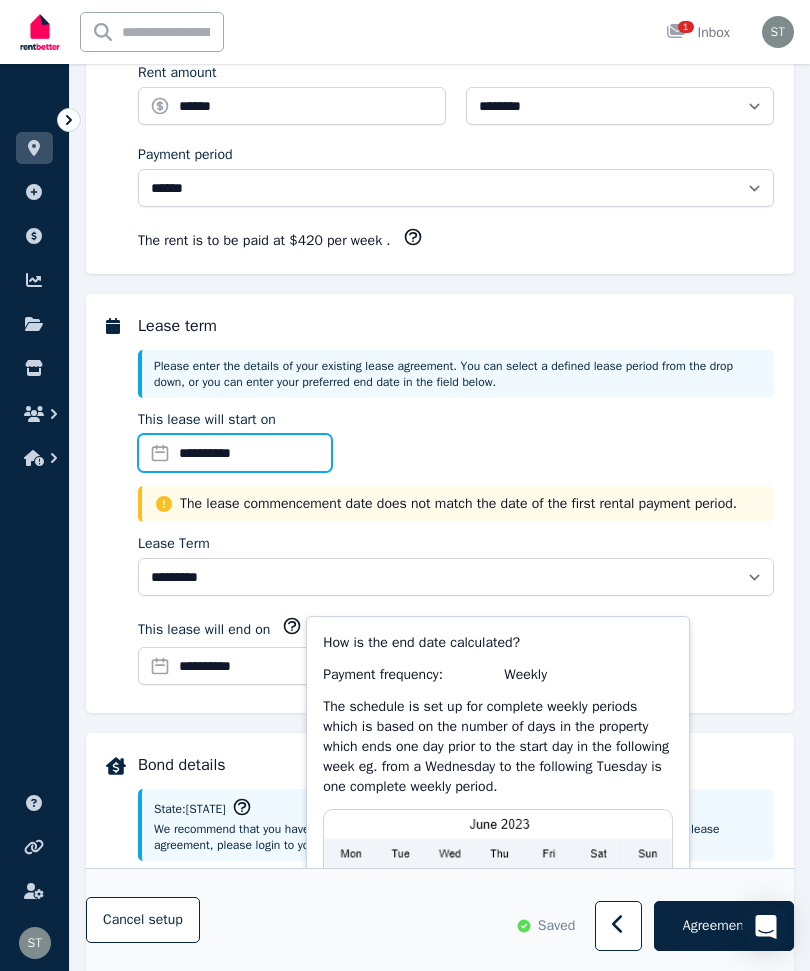 click on "**********" at bounding box center [235, 453] 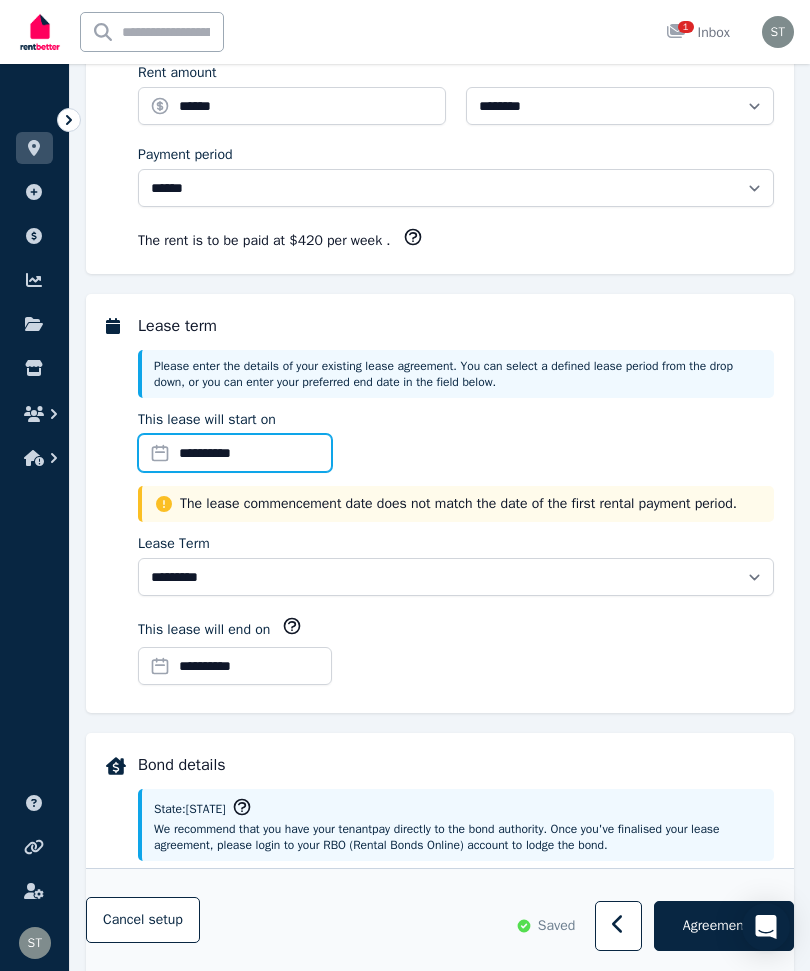 click on "**********" at bounding box center (235, 453) 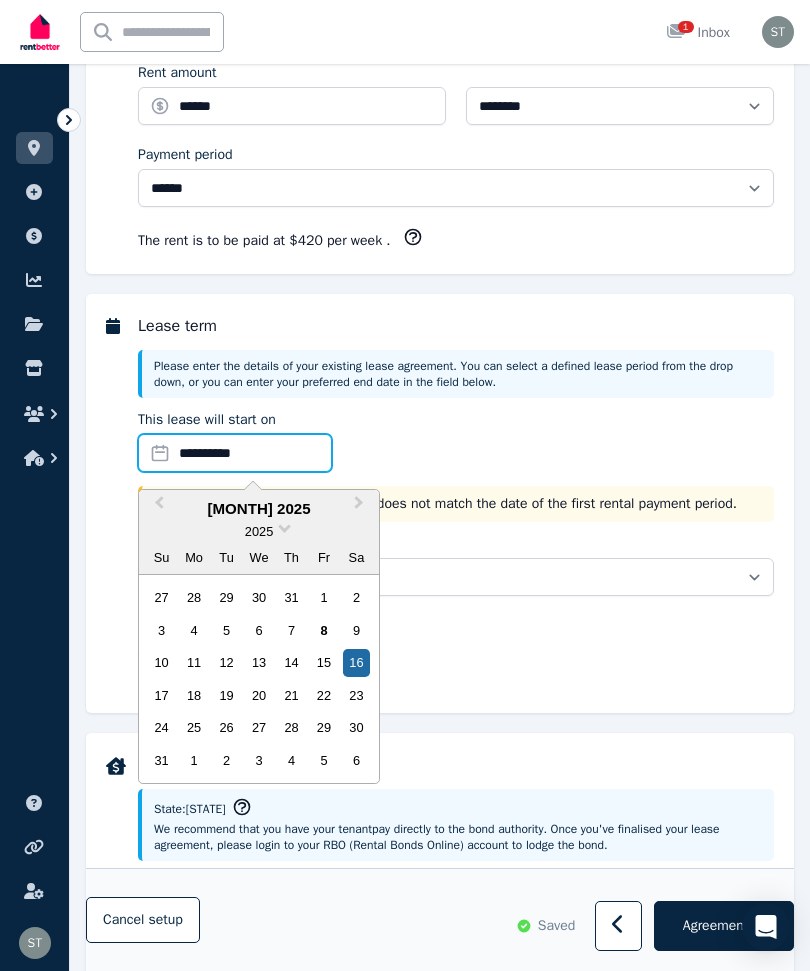 click on "**********" at bounding box center (235, 453) 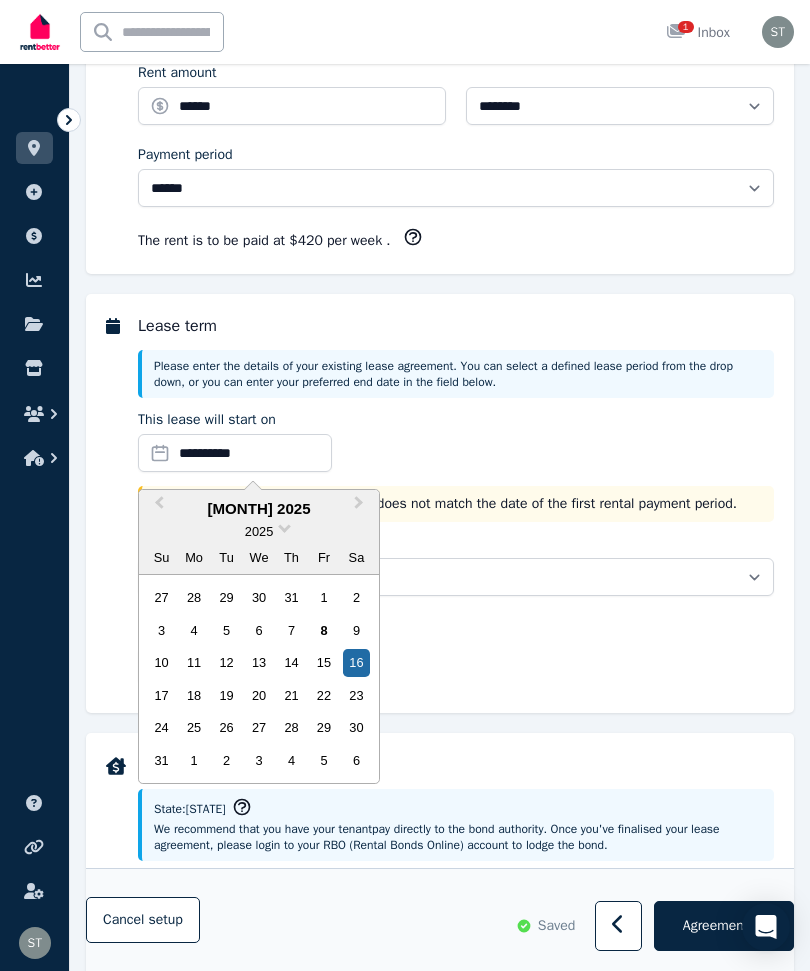 click on "14" at bounding box center (291, 662) 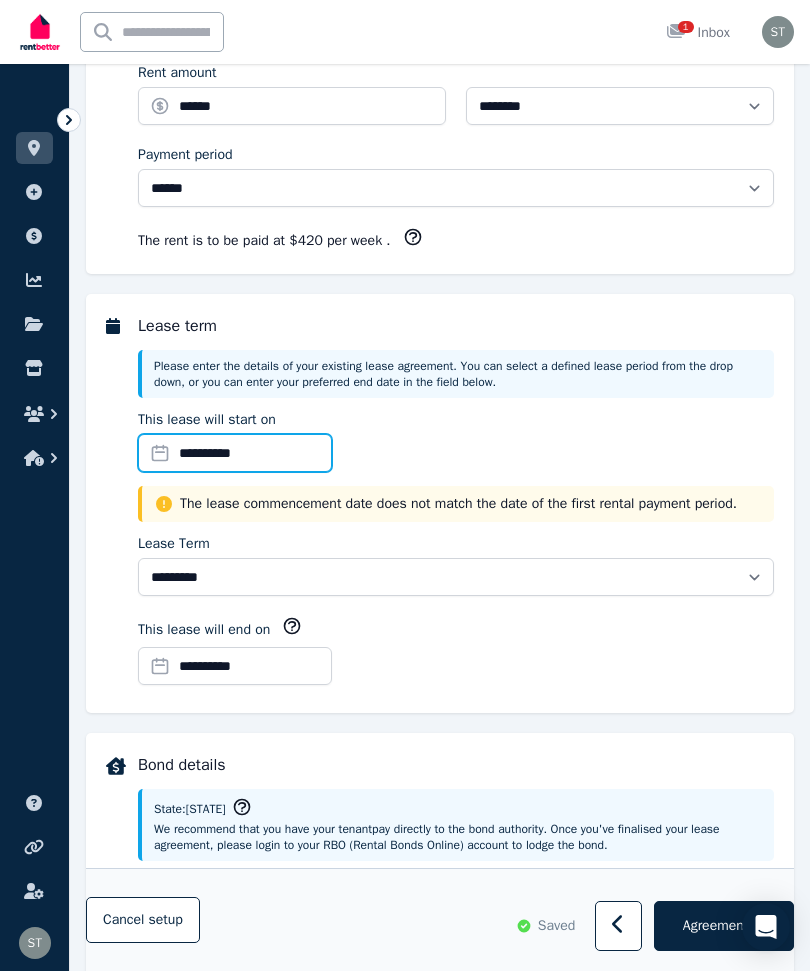 click on "**********" at bounding box center [235, 453] 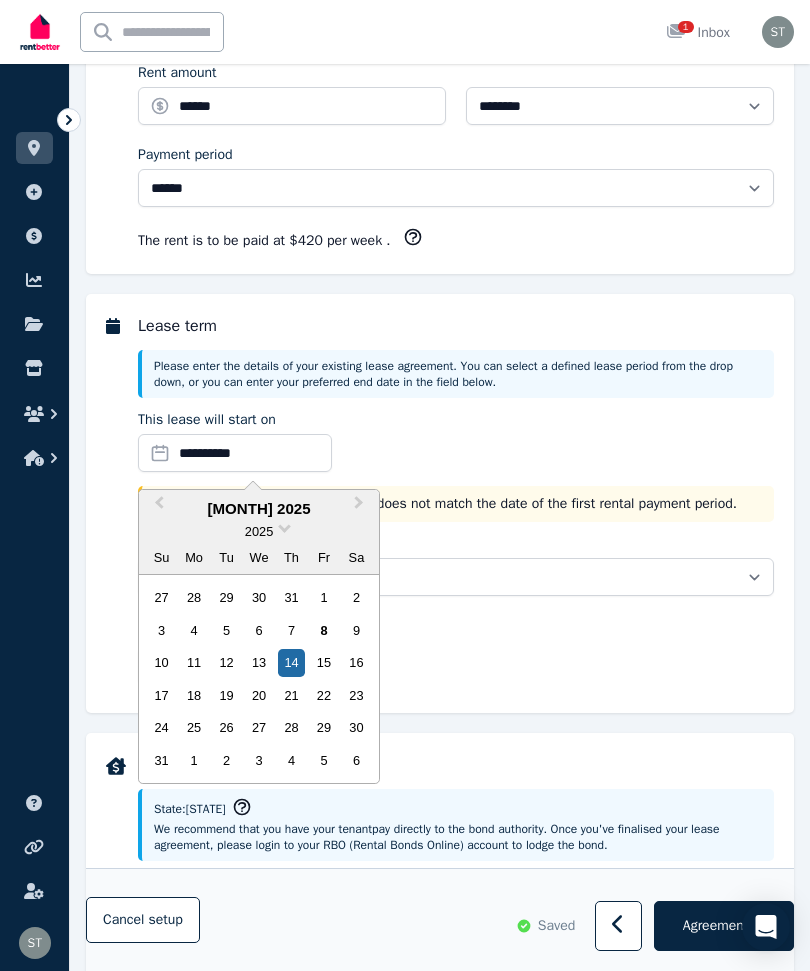 click on "16" at bounding box center [356, 662] 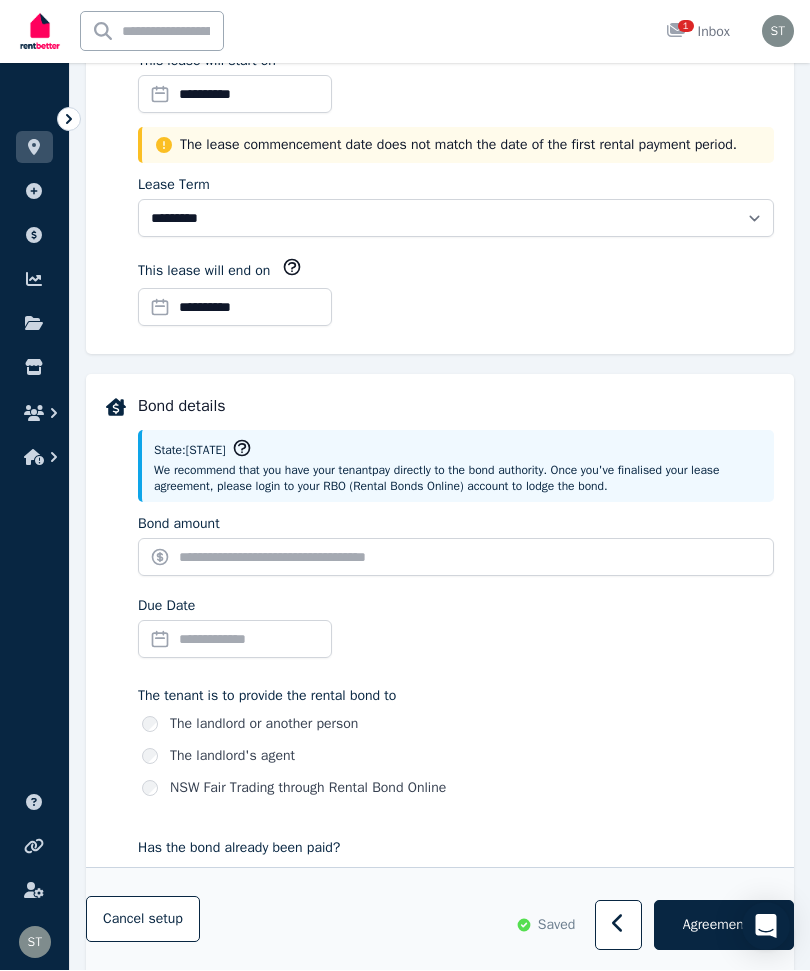 scroll, scrollTop: 914, scrollLeft: 0, axis: vertical 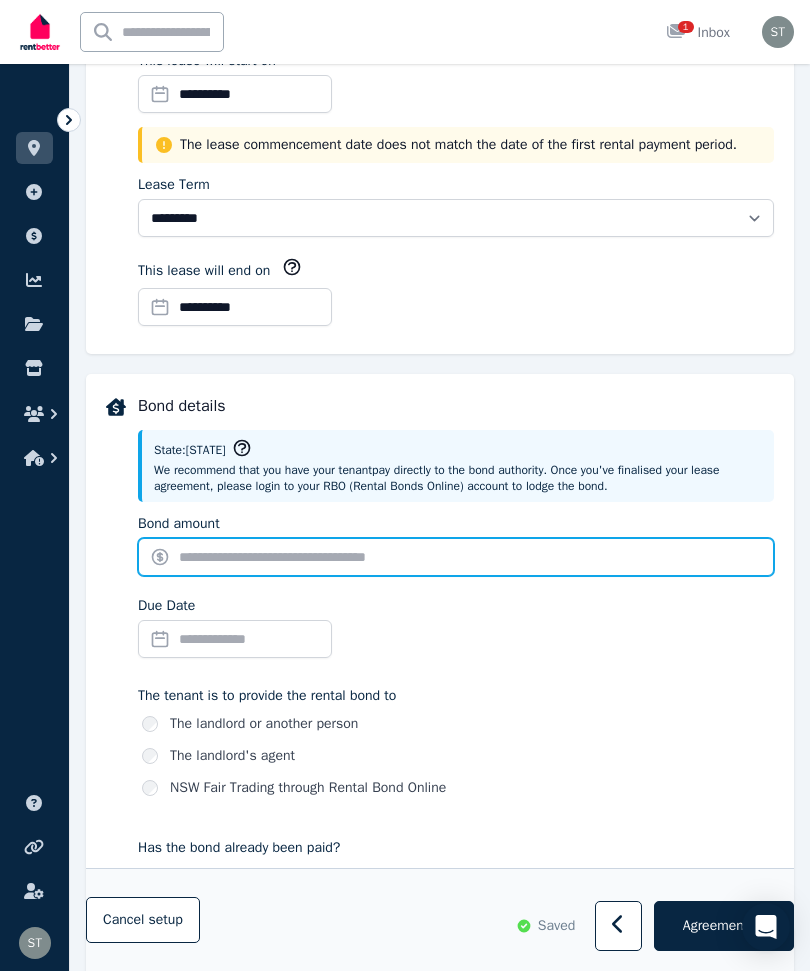 click on "Bond amount" at bounding box center [456, 557] 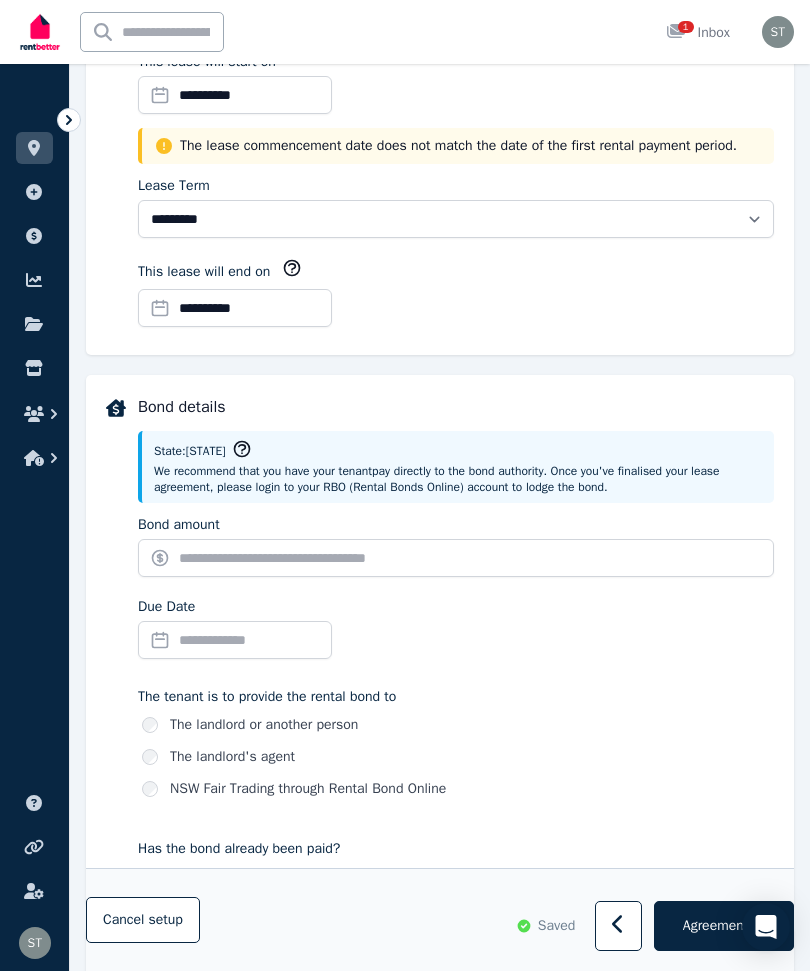 click on "Due Date" at bounding box center [235, 640] 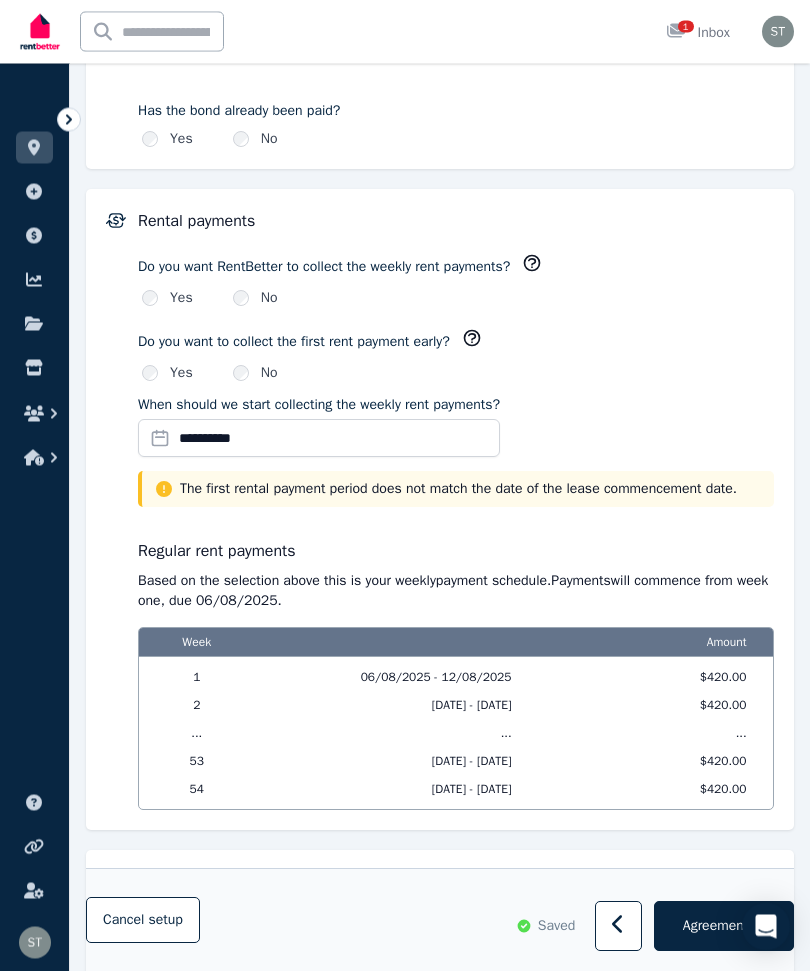 scroll, scrollTop: 1651, scrollLeft: 0, axis: vertical 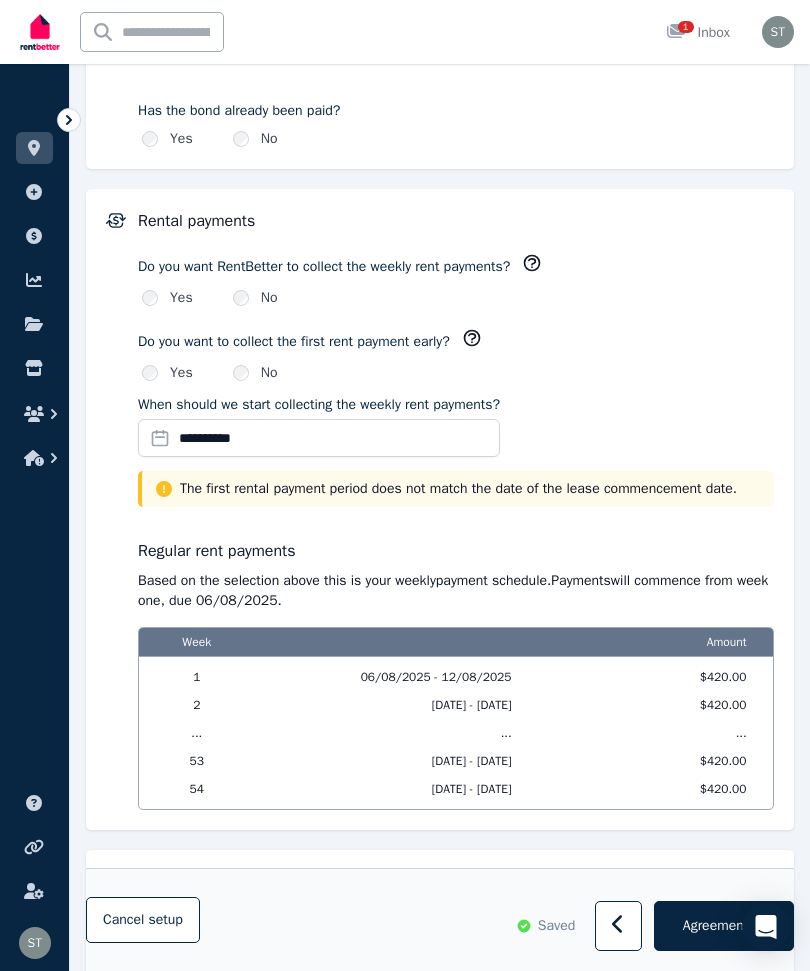 click on "**********" at bounding box center (319, 438) 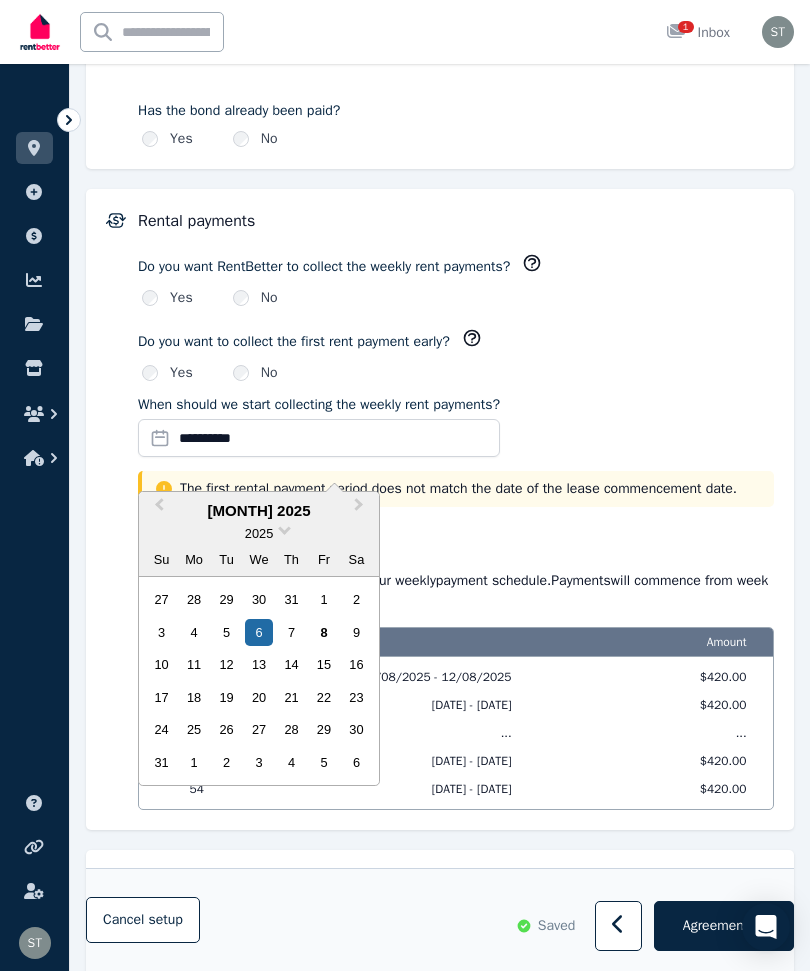 click on "8" at bounding box center [323, 632] 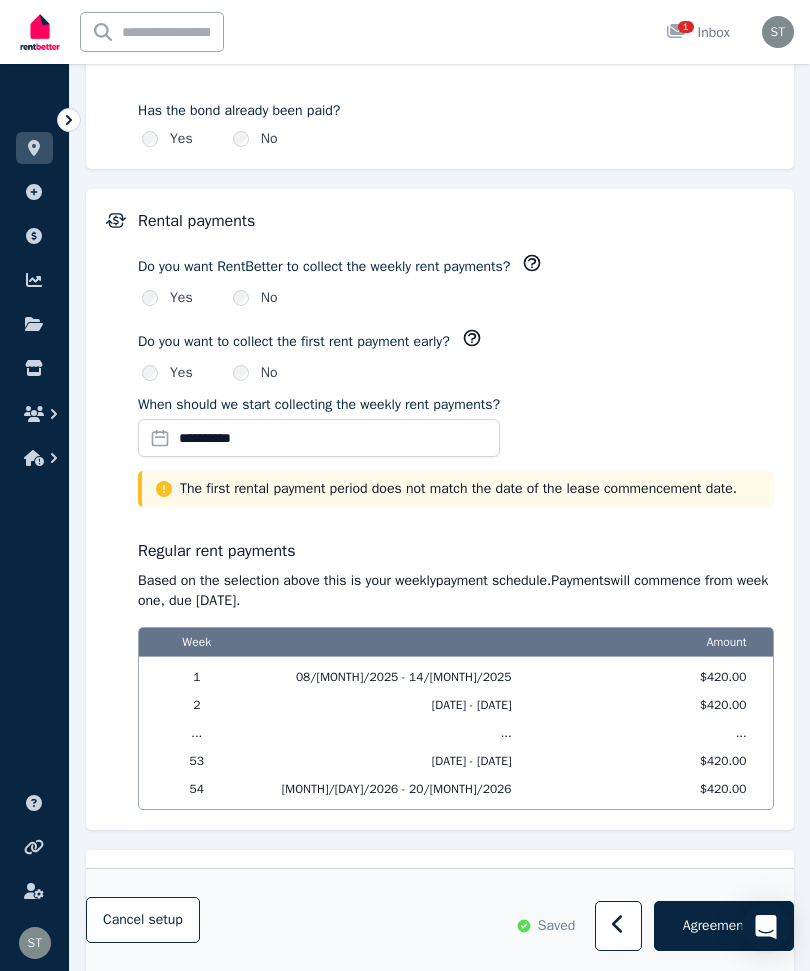 click on "**********" at bounding box center [319, 438] 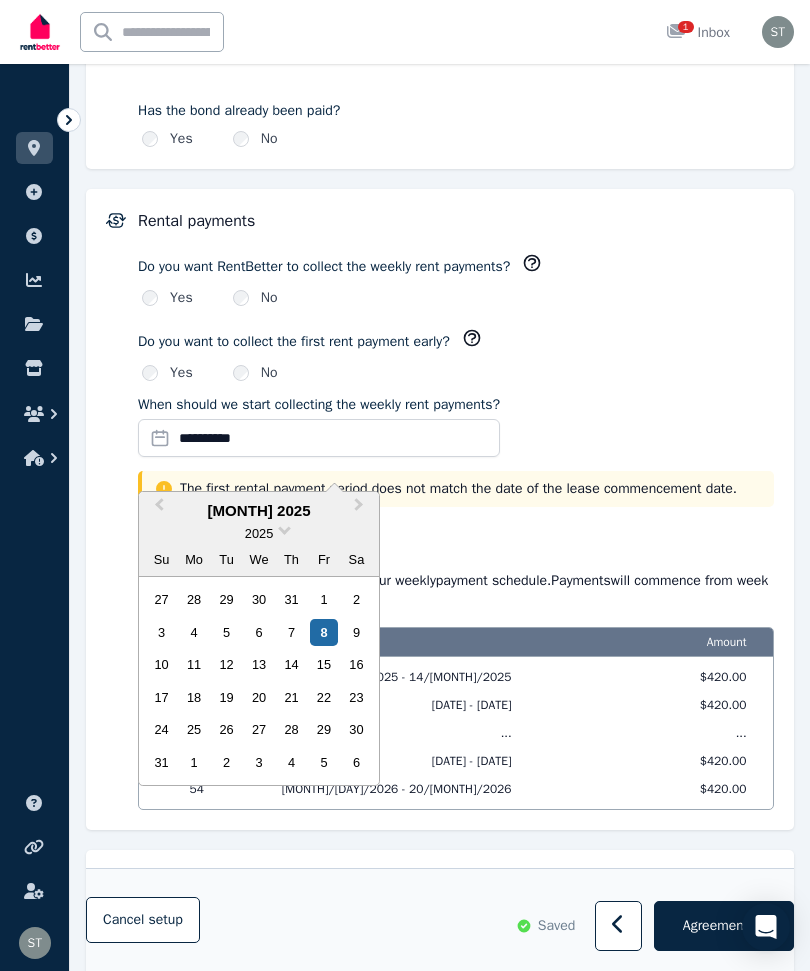click on "15" at bounding box center [323, 664] 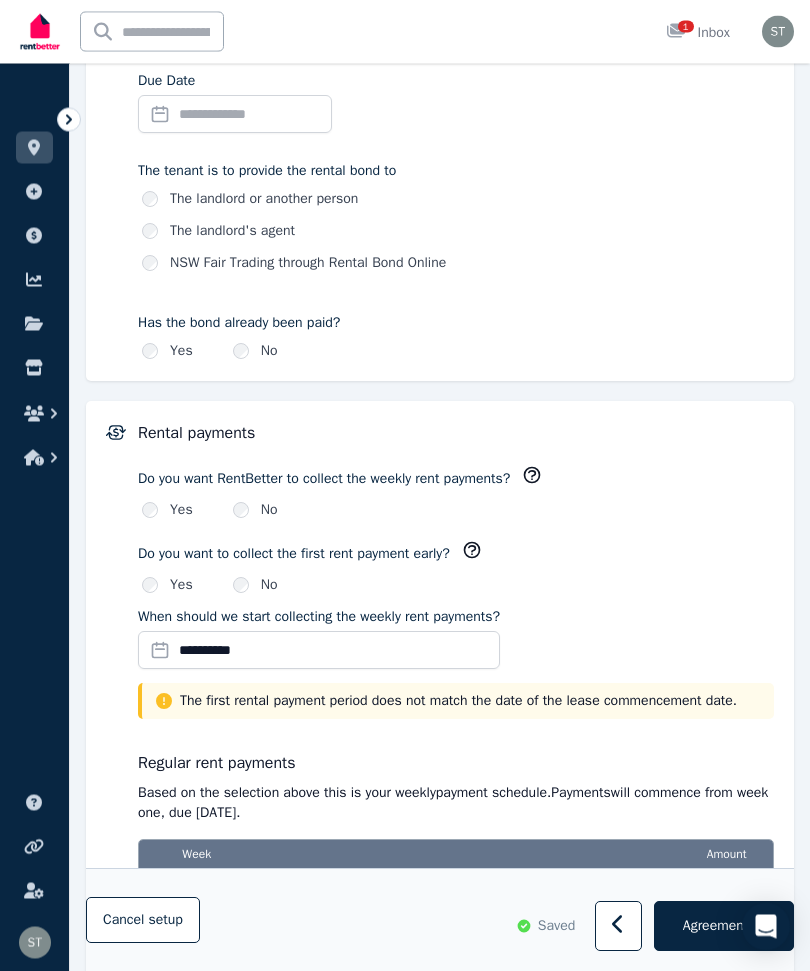 scroll, scrollTop: 1439, scrollLeft: 0, axis: vertical 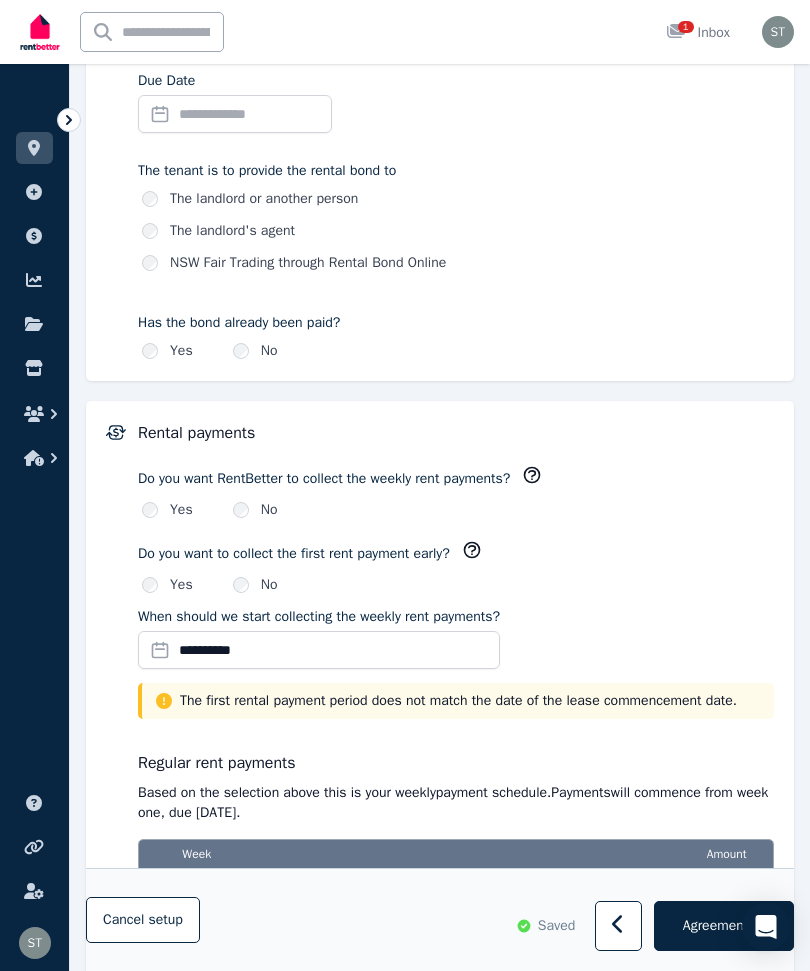 click on "**********" at bounding box center (319, 650) 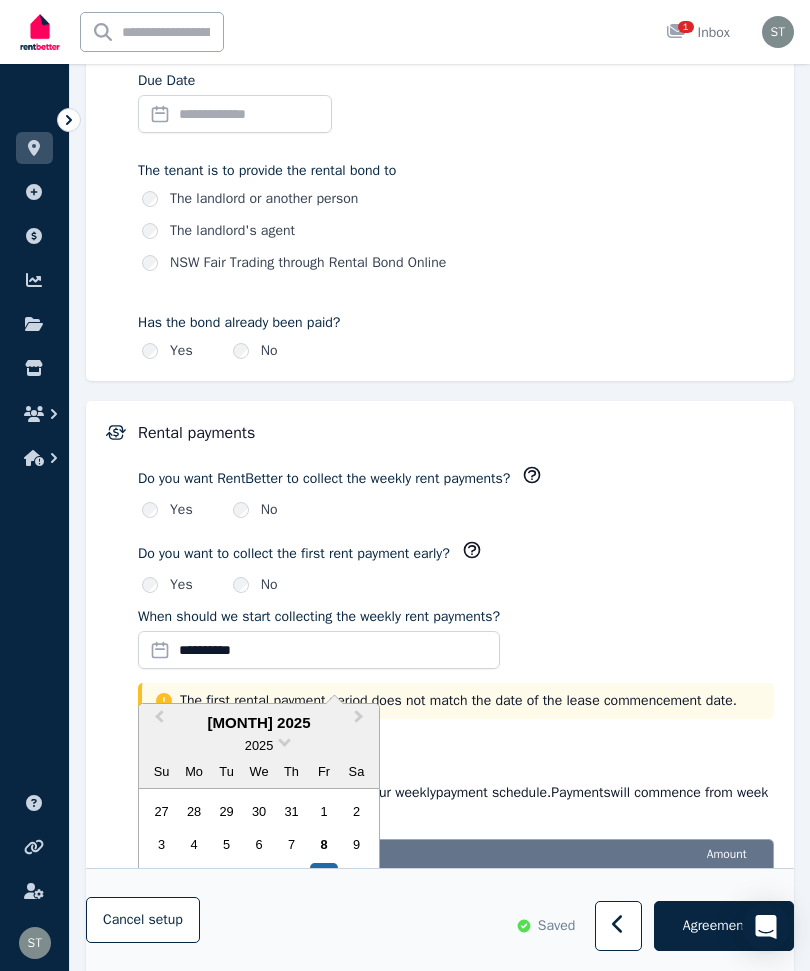 click on "16" at bounding box center (356, 876) 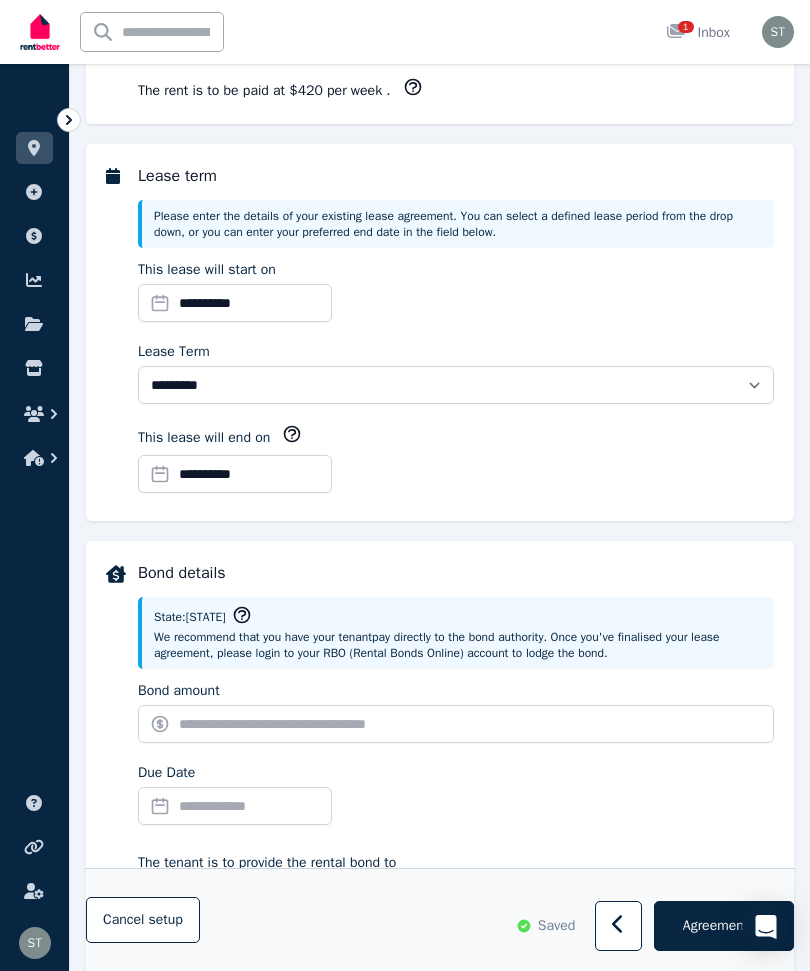 scroll, scrollTop: 704, scrollLeft: 0, axis: vertical 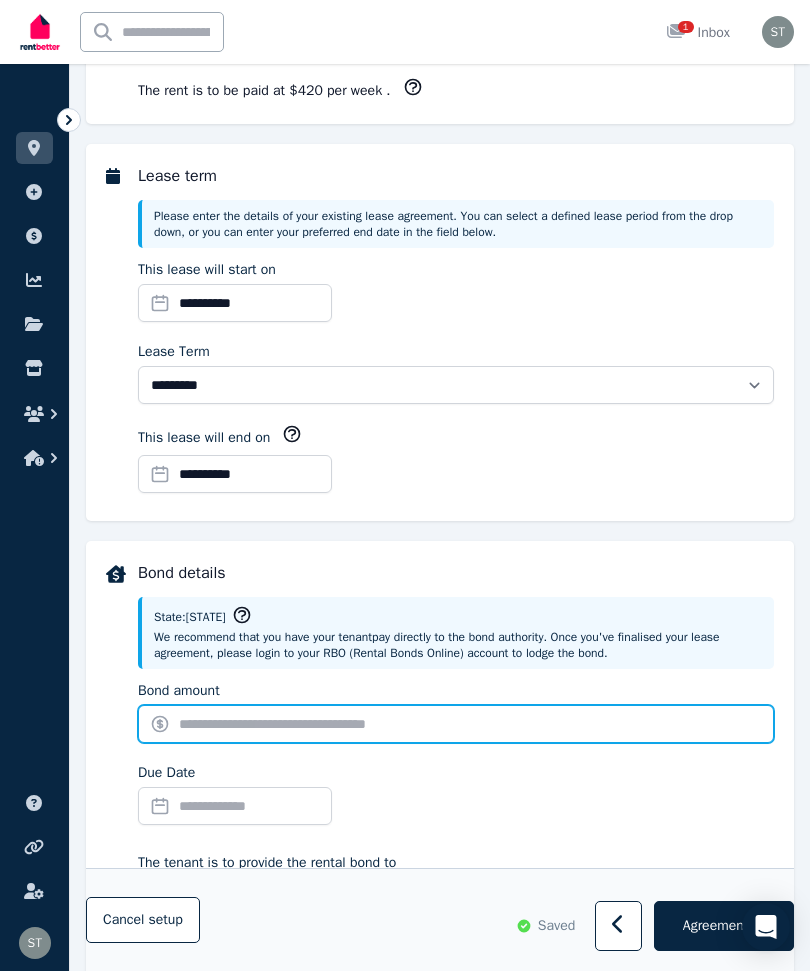 click on "Bond amount" at bounding box center (456, 724) 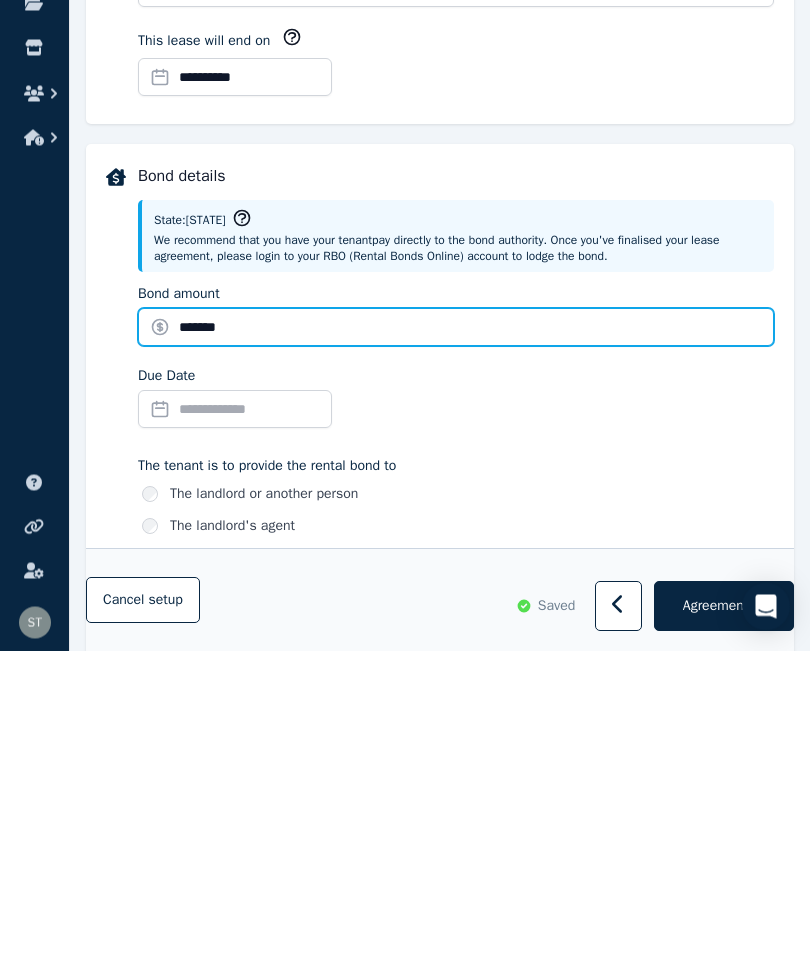 type on "*******" 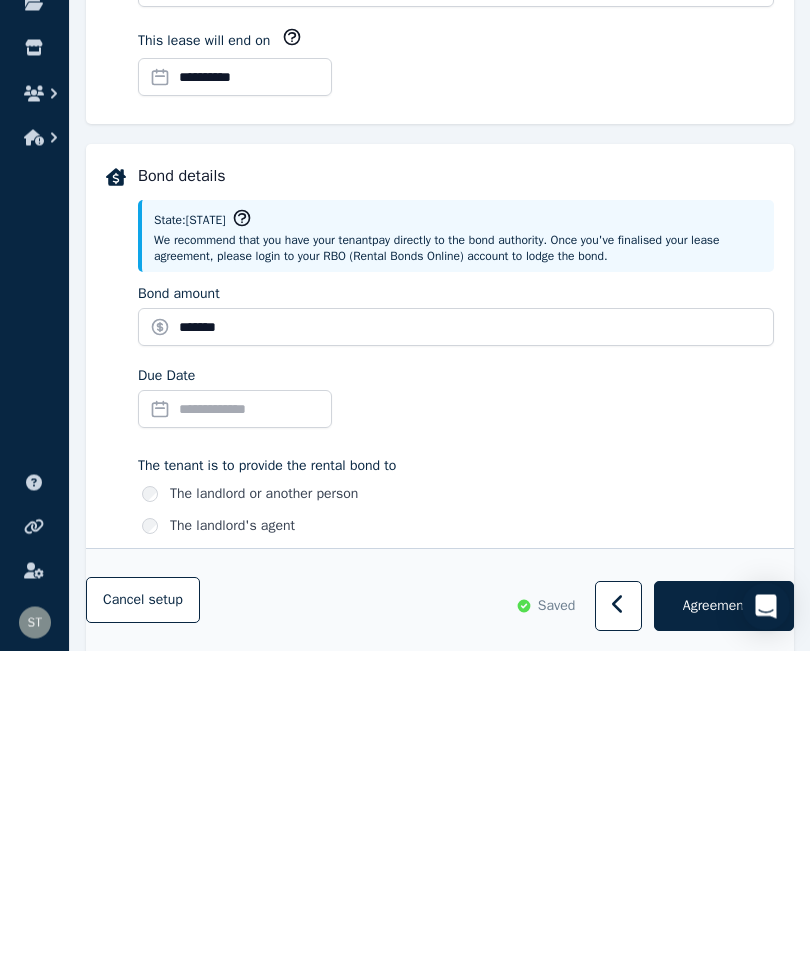 click on "Due Date" at bounding box center (235, 730) 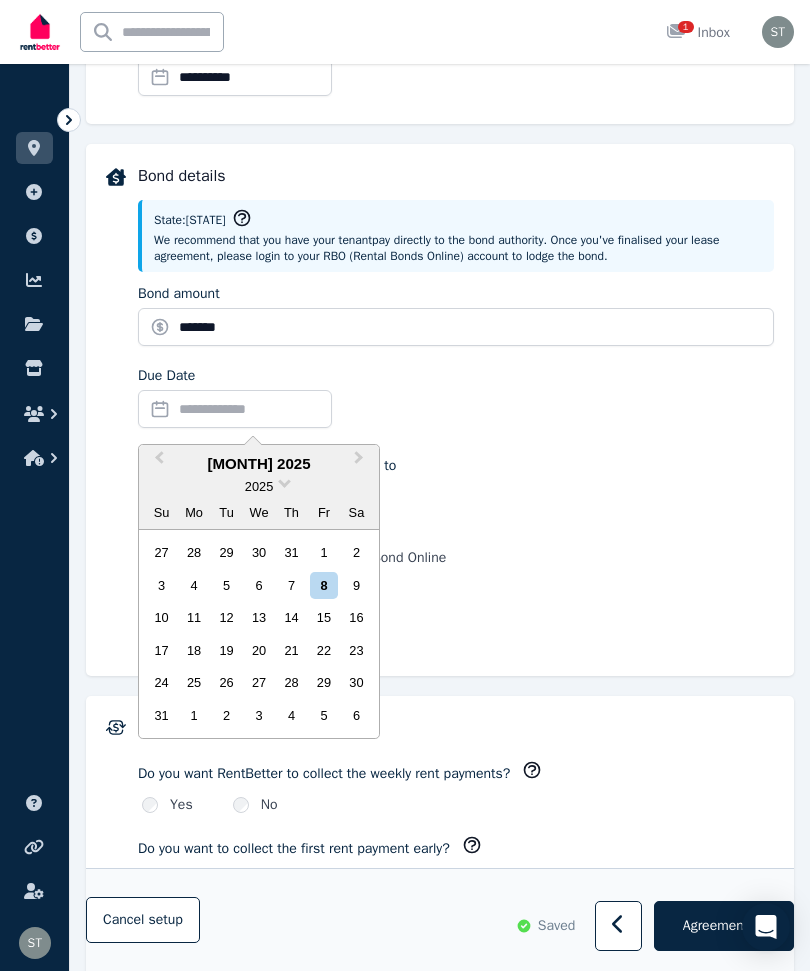 click on "23" at bounding box center (356, 650) 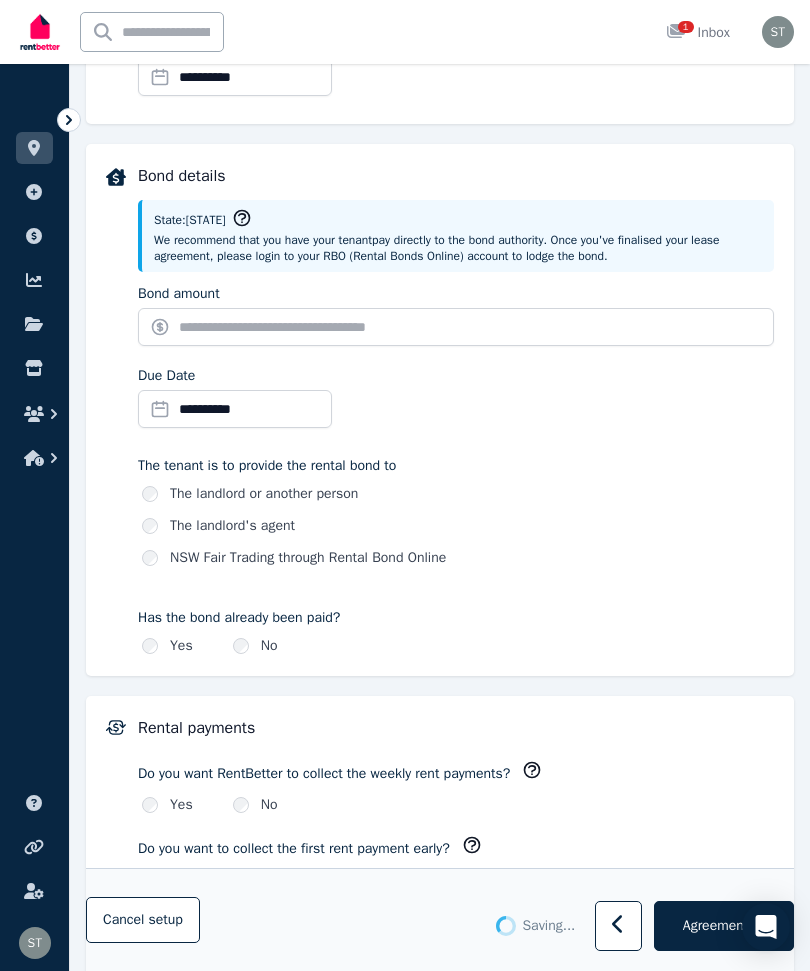 type on "*******" 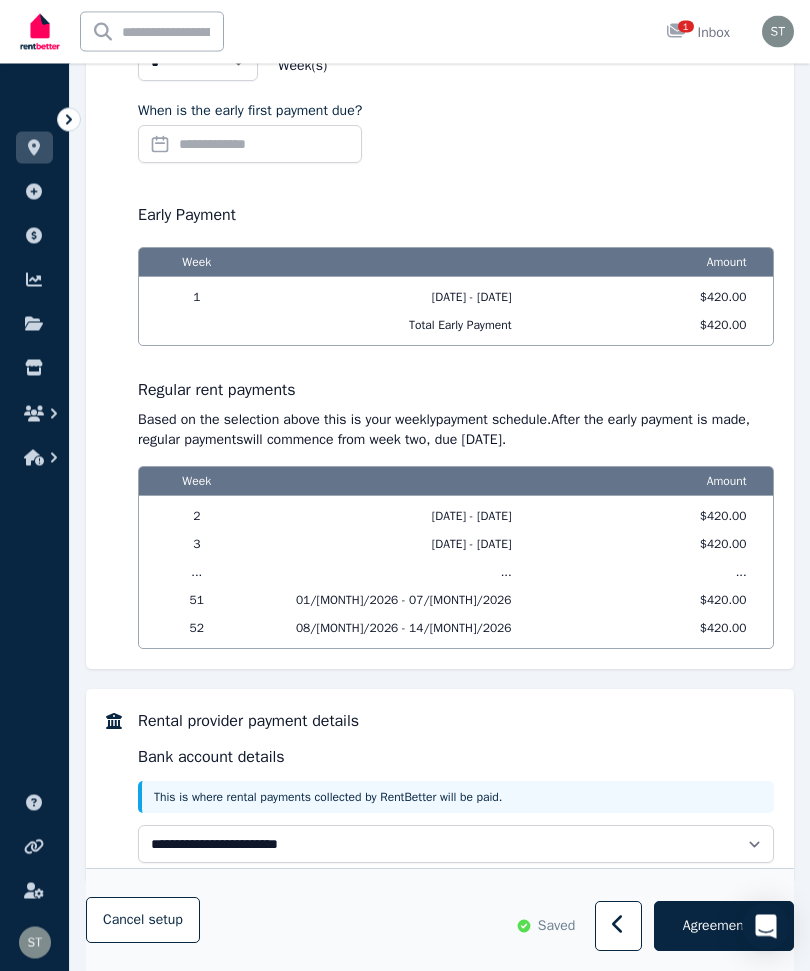 scroll, scrollTop: 1992, scrollLeft: 0, axis: vertical 